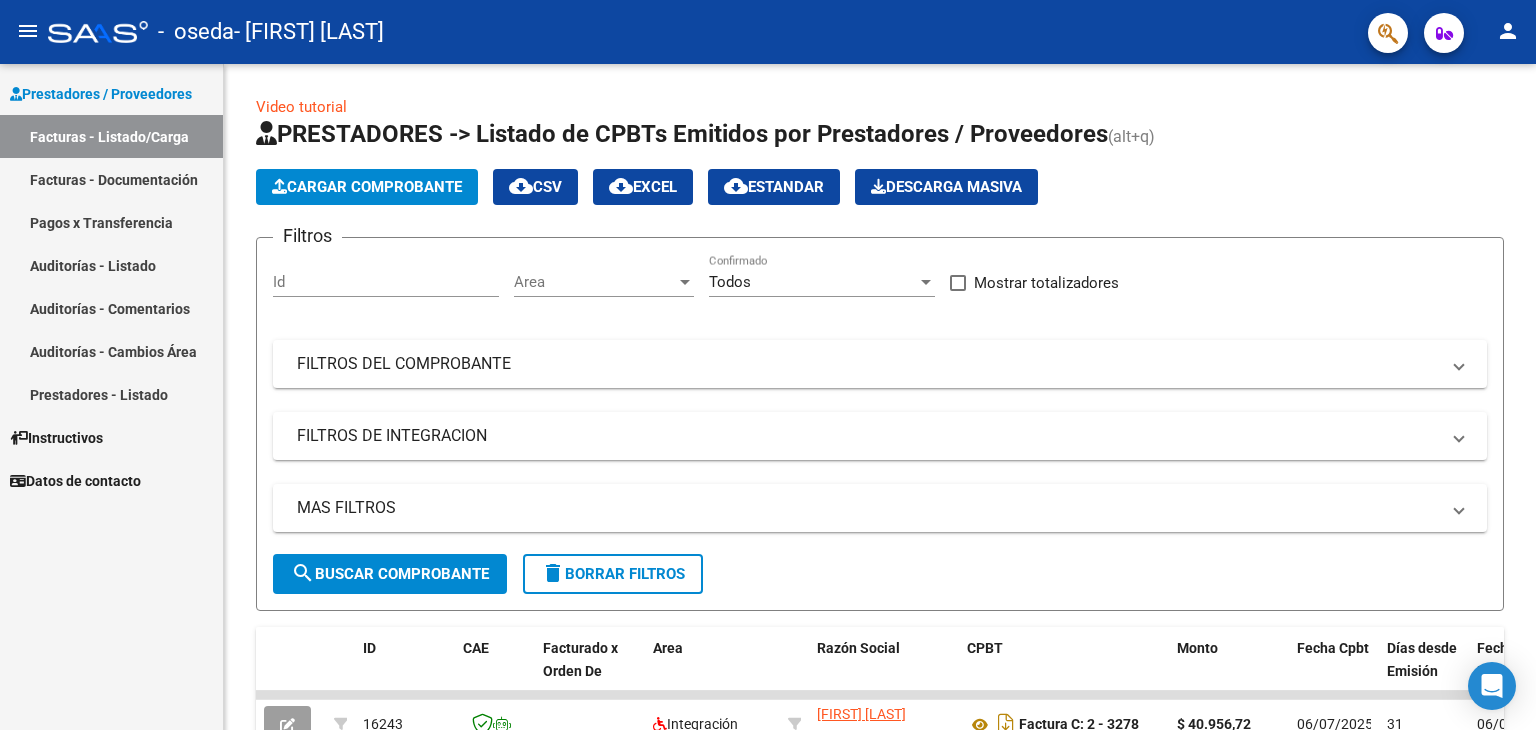 scroll, scrollTop: 0, scrollLeft: 0, axis: both 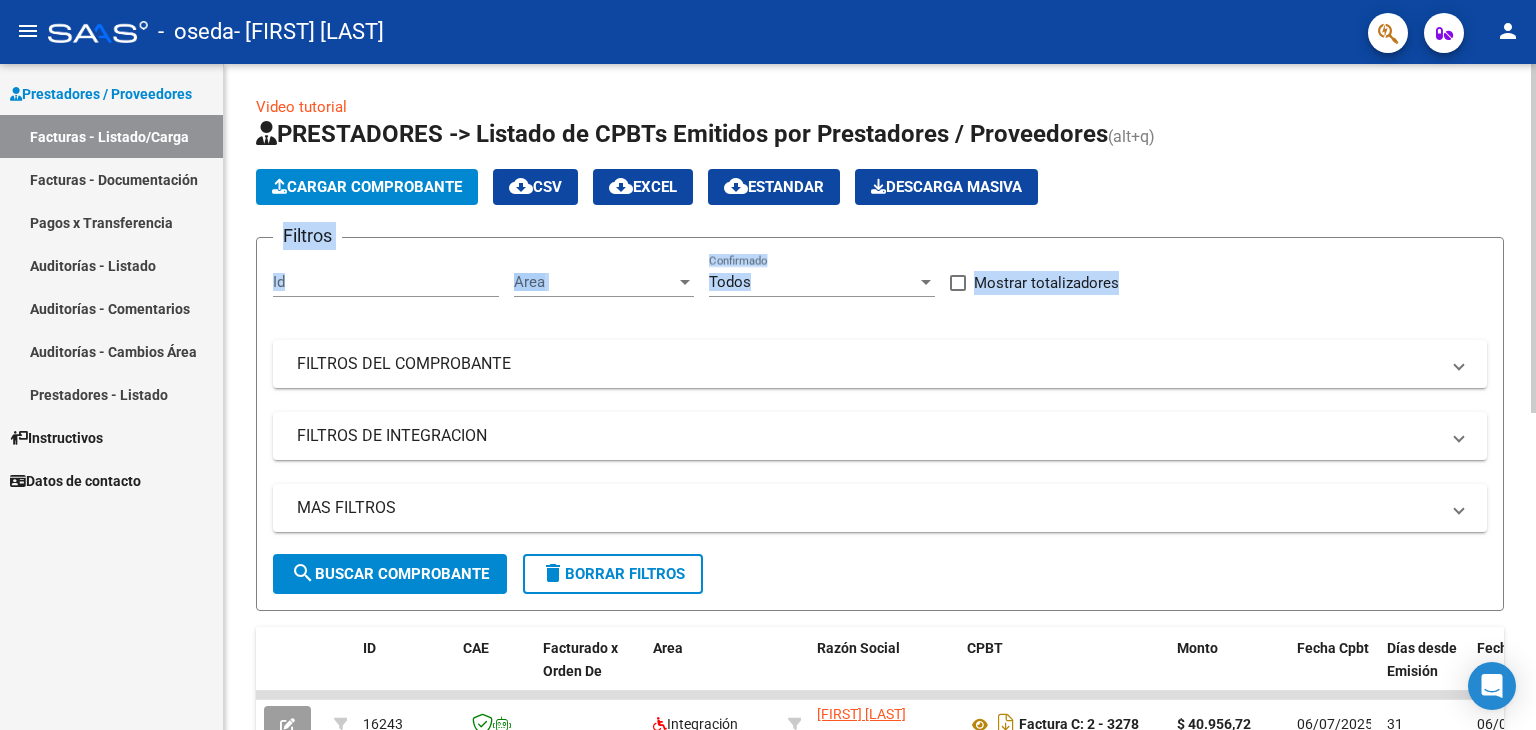 drag, startPoint x: 1529, startPoint y: 180, endPoint x: 1528, endPoint y: 284, distance: 104.00481 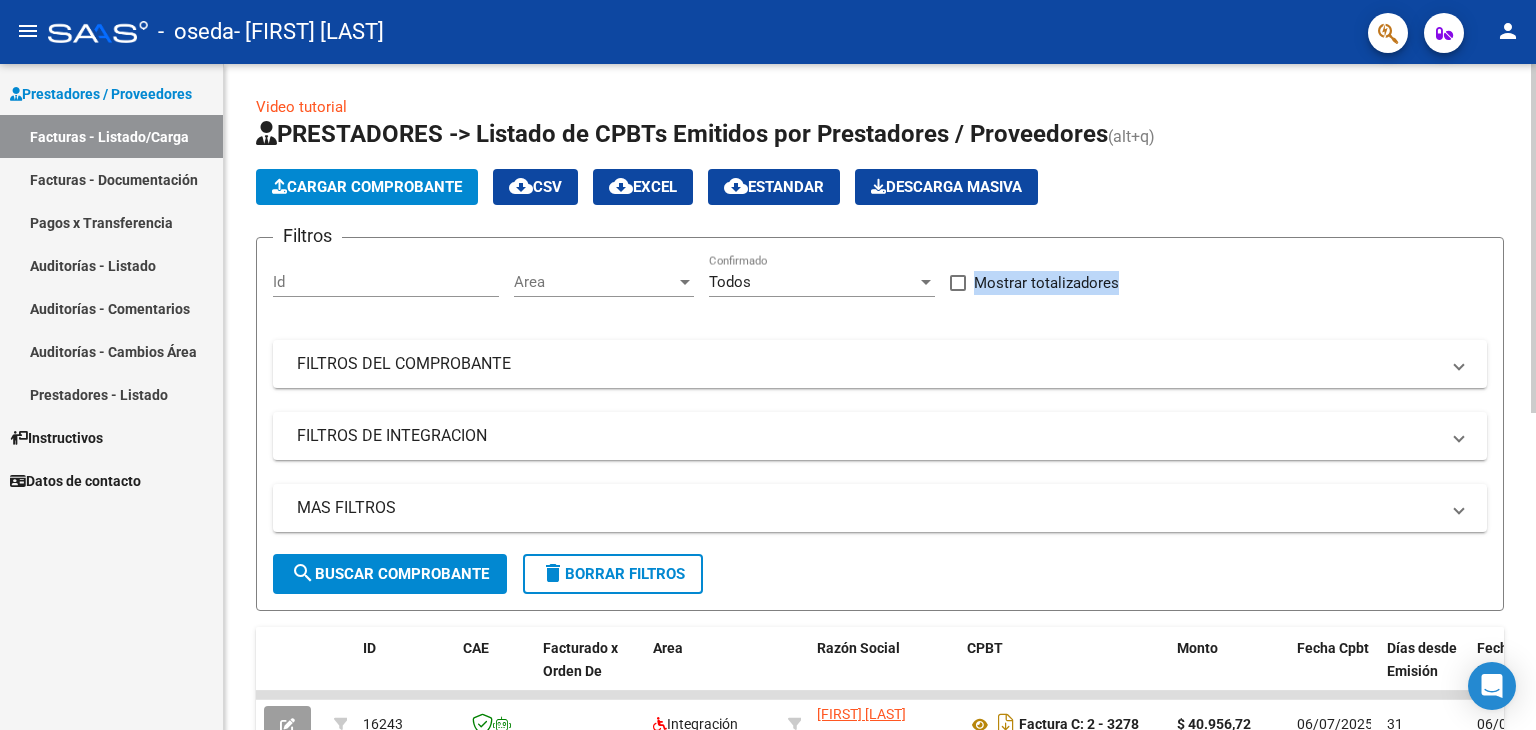 scroll, scrollTop: 171, scrollLeft: 0, axis: vertical 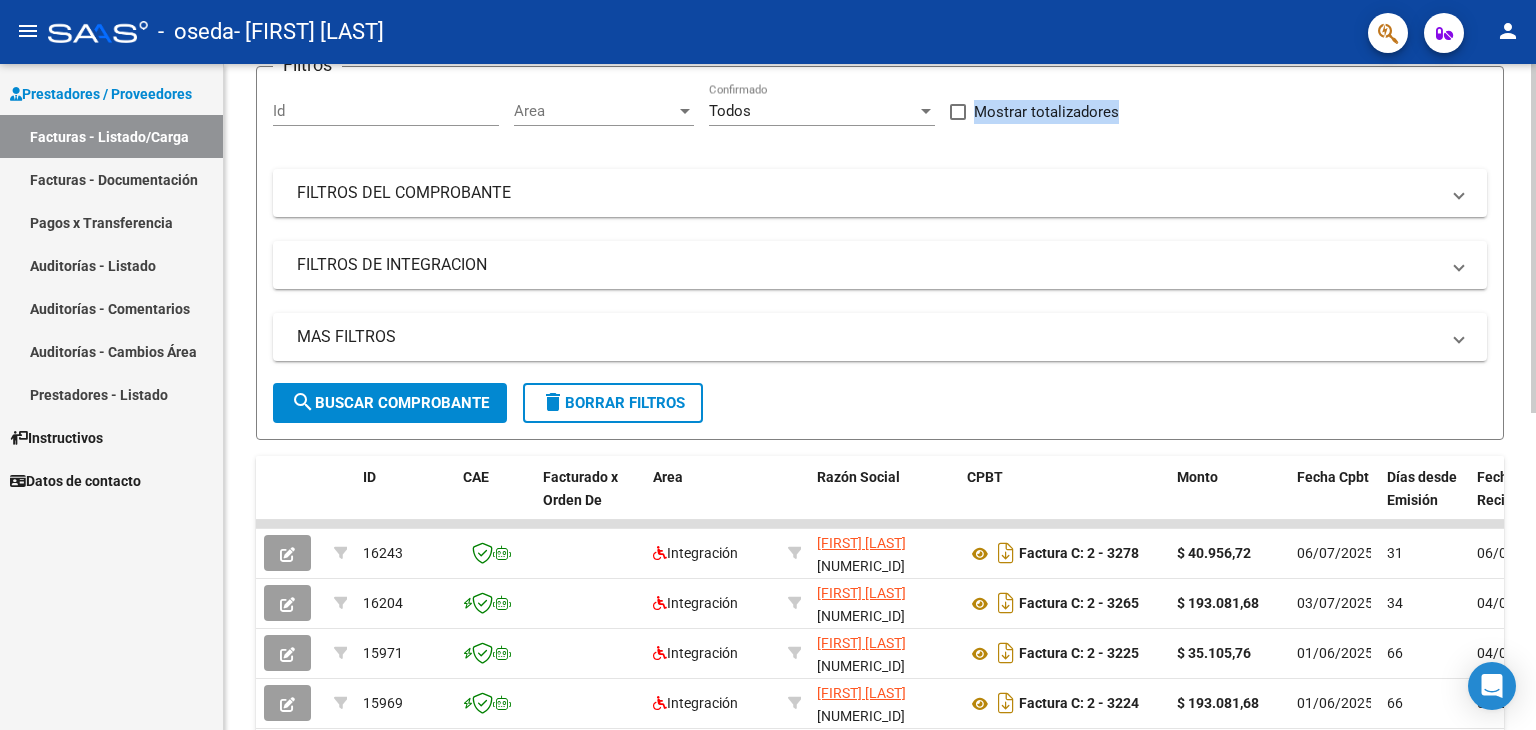 click on "Video tutorial   PRESTADORES -> Listado de CPBTs Emitidos por Prestadores / Proveedores (alt+q)   Cargar Comprobante
cloud_download  CSV  cloud_download  EXCEL  cloud_download  Estandar   Descarga Masiva
Filtros Id Area Area Todos Confirmado   Mostrar totalizadores   FILTROS DEL COMPROBANTE  Comprobante Tipo Comprobante Tipo Start date – End date Fec. Comprobante Desde / Hasta Días Emisión Desde(cant. días) Días Emisión Hasta(cant. días) CUIT / Razón Social Pto. Venta Nro. Comprobante Código SSS CAE Válido CAE Válido Todos Cargado Módulo Hosp. Todos Tiene facturacion Apócrifa Hospital Refes  FILTROS DE INTEGRACION  Período De Prestación Campos del Archivo de Rendición Devuelto x SSS (dr_envio) Todos Rendido x SSS (dr_envio) Tipo de Registro Tipo de Registro Período Presentación Período Presentación Campos del Legajo Asociado (preaprobación) Afiliado Legajo (cuil/nombre) Todos Solo facturas preaprobadas  MAS FILTROS  Todos Con Doc. Respaldatoria Todos Con Trazabilidad Todos – –" 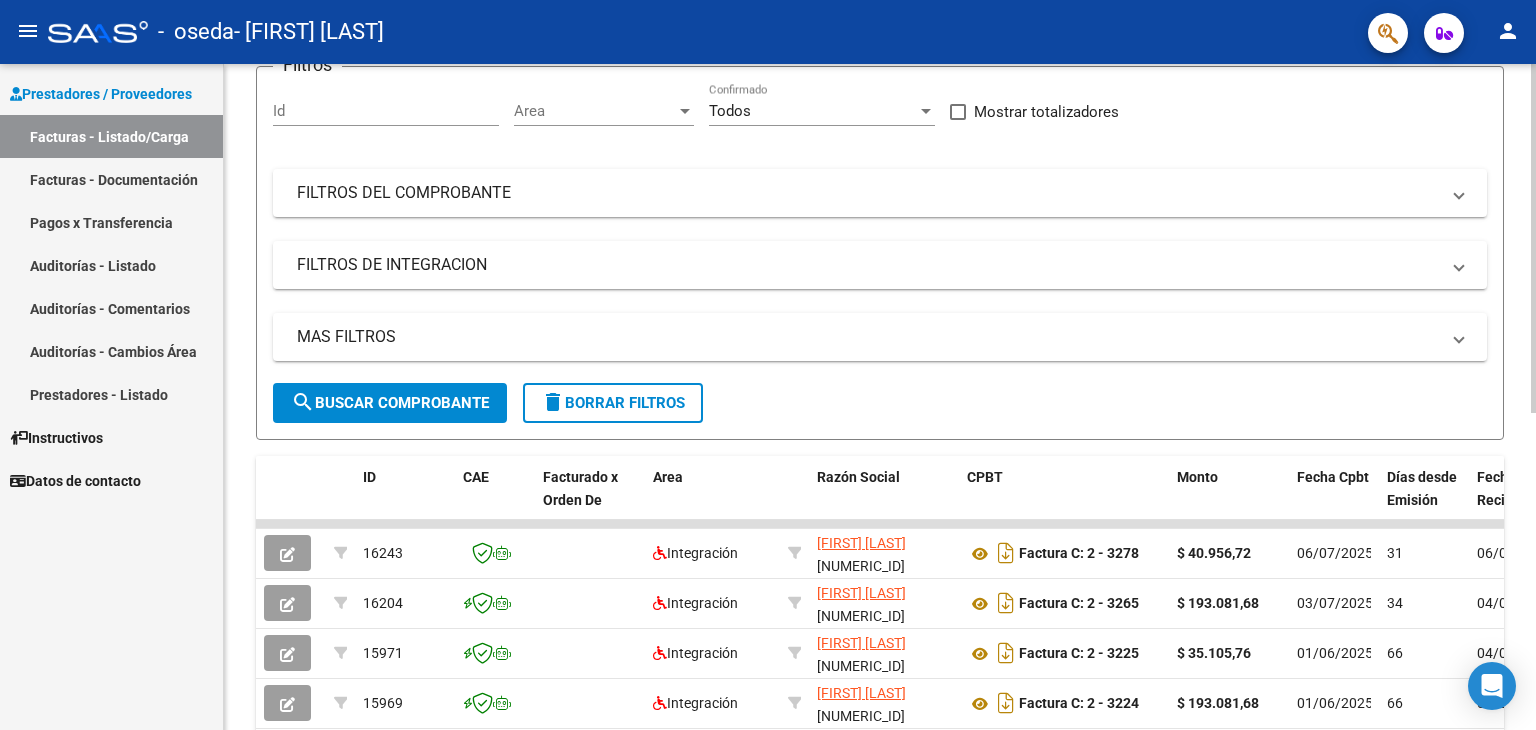 click on "Video tutorial   PRESTADORES -> Listado de CPBTs Emitidos por Prestadores / Proveedores (alt+q)   Cargar Comprobante
cloud_download  CSV  cloud_download  EXCEL  cloud_download  Estandar   Descarga Masiva
Filtros Id Area Area Todos Confirmado   Mostrar totalizadores   FILTROS DEL COMPROBANTE  Comprobante Tipo Comprobante Tipo Start date – End date Fec. Comprobante Desde / Hasta Días Emisión Desde(cant. días) Días Emisión Hasta(cant. días) CUIT / Razón Social Pto. Venta Nro. Comprobante Código SSS CAE Válido CAE Válido Todos Cargado Módulo Hosp. Todos Tiene facturacion Apócrifa Hospital Refes  FILTROS DE INTEGRACION  Período De Prestación Campos del Archivo de Rendición Devuelto x SSS (dr_envio) Todos Rendido x SSS (dr_envio) Tipo de Registro Tipo de Registro Período Presentación Período Presentación Campos del Legajo Asociado (preaprobación) Afiliado Legajo (cuil/nombre) Todos Solo facturas preaprobadas  MAS FILTROS  Todos Con Doc. Respaldatoria Todos Con Trazabilidad Todos – –" 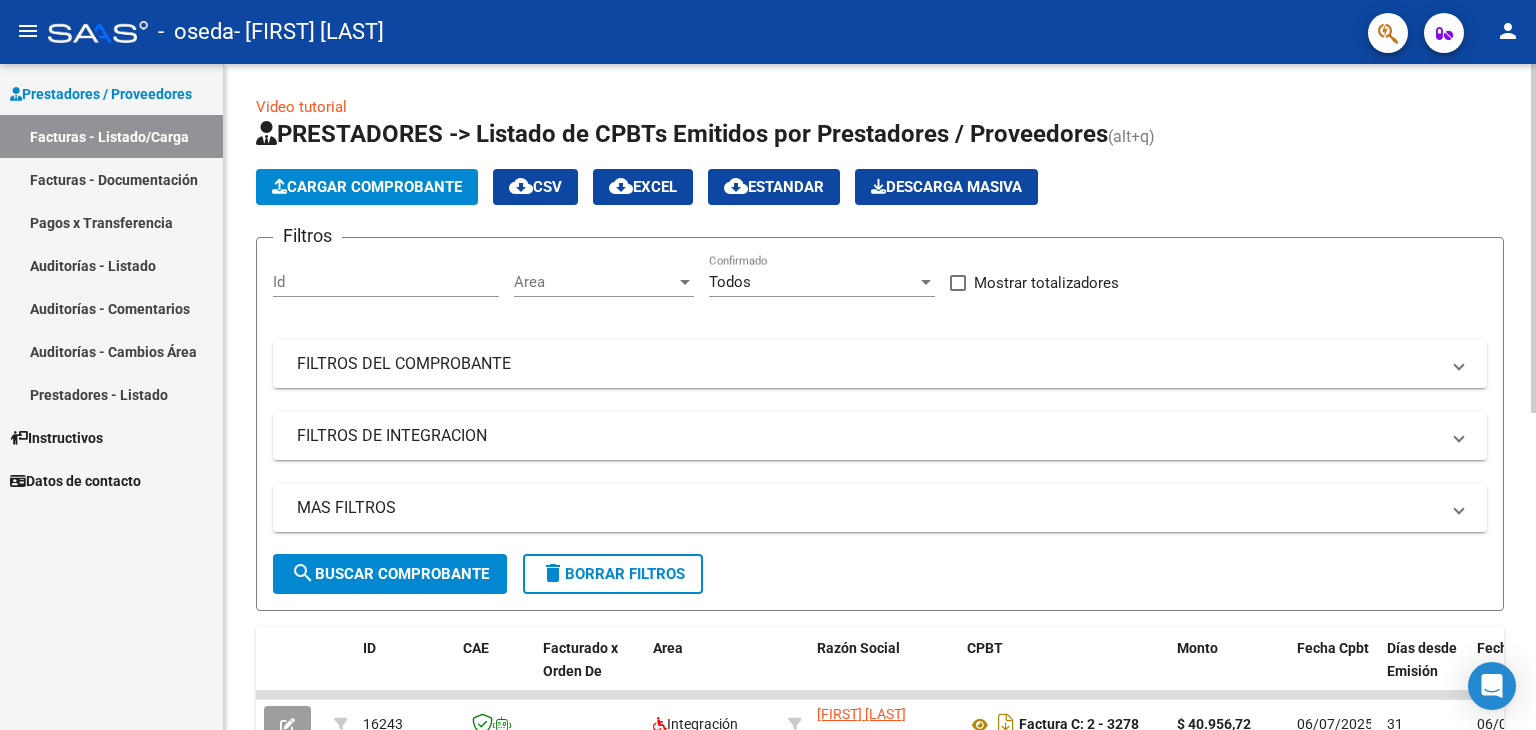 click 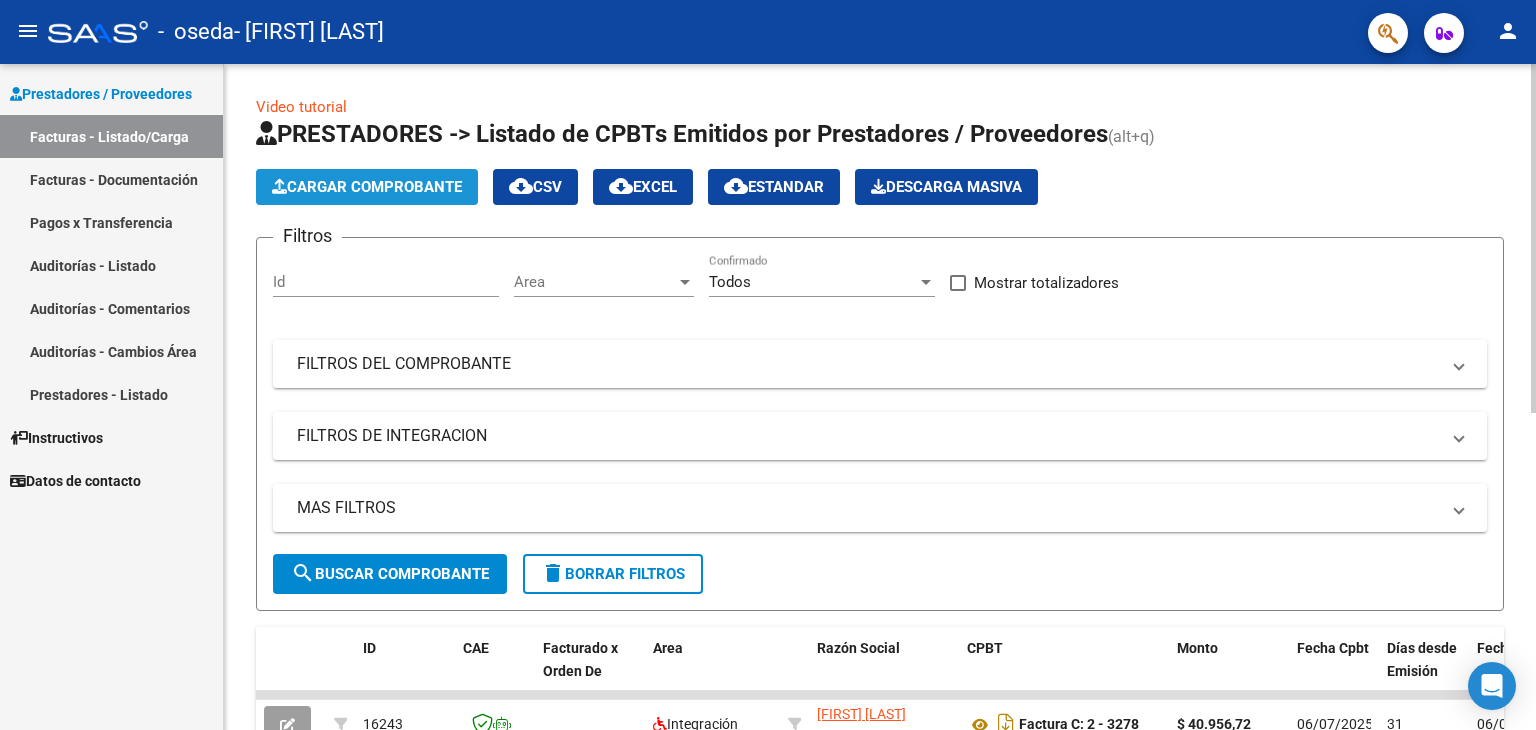 click on "Cargar Comprobante" 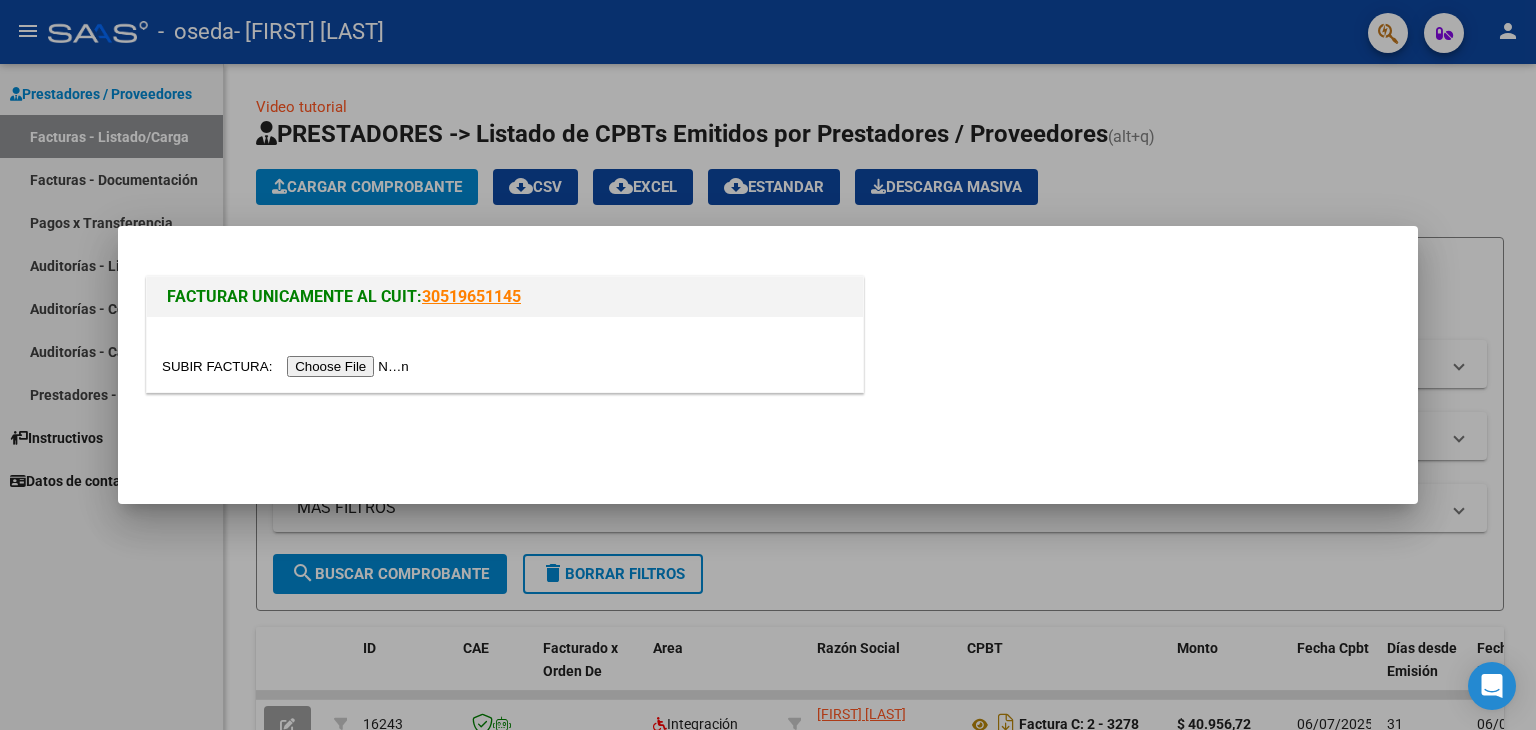 click at bounding box center [288, 366] 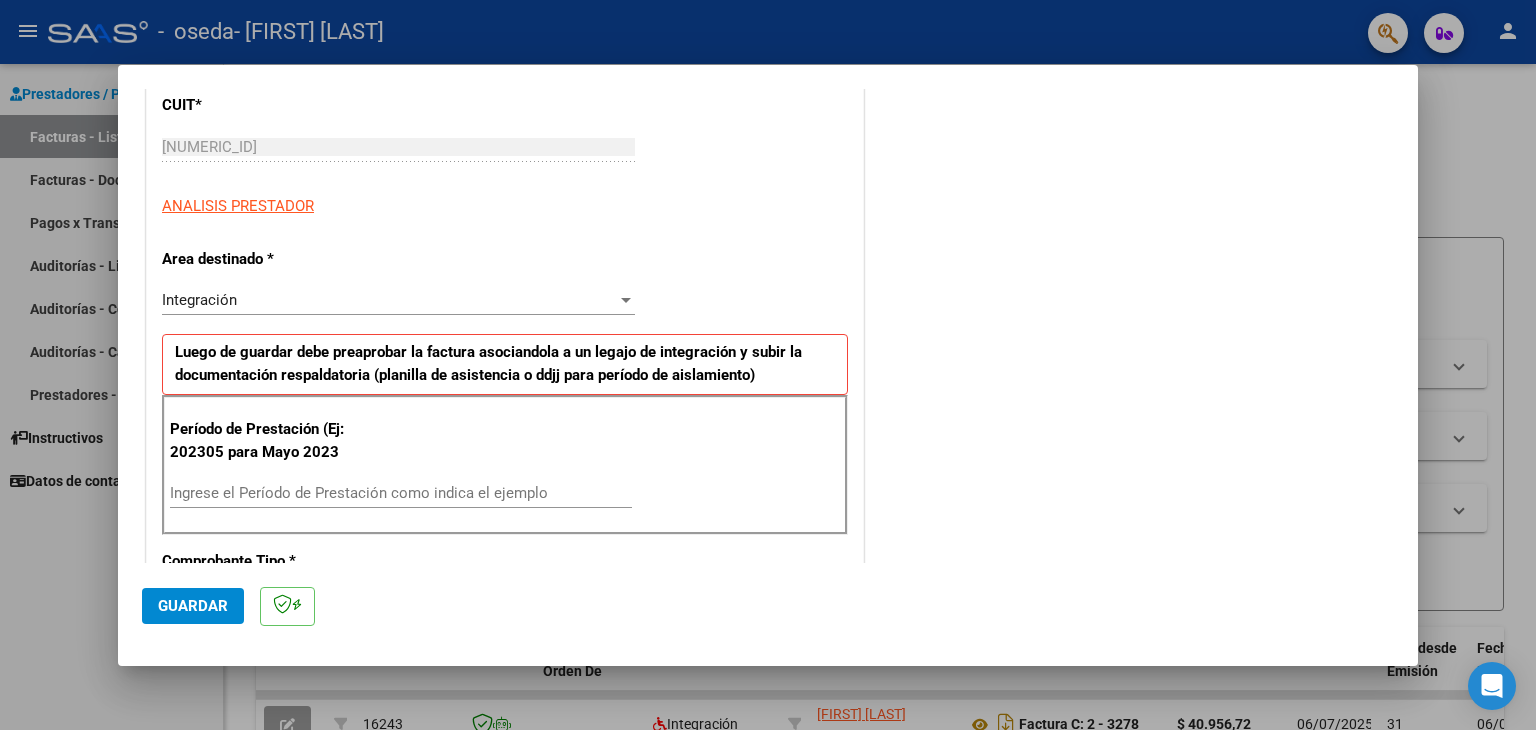 scroll, scrollTop: 280, scrollLeft: 0, axis: vertical 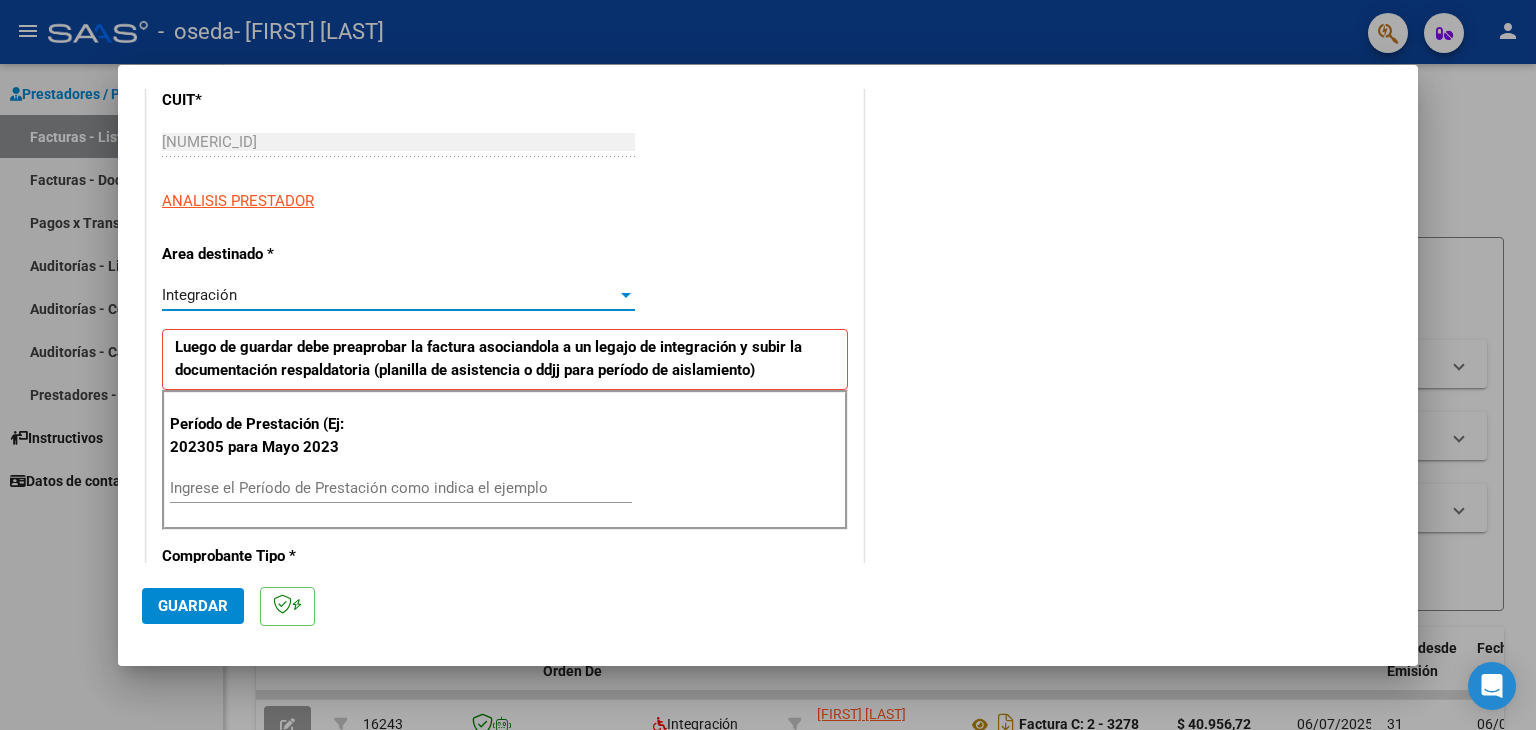 click on "Integración" at bounding box center (389, 295) 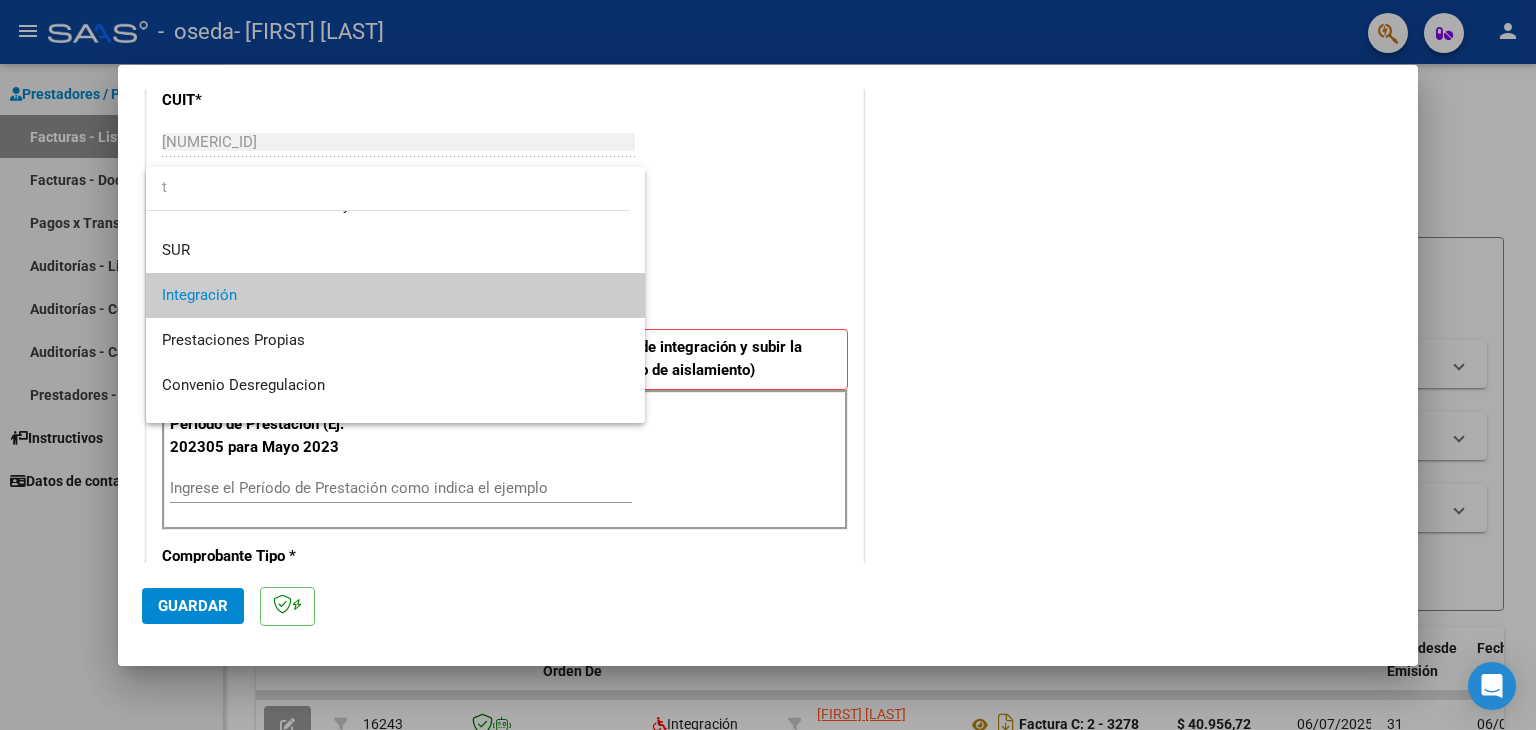 scroll, scrollTop: 59, scrollLeft: 0, axis: vertical 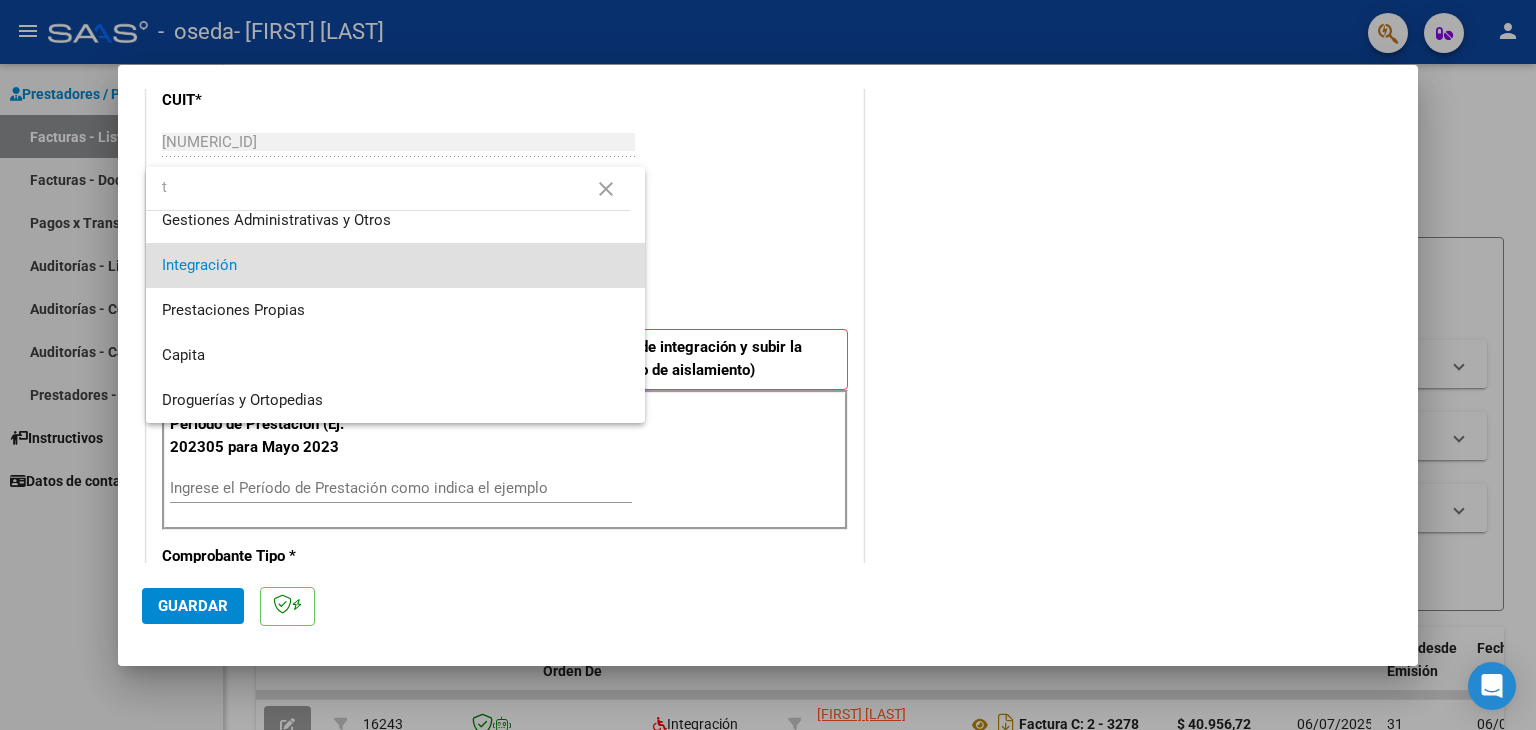type on "t" 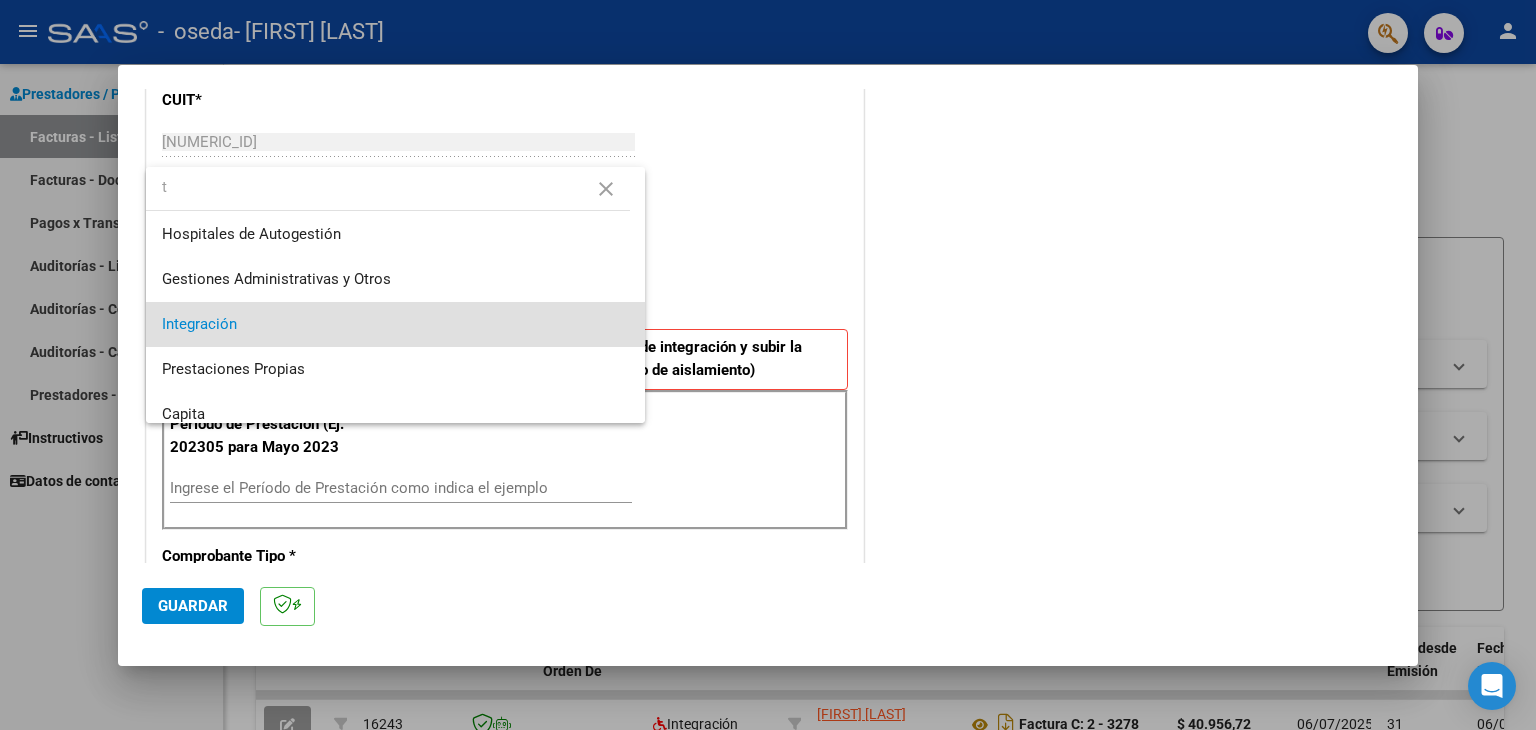 scroll, scrollTop: 59, scrollLeft: 0, axis: vertical 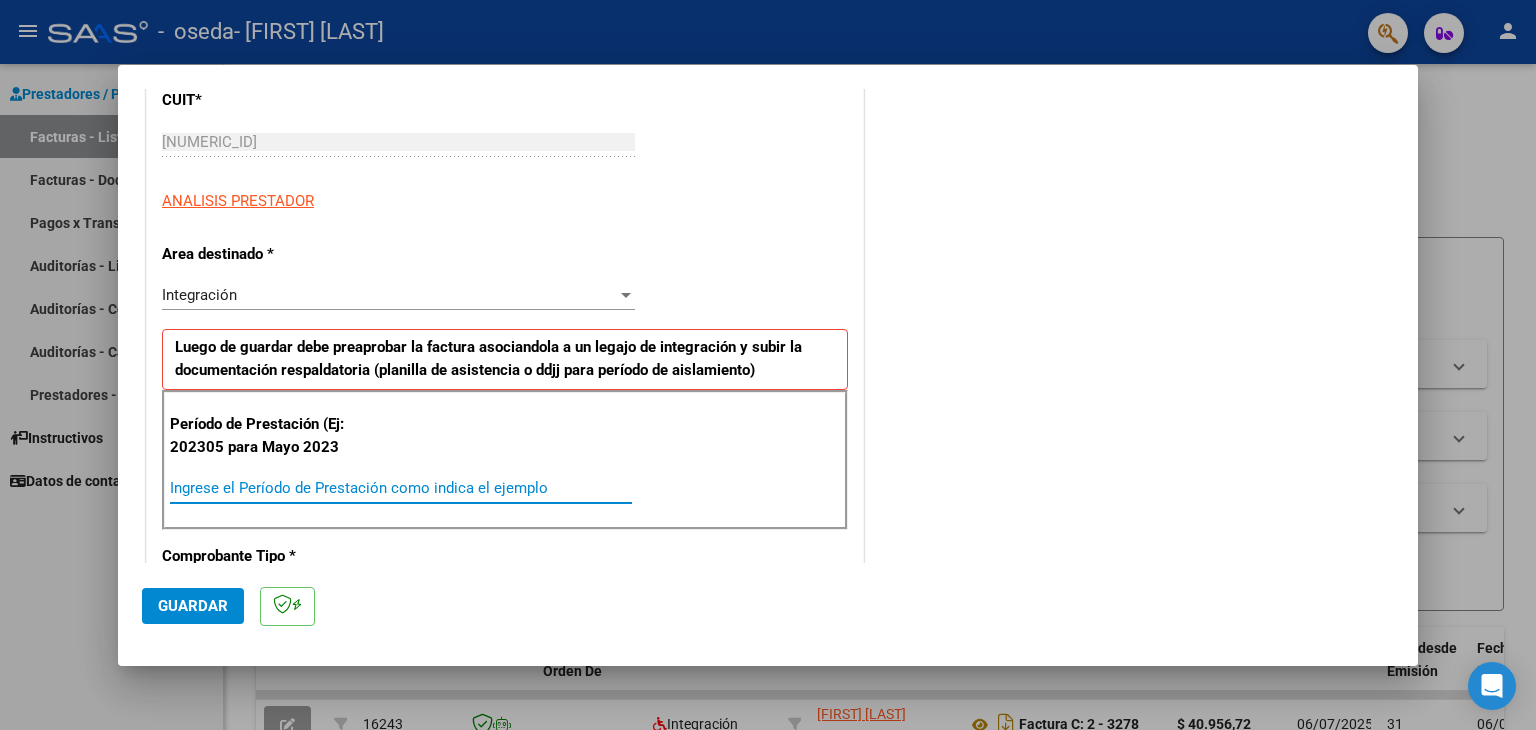 click on "Ingrese el Período de Prestación como indica el ejemplo" at bounding box center (401, 488) 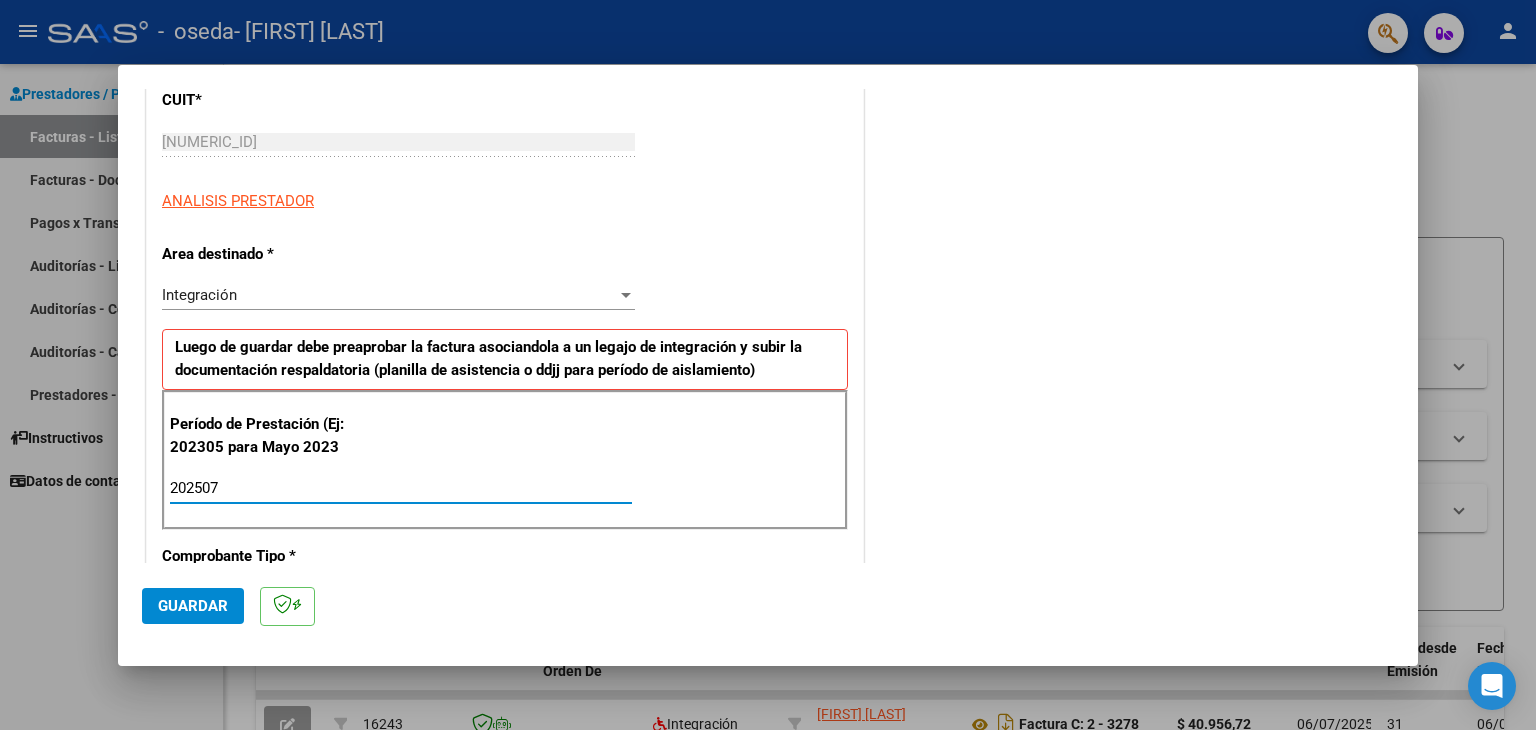 type on "202507" 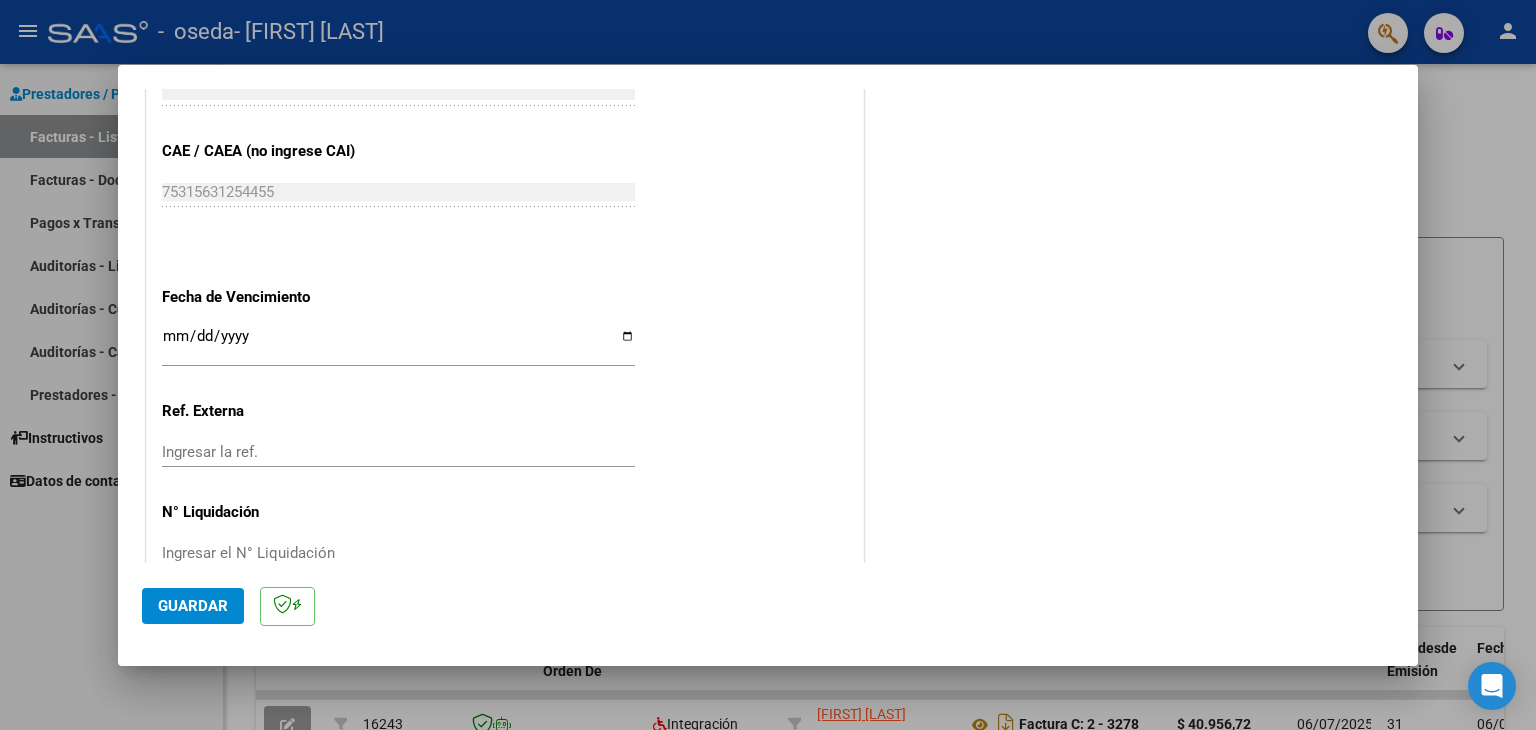 scroll, scrollTop: 1213, scrollLeft: 0, axis: vertical 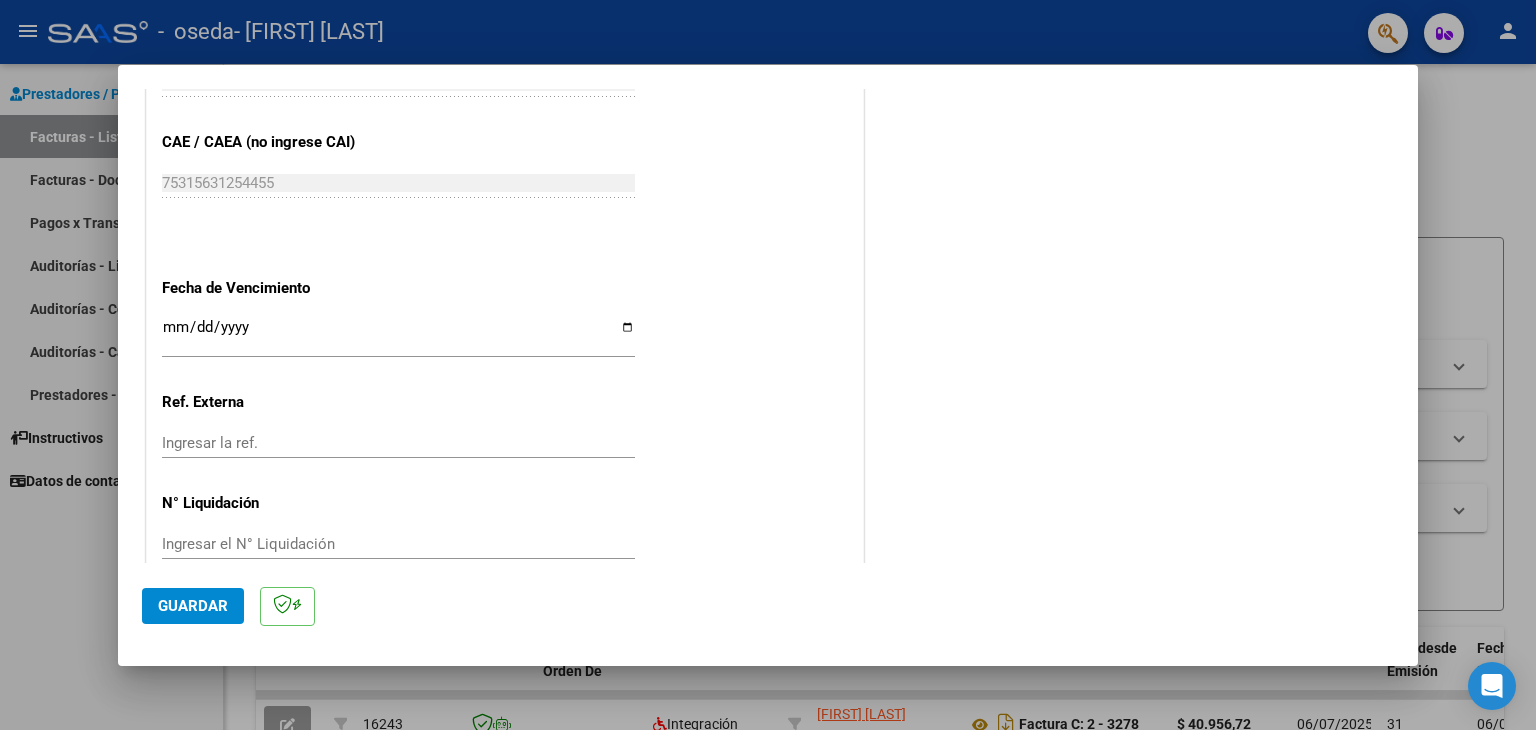 click on "Ingresar la fecha" 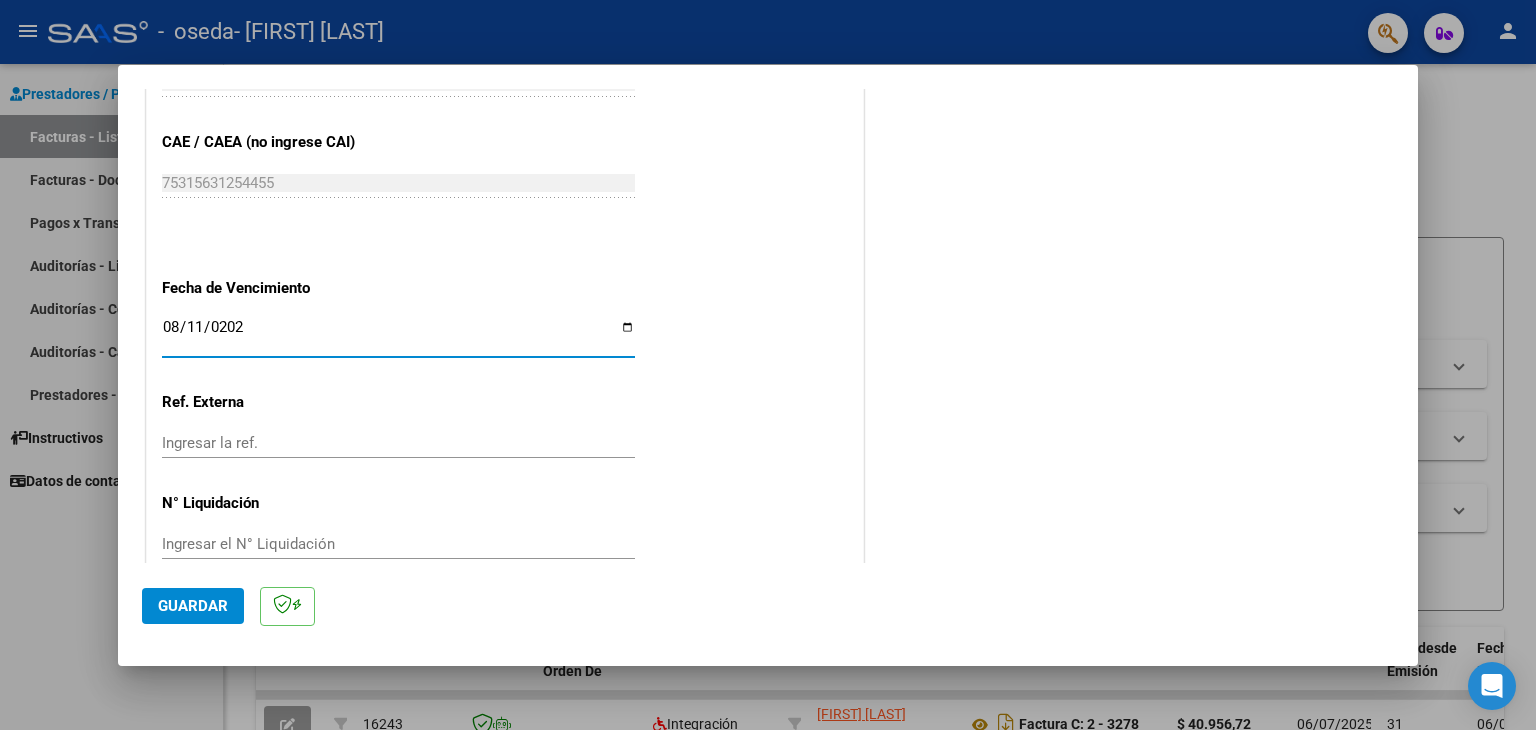 type on "2025-08-11" 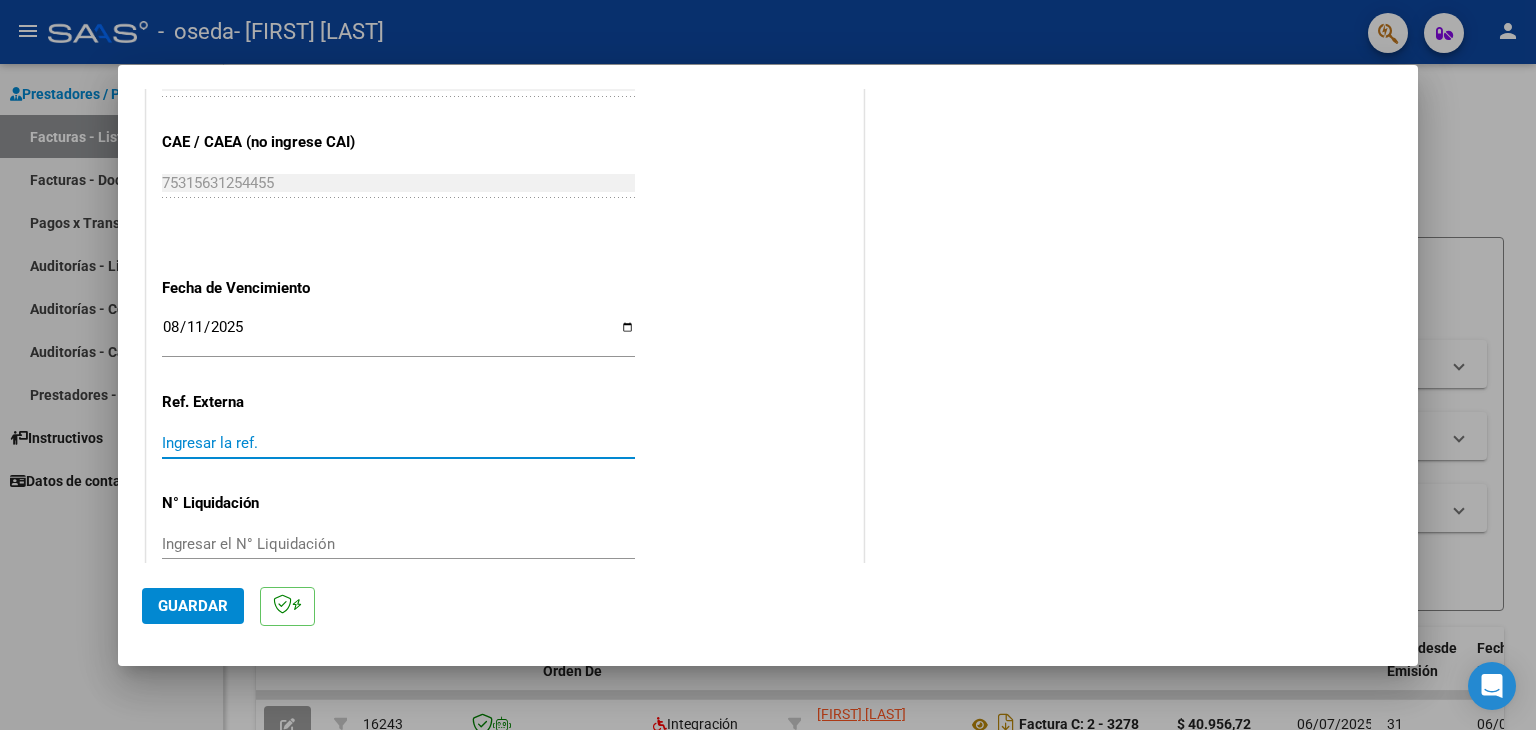 click on "Ingresar la ref." at bounding box center [398, 443] 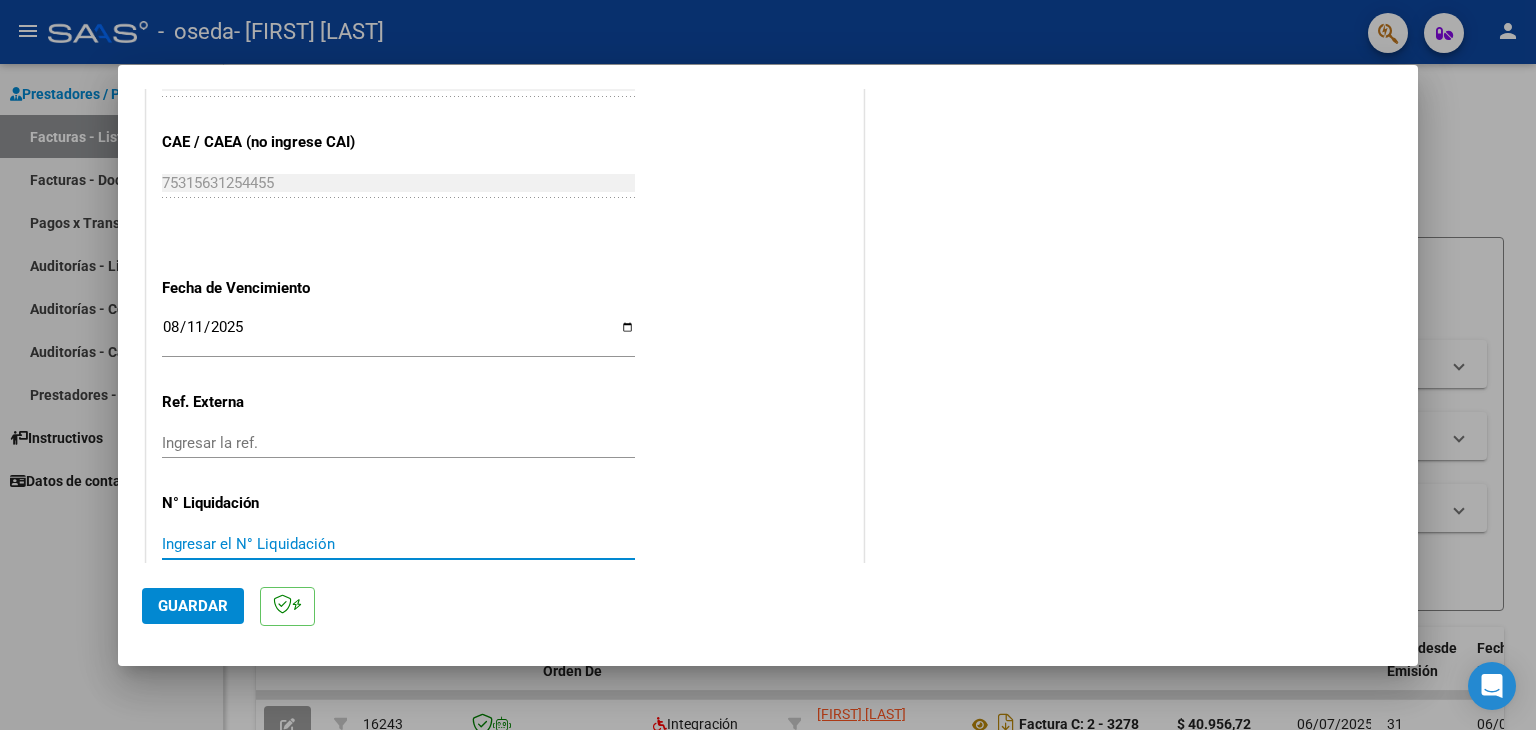 click on "Ingresar el N° Liquidación" at bounding box center [398, 544] 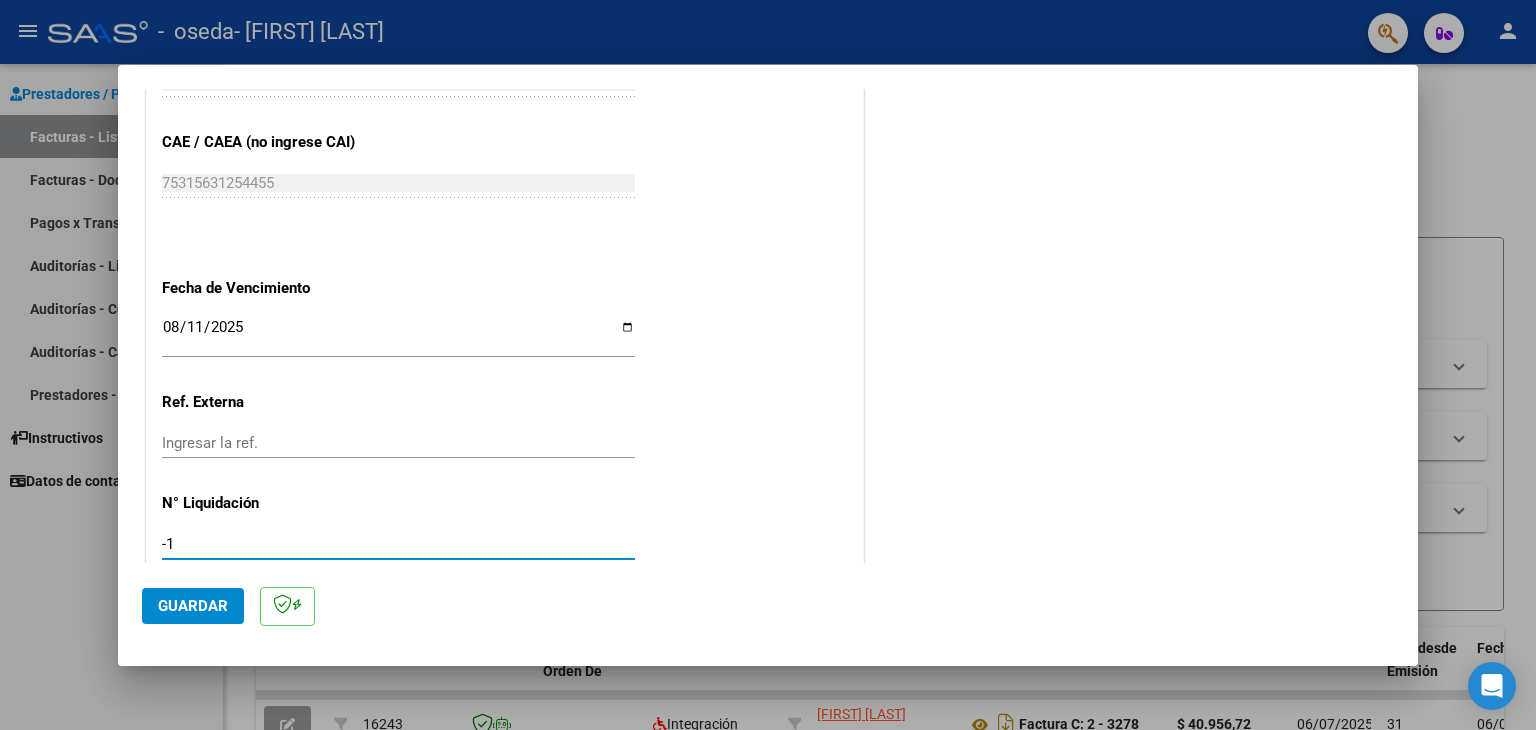 type on "-2" 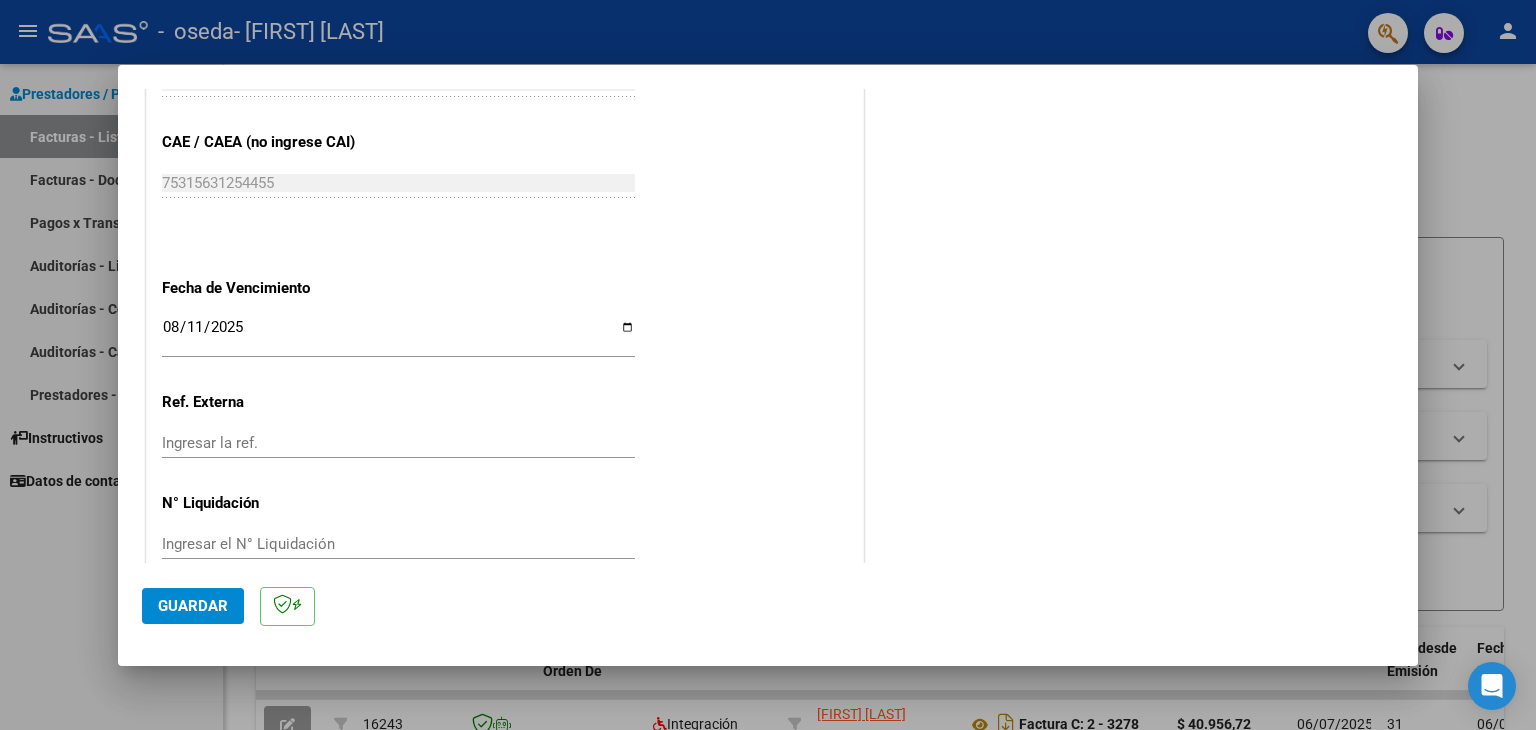scroll, scrollTop: 1245, scrollLeft: 0, axis: vertical 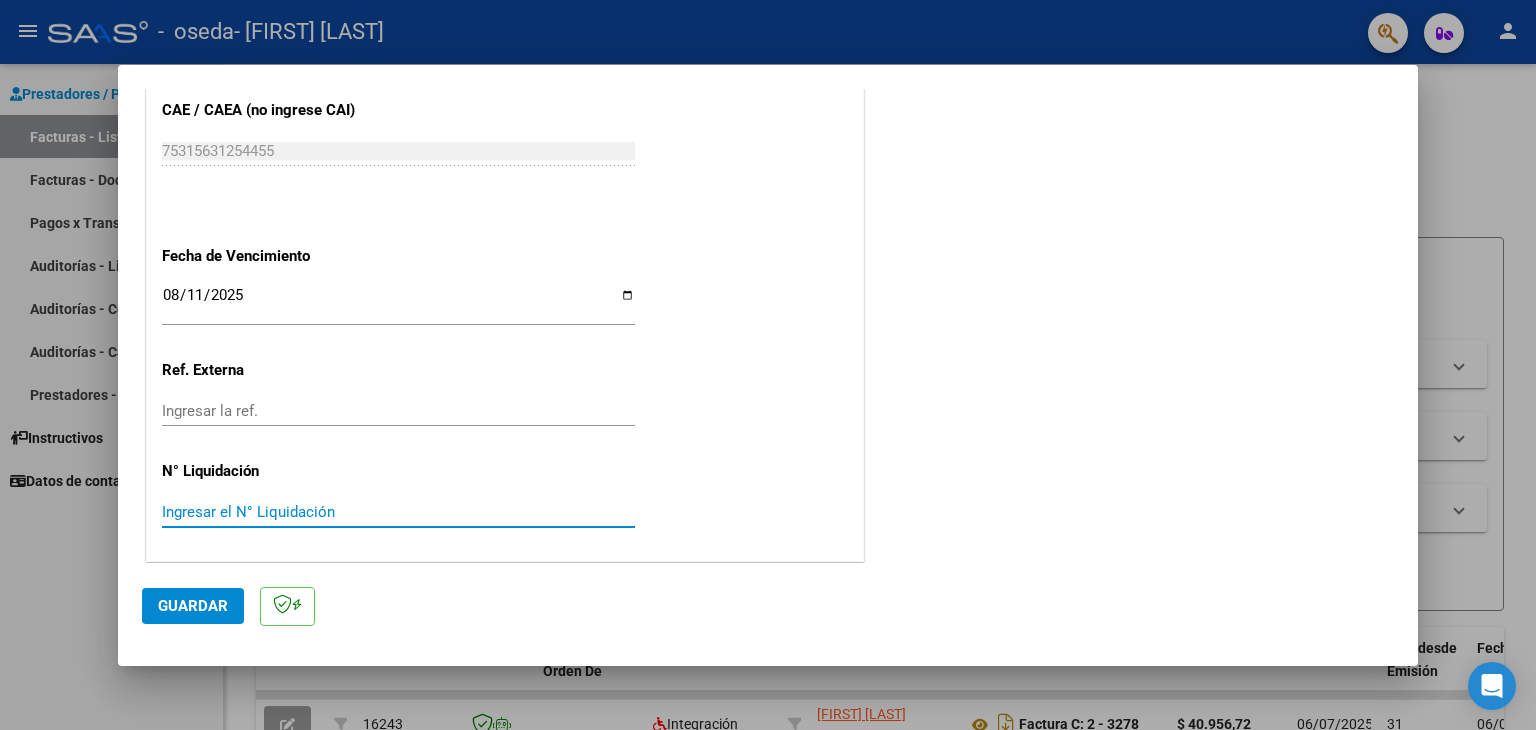 click on "Ingresar el N° Liquidación" at bounding box center [398, 512] 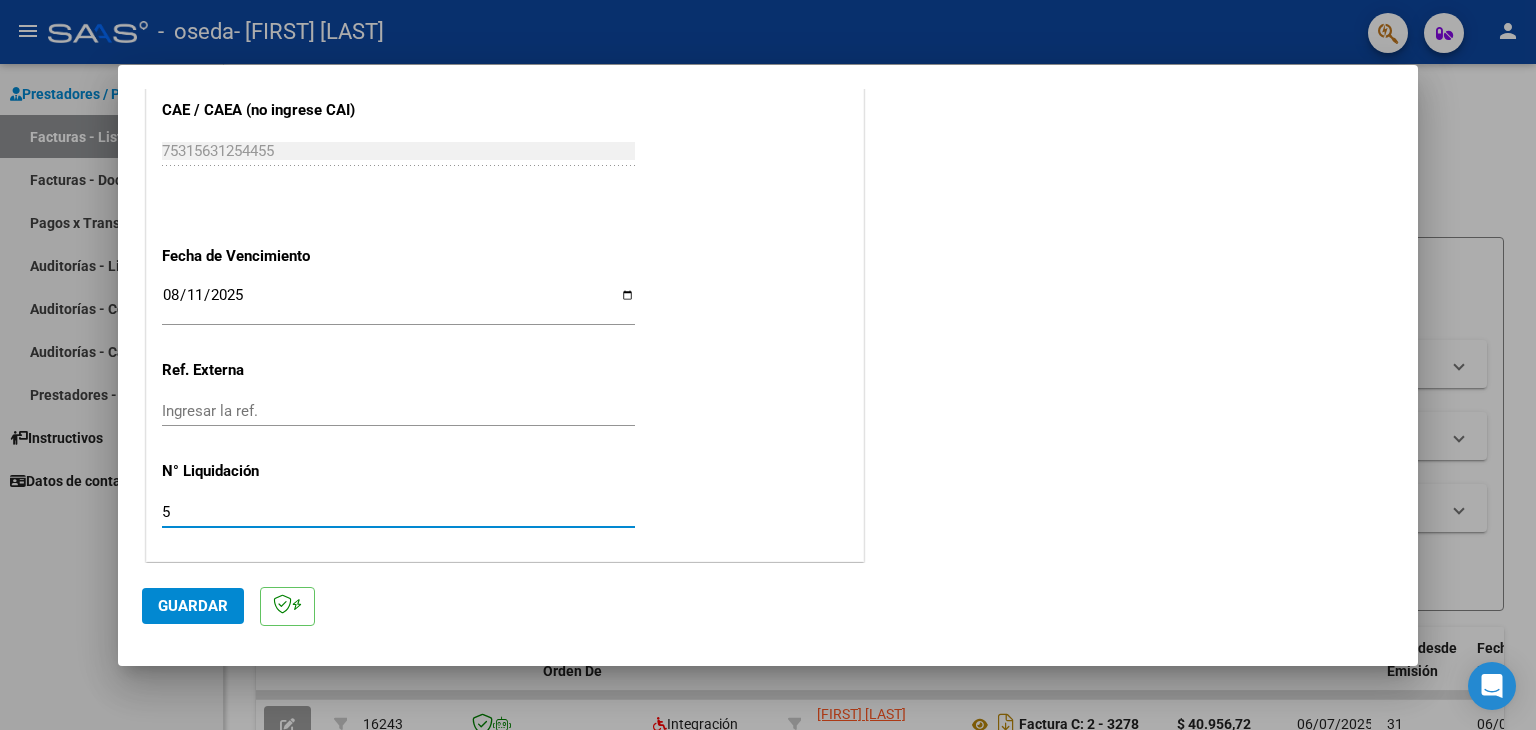 type on "6" 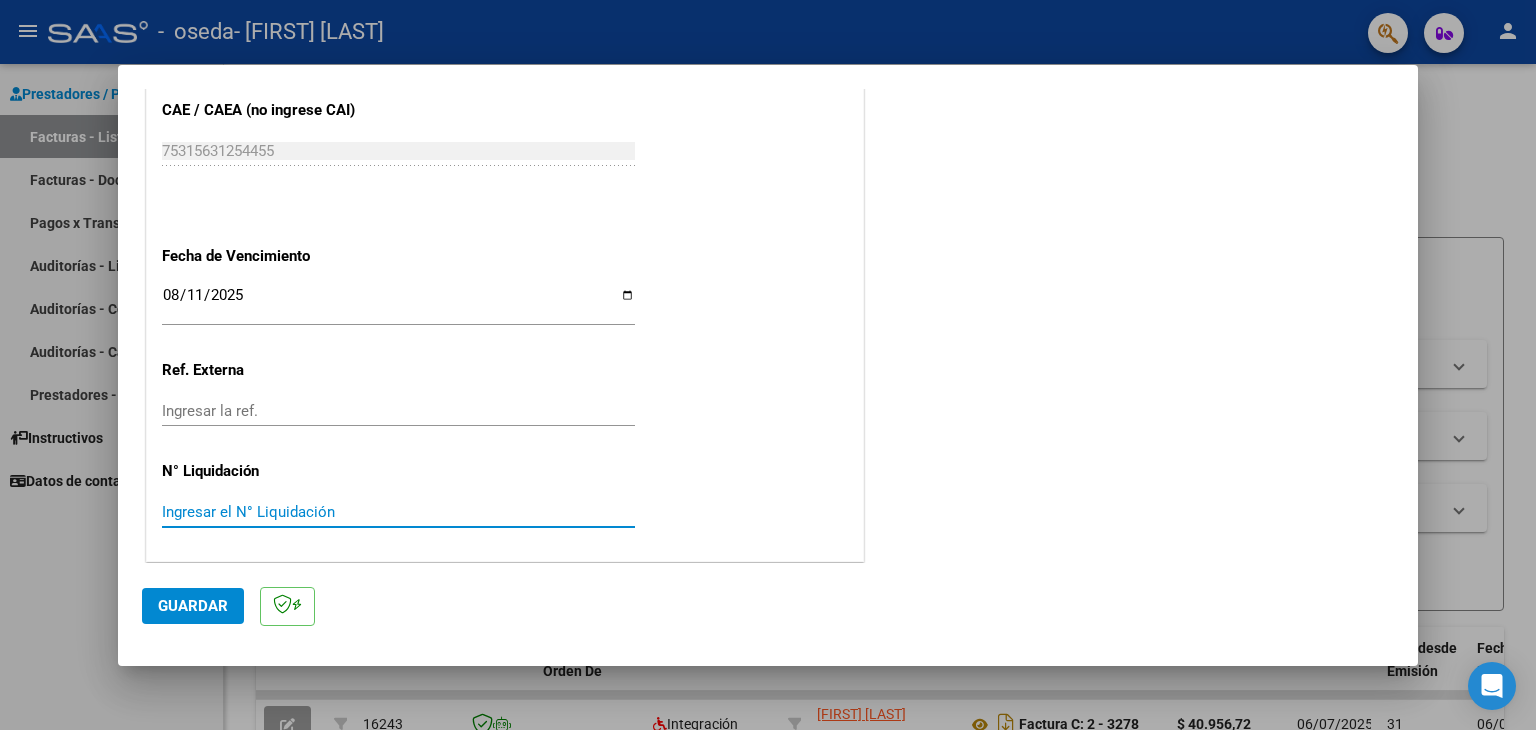 type 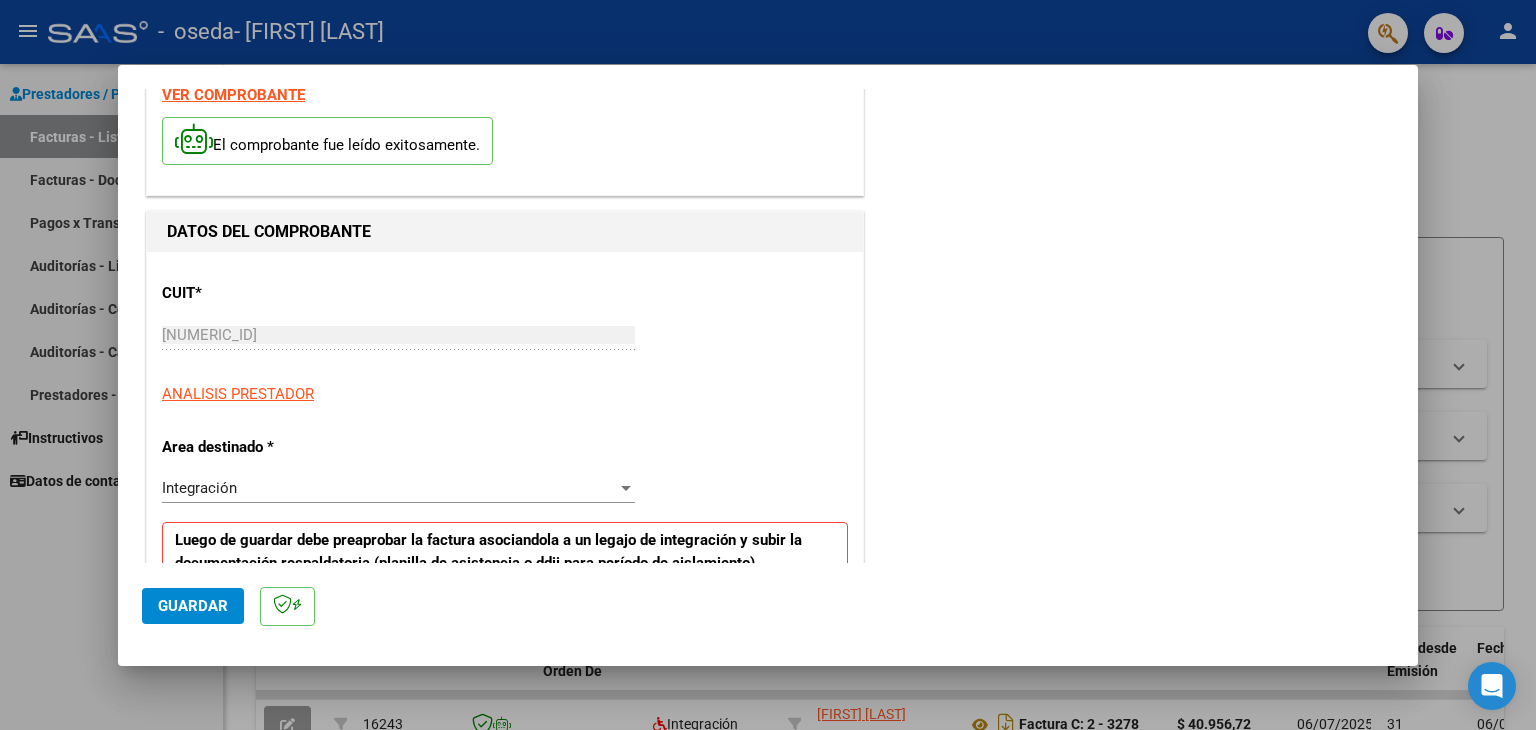 scroll, scrollTop: 0, scrollLeft: 0, axis: both 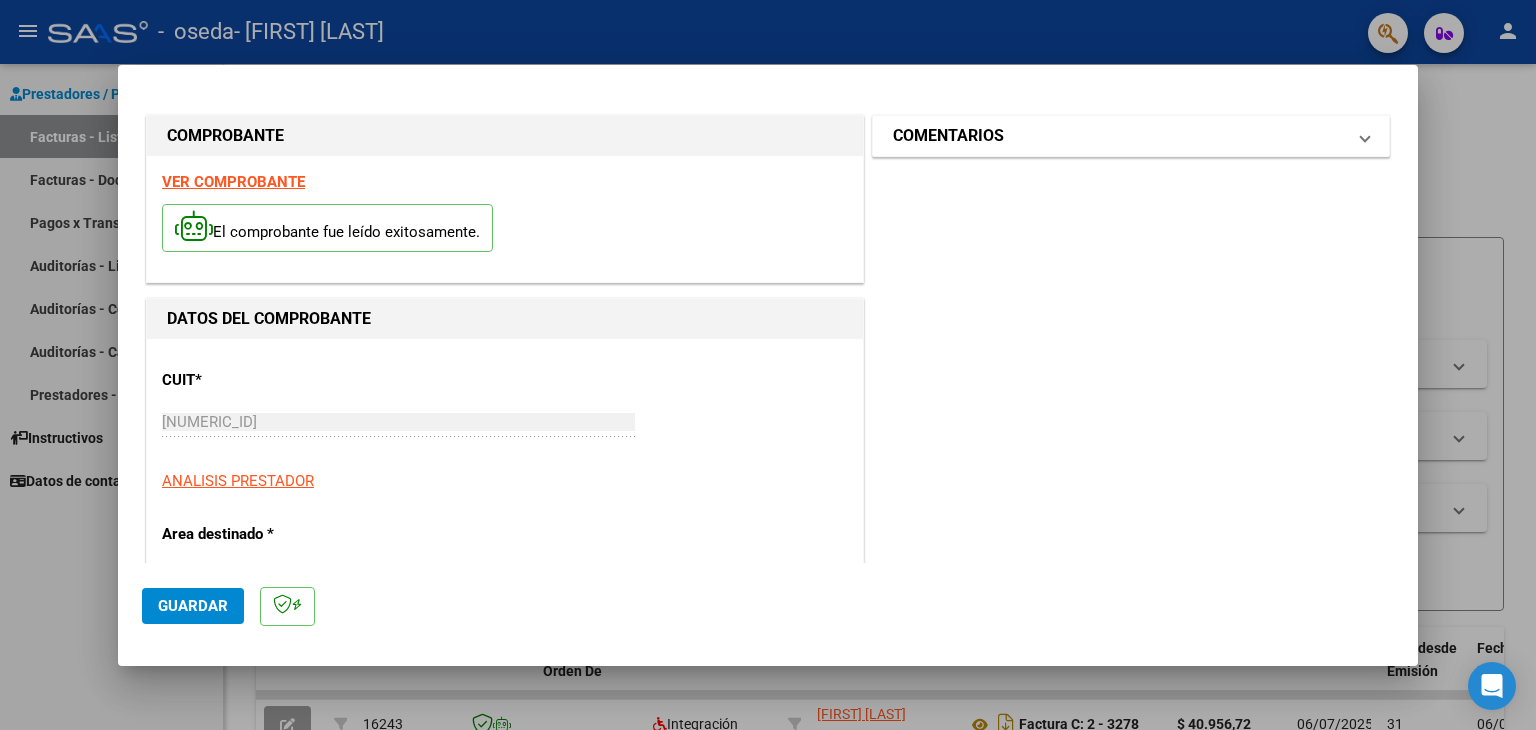 click on "COMENTARIOS" at bounding box center [1119, 136] 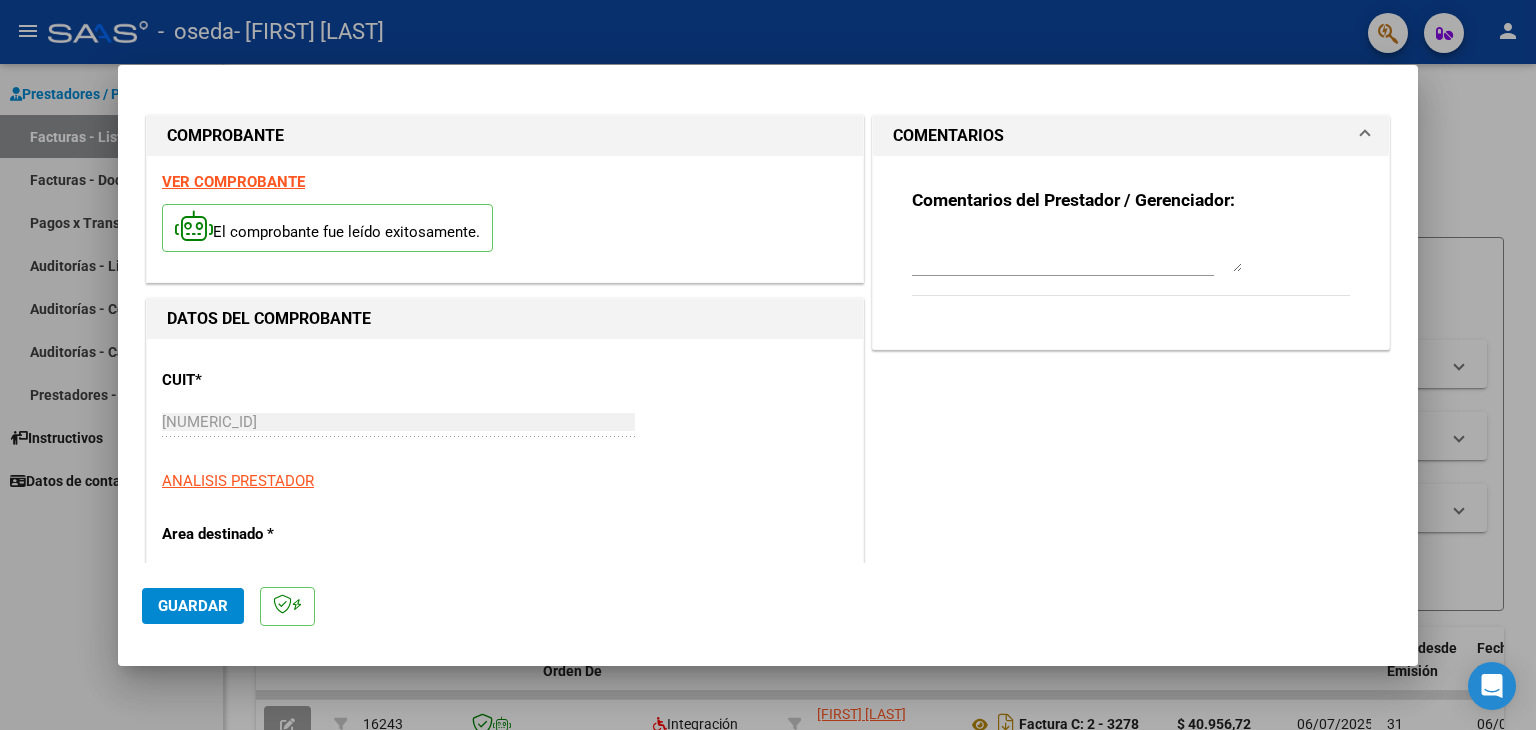 click on "COMENTARIOS" at bounding box center (1119, 136) 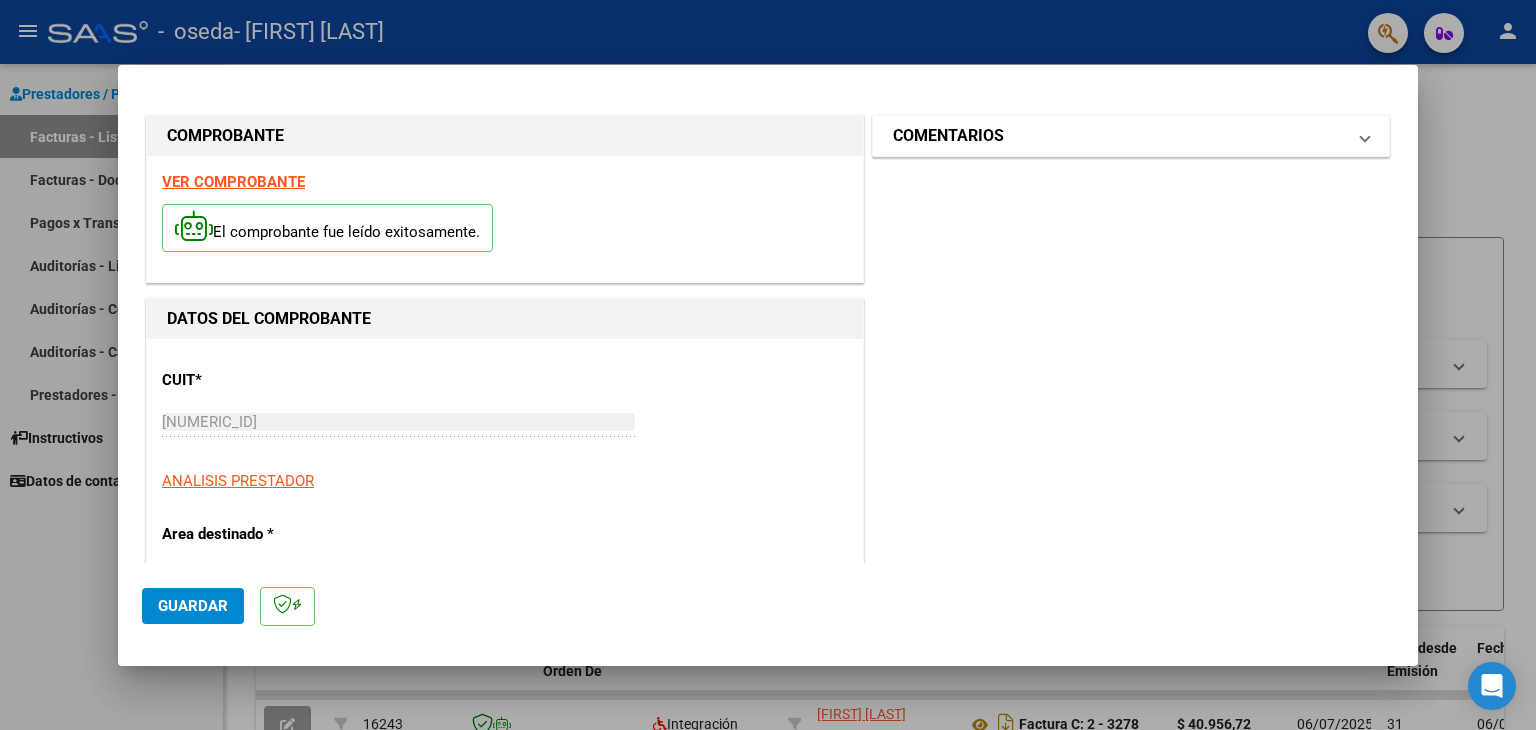 click on "COMENTARIOS" at bounding box center [1119, 136] 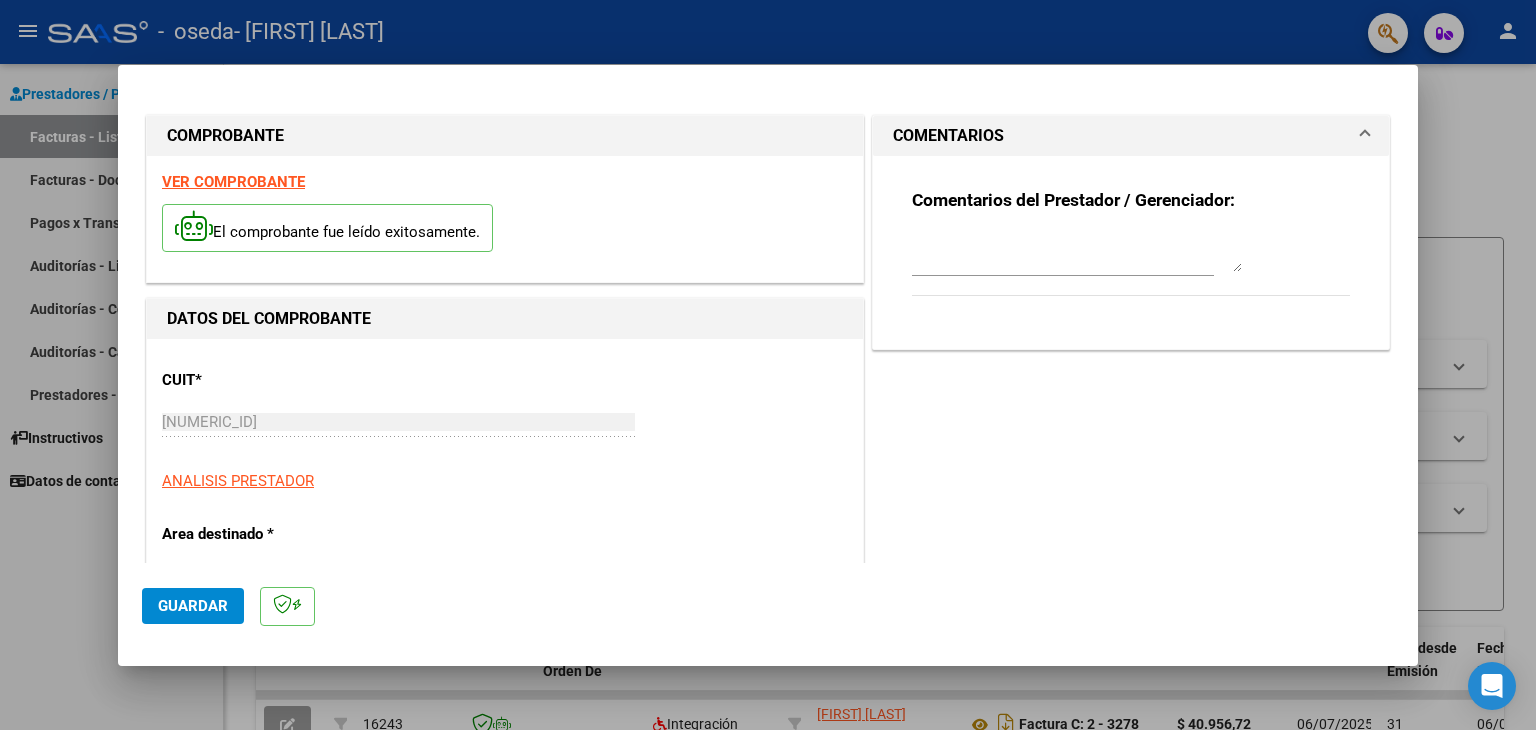 click at bounding box center [1077, 252] 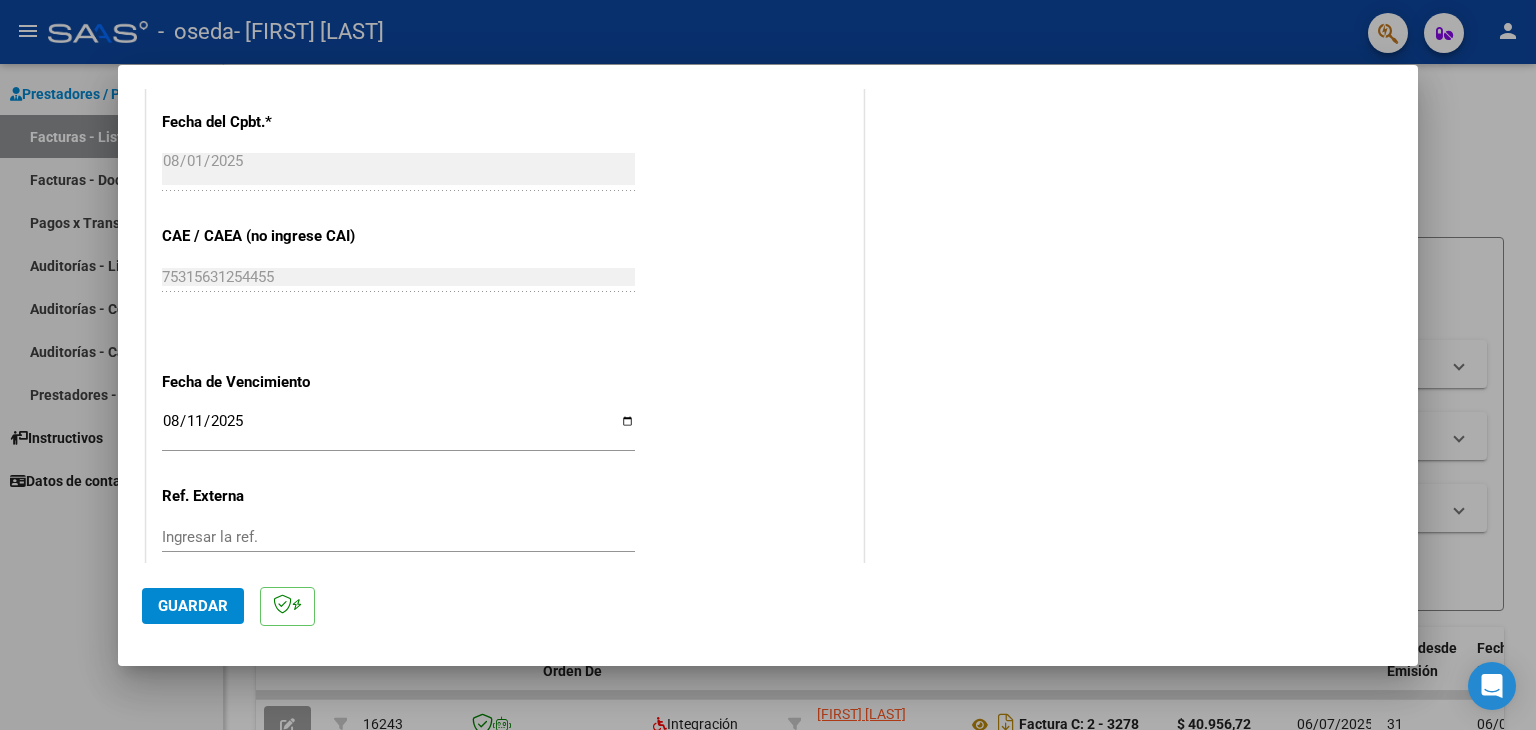 scroll, scrollTop: 1245, scrollLeft: 0, axis: vertical 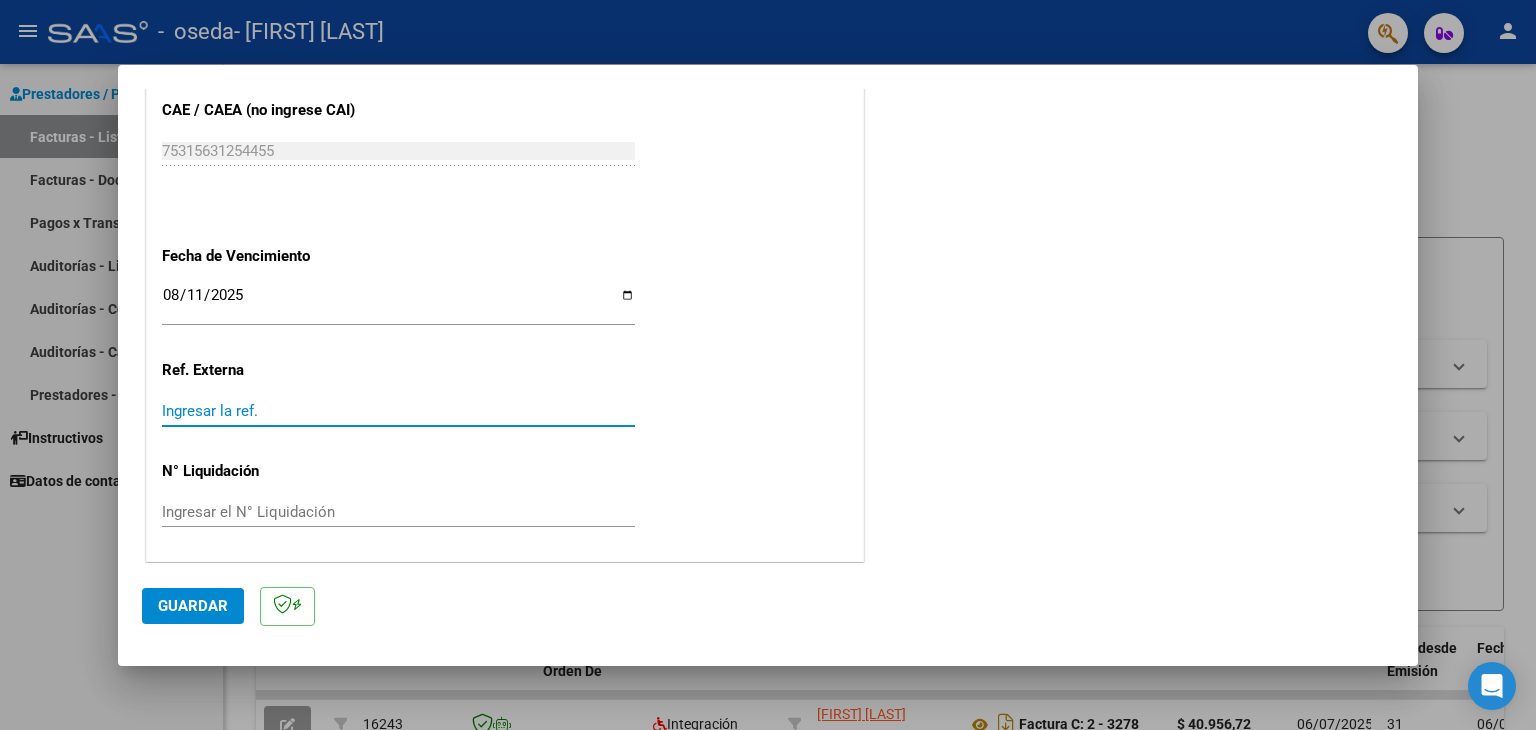 click on "Ingresar la ref." at bounding box center (398, 411) 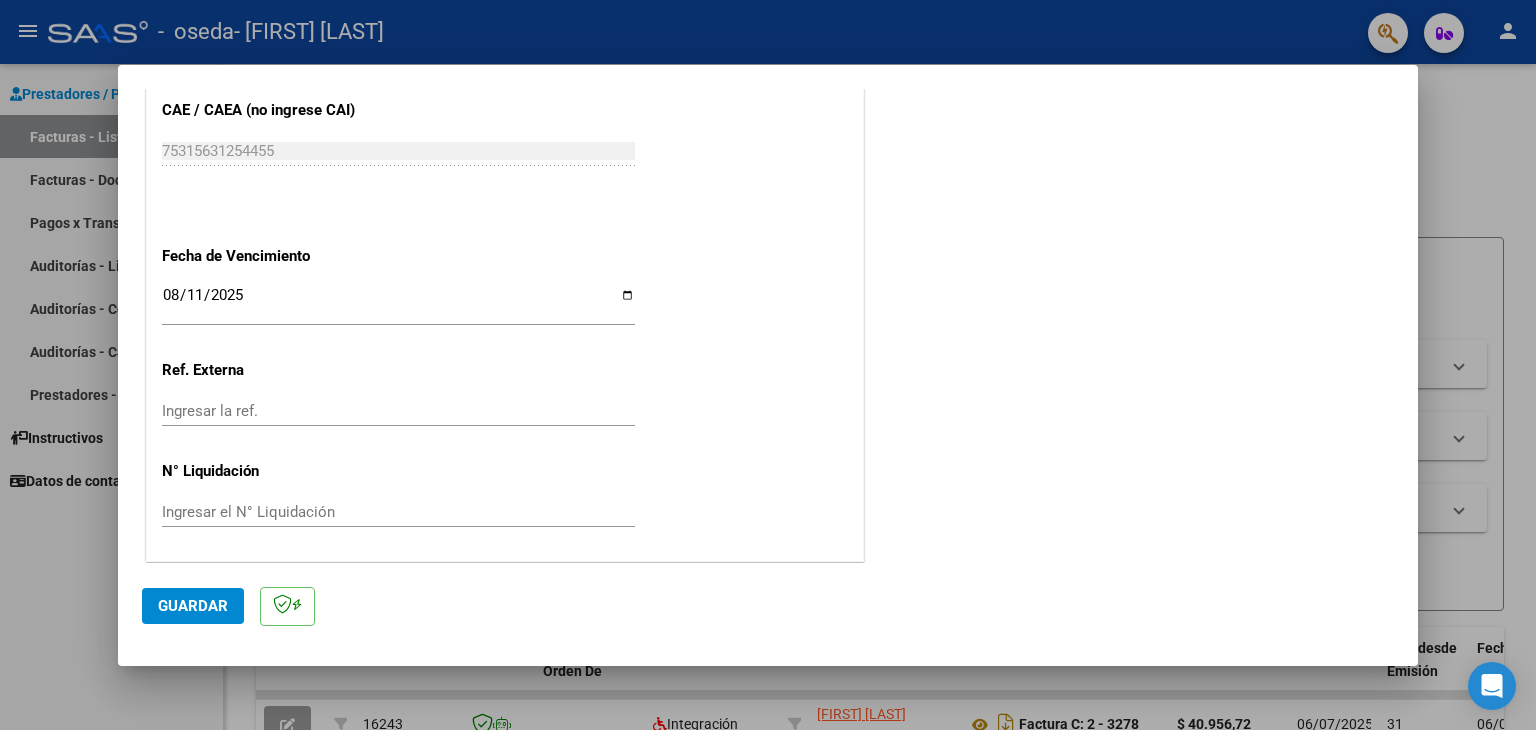 click at bounding box center [768, 365] 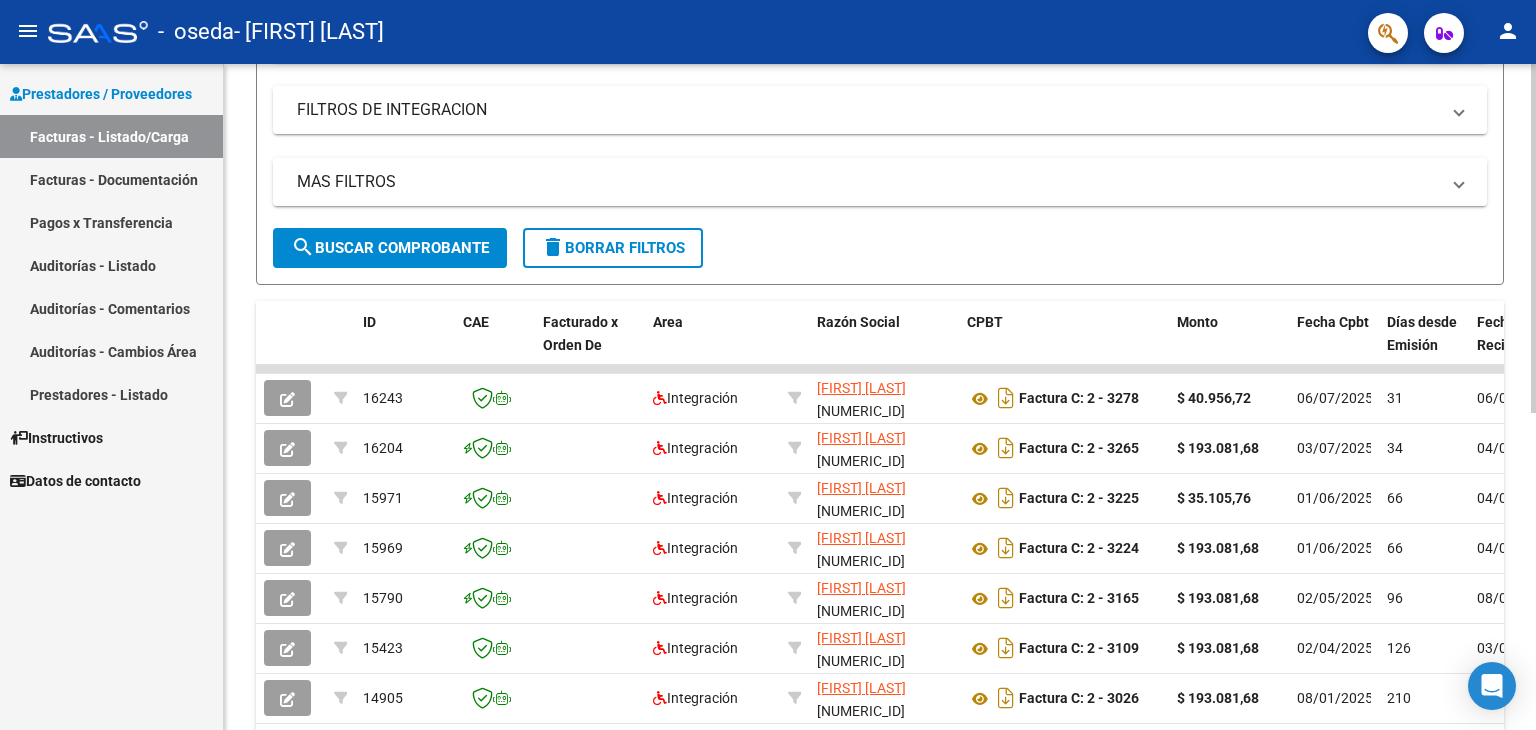scroll, scrollTop: 329, scrollLeft: 0, axis: vertical 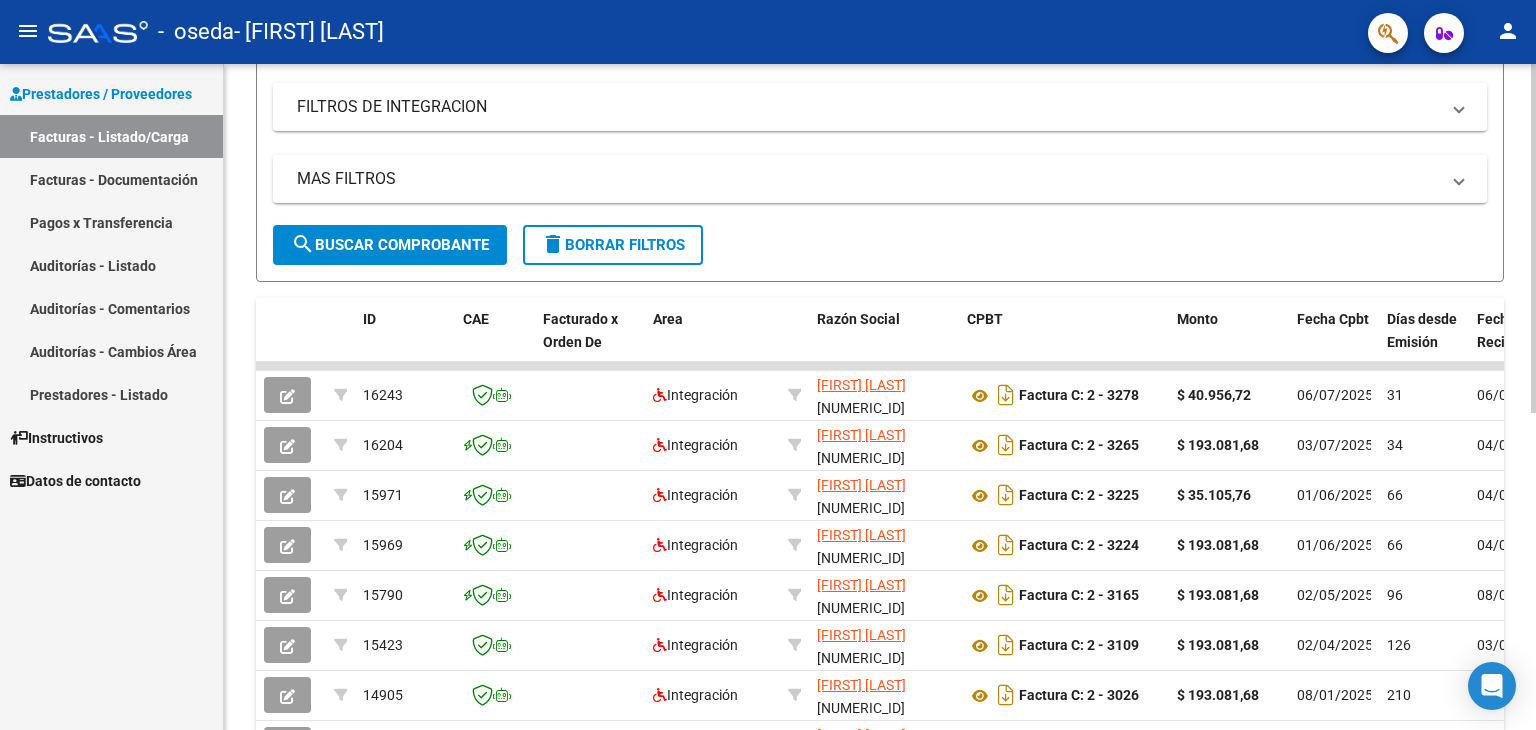 click on "Video tutorial   PRESTADORES -> Listado de CPBTs Emitidos por Prestadores / Proveedores (alt+q)   Cargar Comprobante
cloud_download  CSV  cloud_download  EXCEL  cloud_download  Estandar   Descarga Masiva
Filtros Id Area Area Todos Confirmado   Mostrar totalizadores   FILTROS DEL COMPROBANTE  Comprobante Tipo Comprobante Tipo Start date – End date Fec. Comprobante Desde / Hasta Días Emisión Desde(cant. días) Días Emisión Hasta(cant. días) CUIT / Razón Social Pto. Venta Nro. Comprobante Código SSS CAE Válido CAE Válido Todos Cargado Módulo Hosp. Todos Tiene facturacion Apócrifa Hospital Refes  FILTROS DE INTEGRACION  Período De Prestación Campos del Archivo de Rendición Devuelto x SSS (dr_envio) Todos Rendido x SSS (dr_envio) Tipo de Registro Tipo de Registro Período Presentación Período Presentación Campos del Legajo Asociado (preaprobación) Afiliado Legajo (cuil/nombre) Todos Solo facturas preaprobadas  MAS FILTROS  Todos Con Doc. Respaldatoria Todos Con Trazabilidad Todos – –" 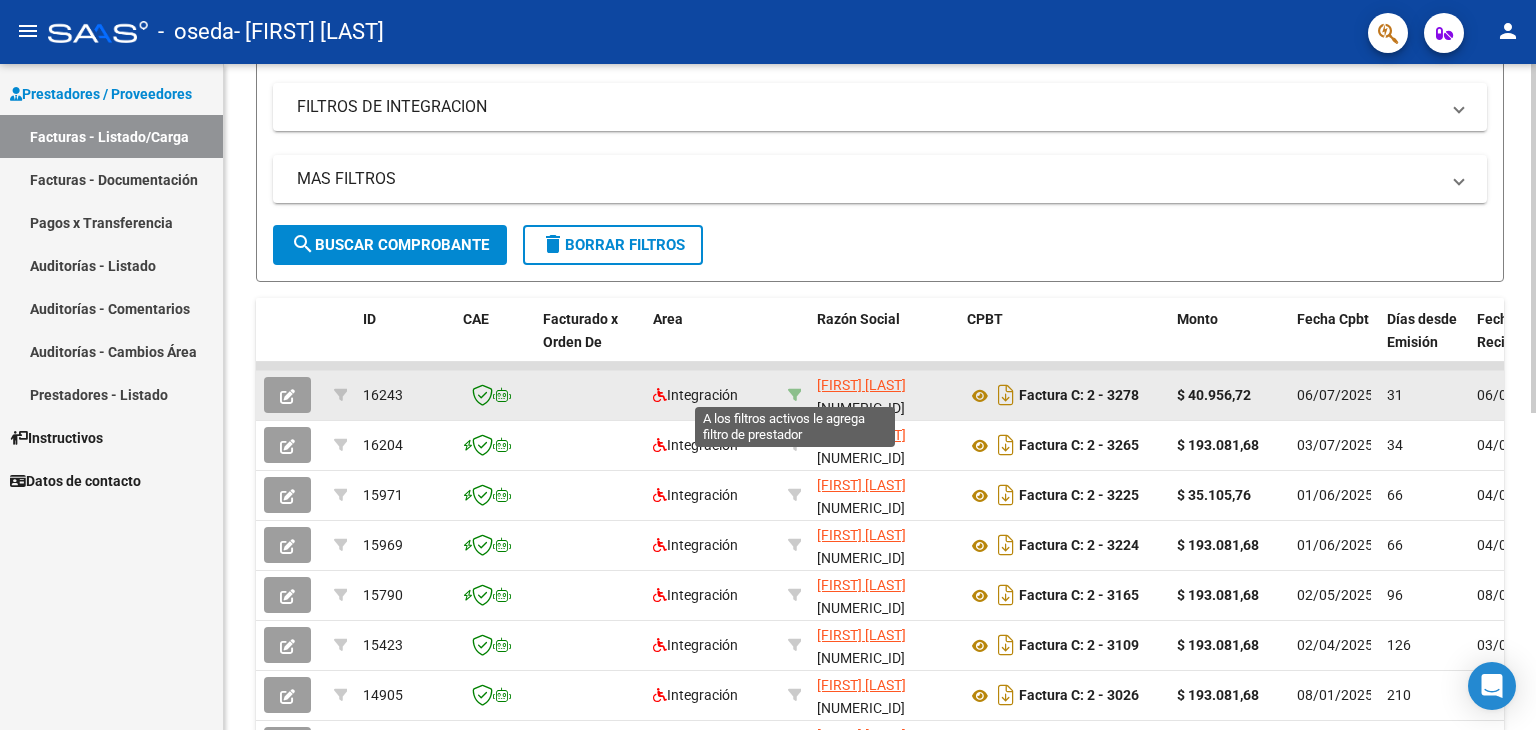 click 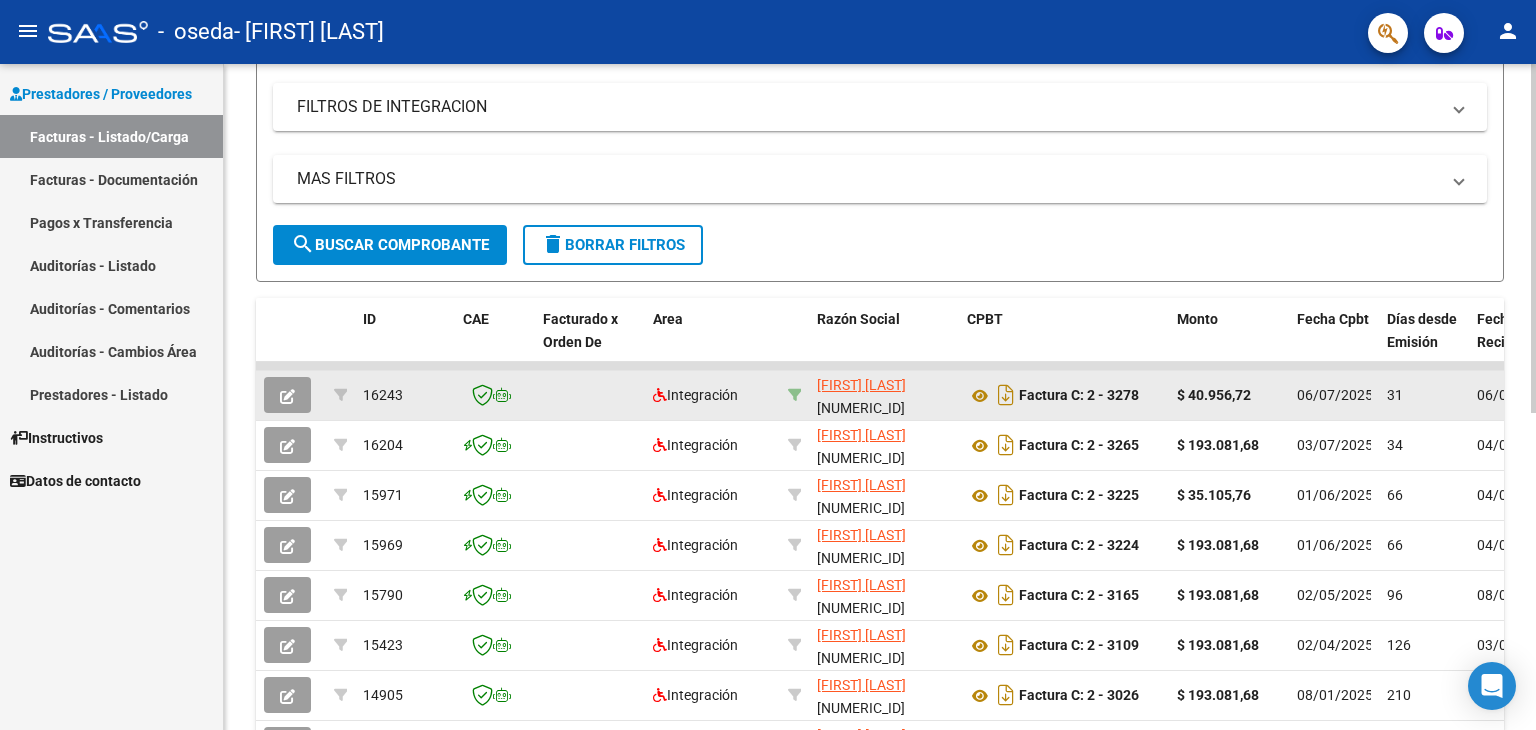 click 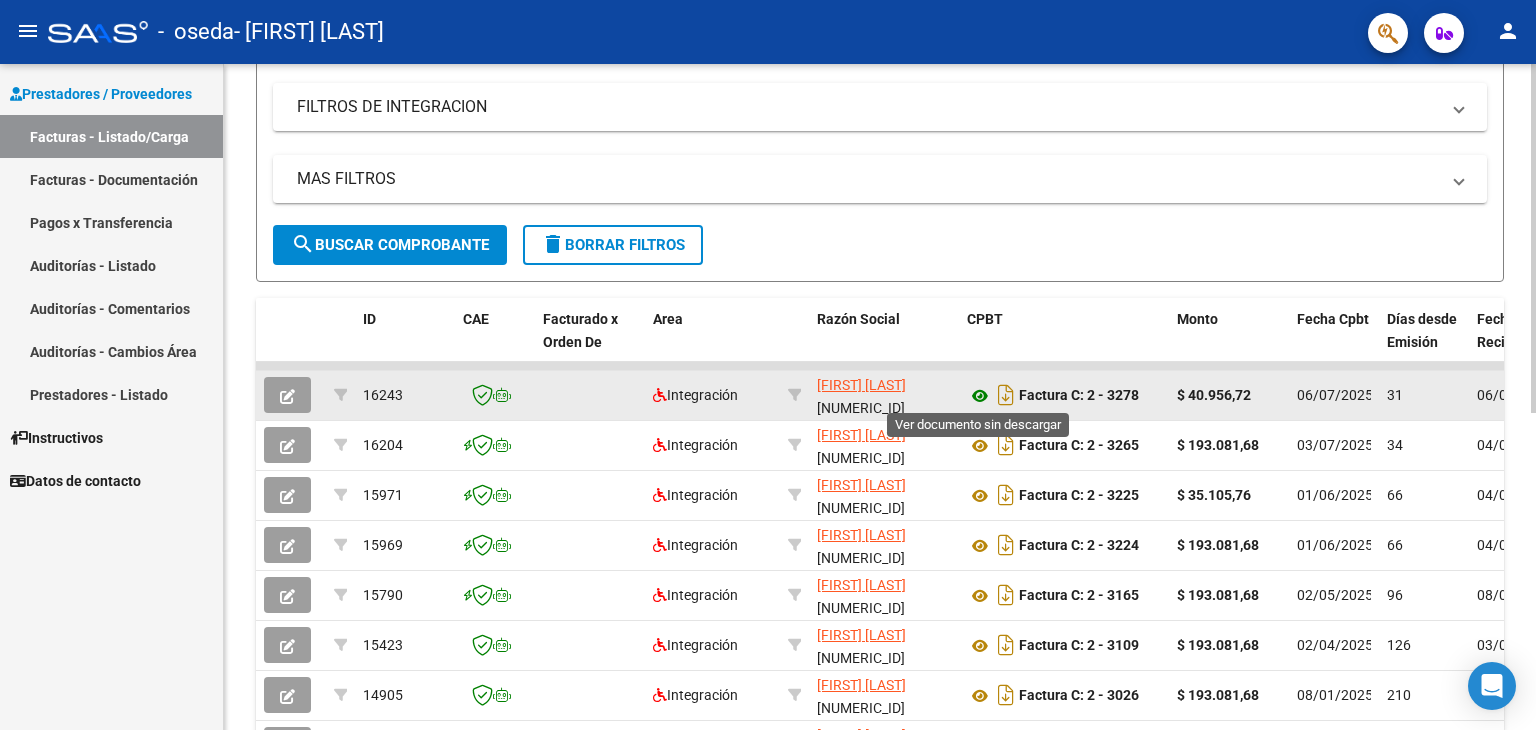 click 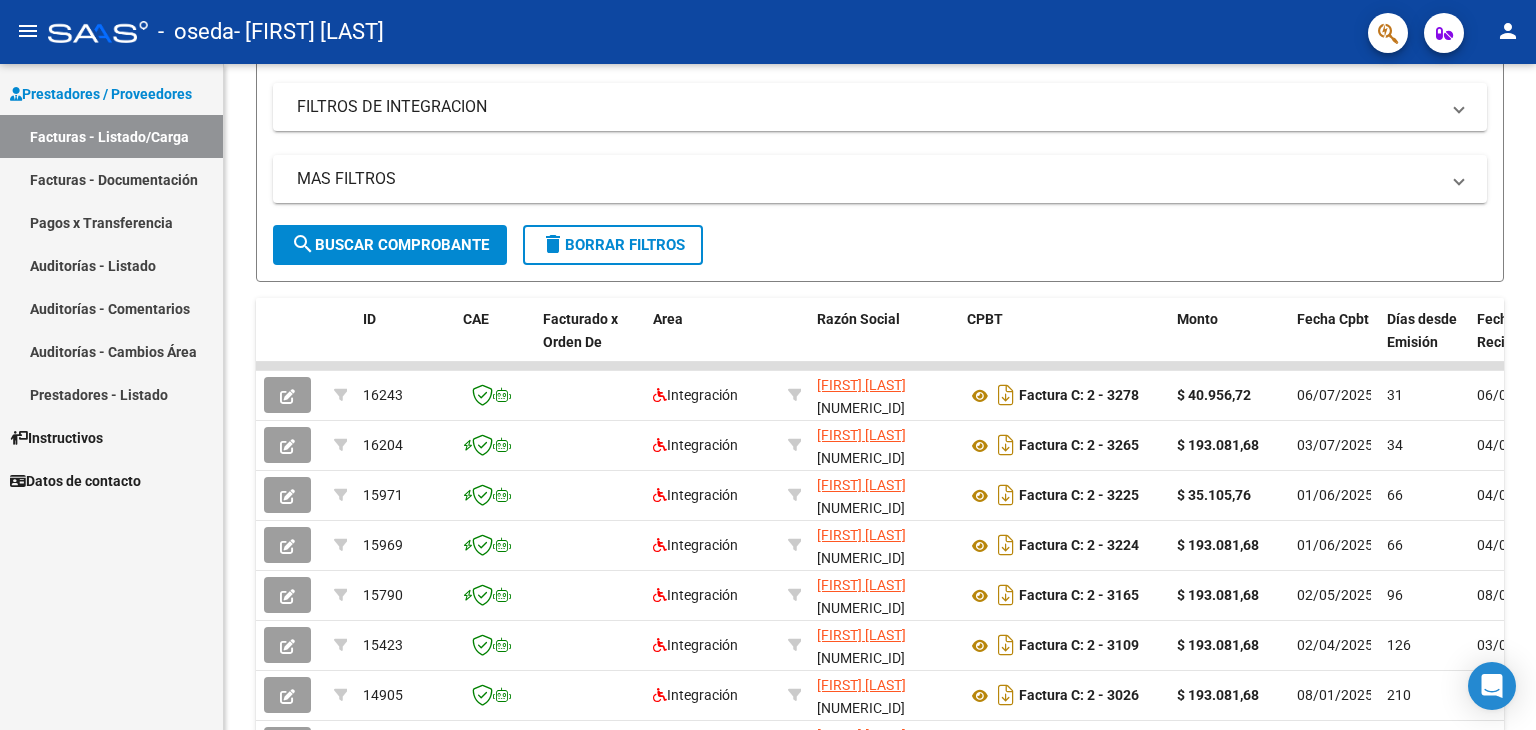 click on "Facturas - Documentación" at bounding box center [111, 179] 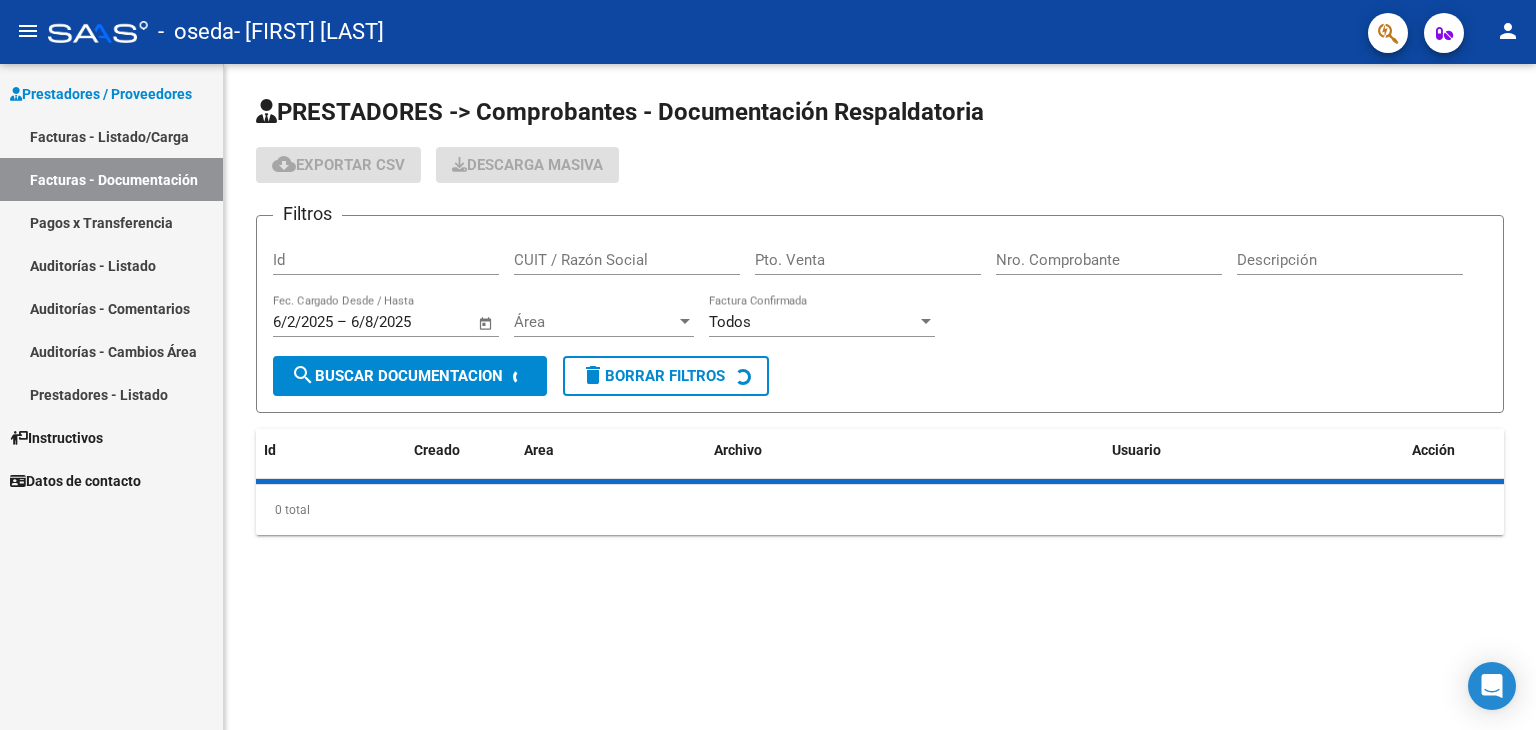 scroll, scrollTop: 0, scrollLeft: 0, axis: both 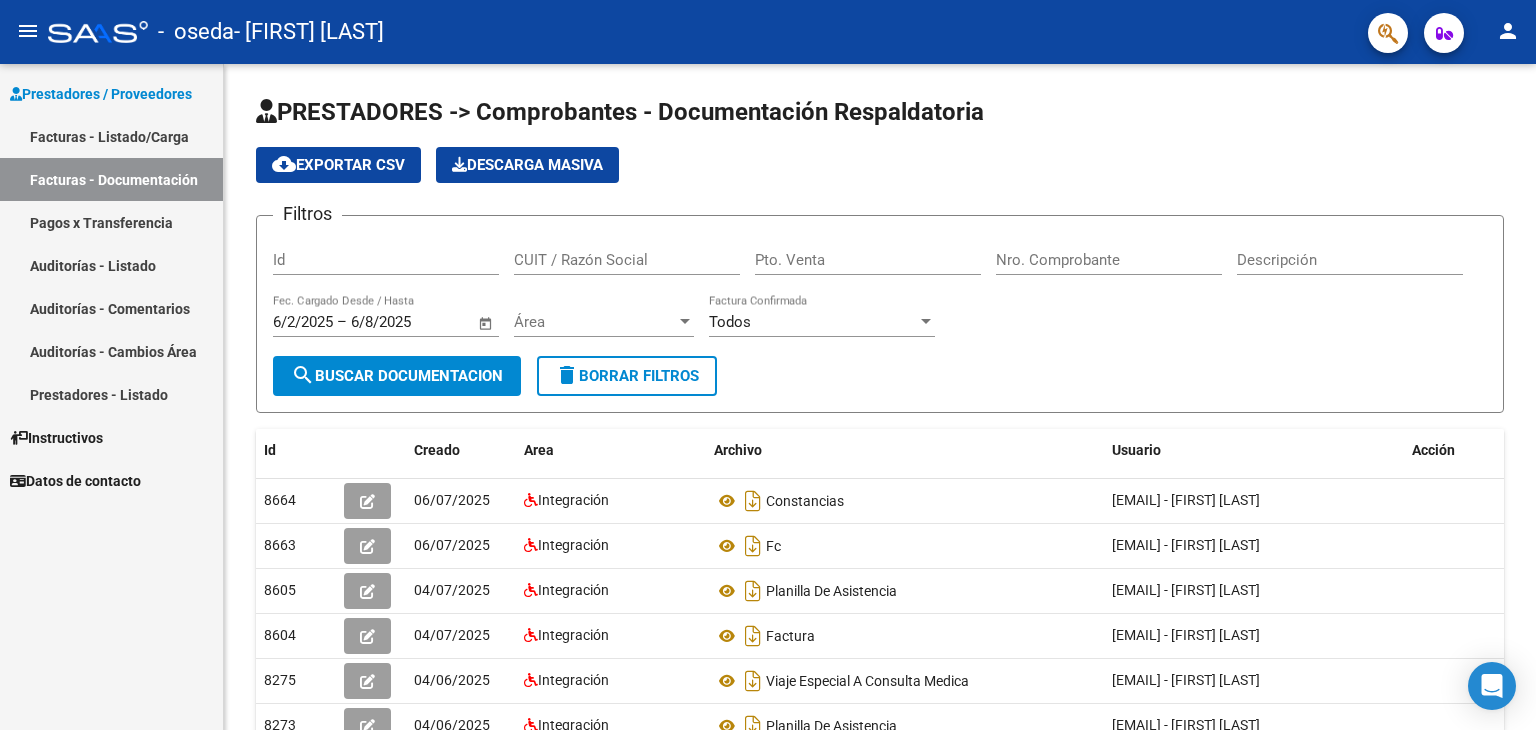 click on "Facturas - Listado/Carga" at bounding box center [111, 136] 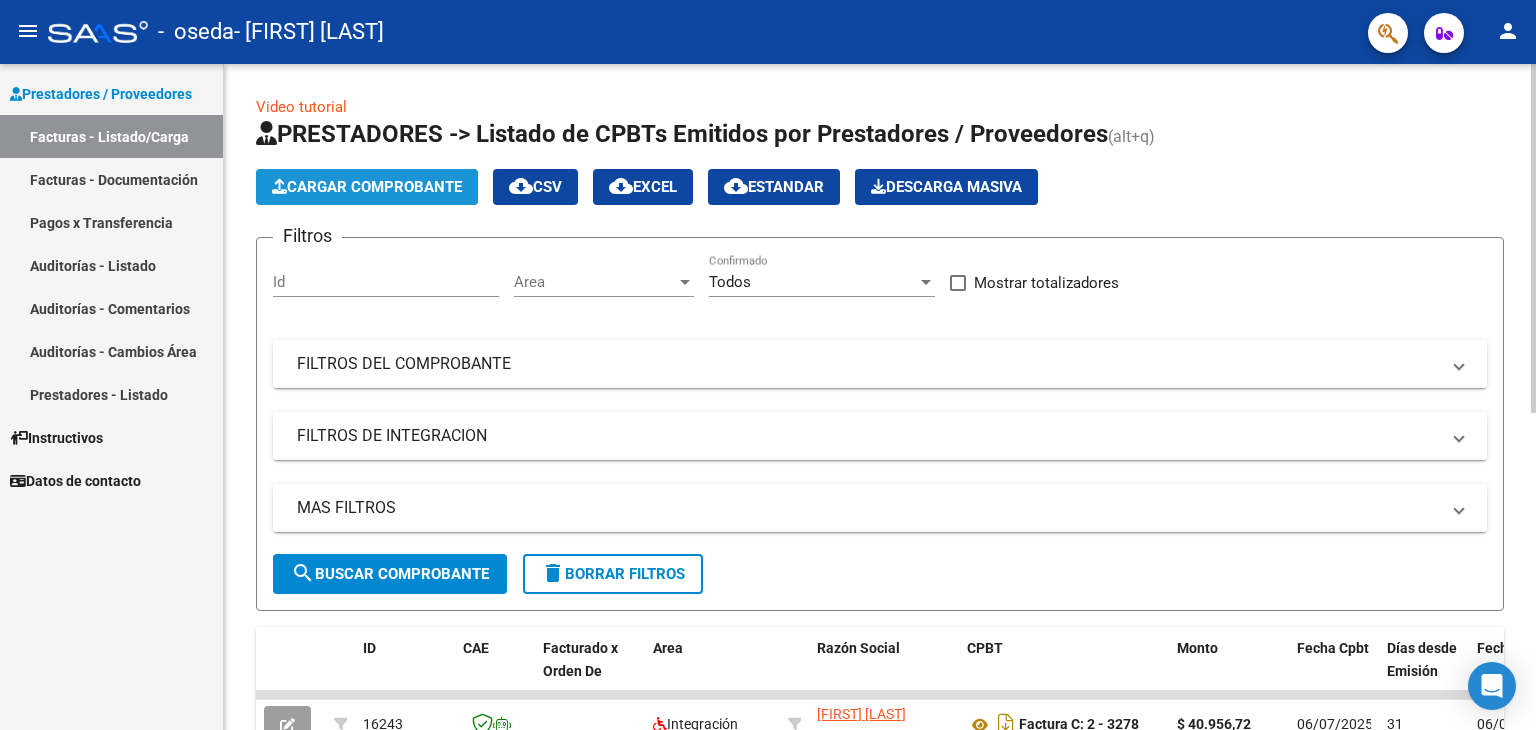 click on "Cargar Comprobante" 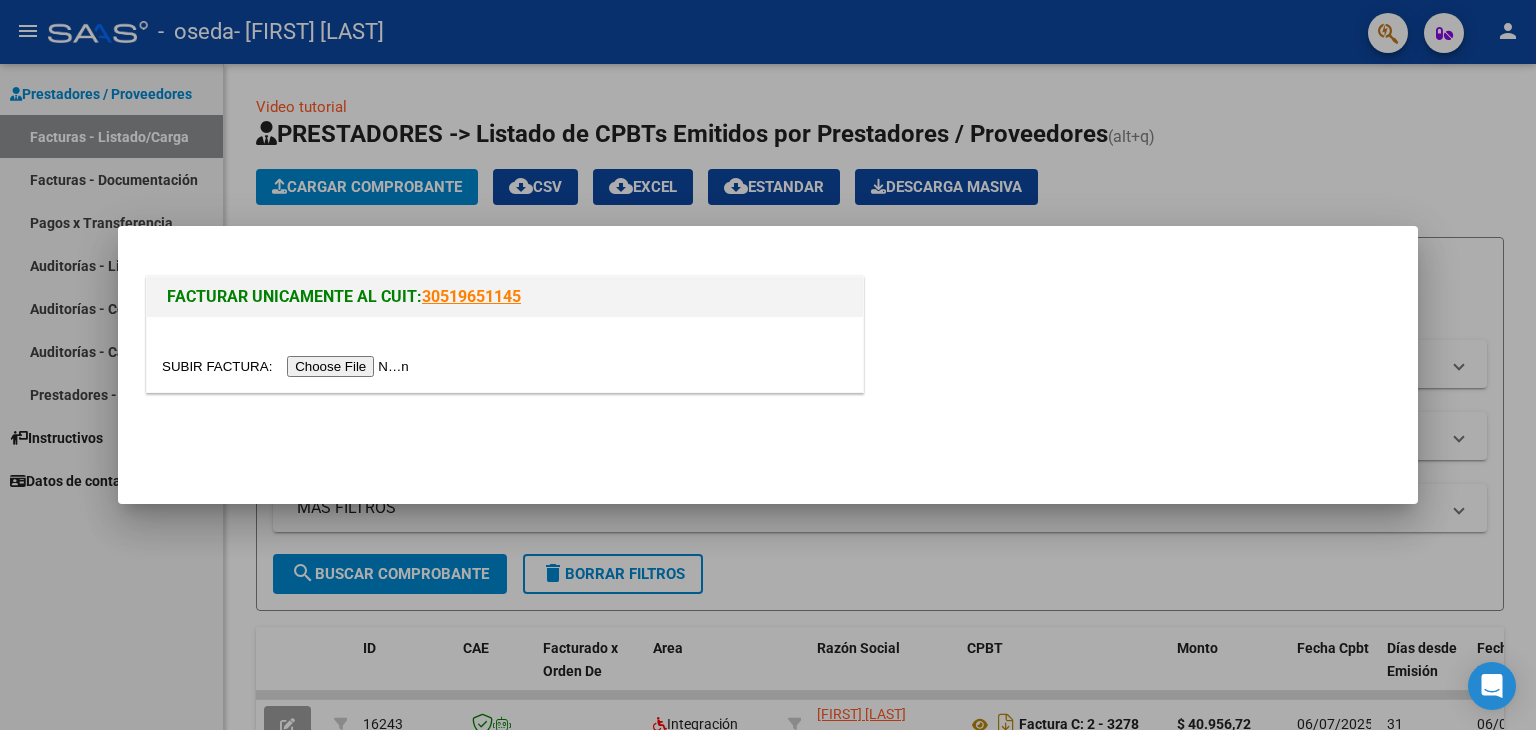 click at bounding box center (288, 366) 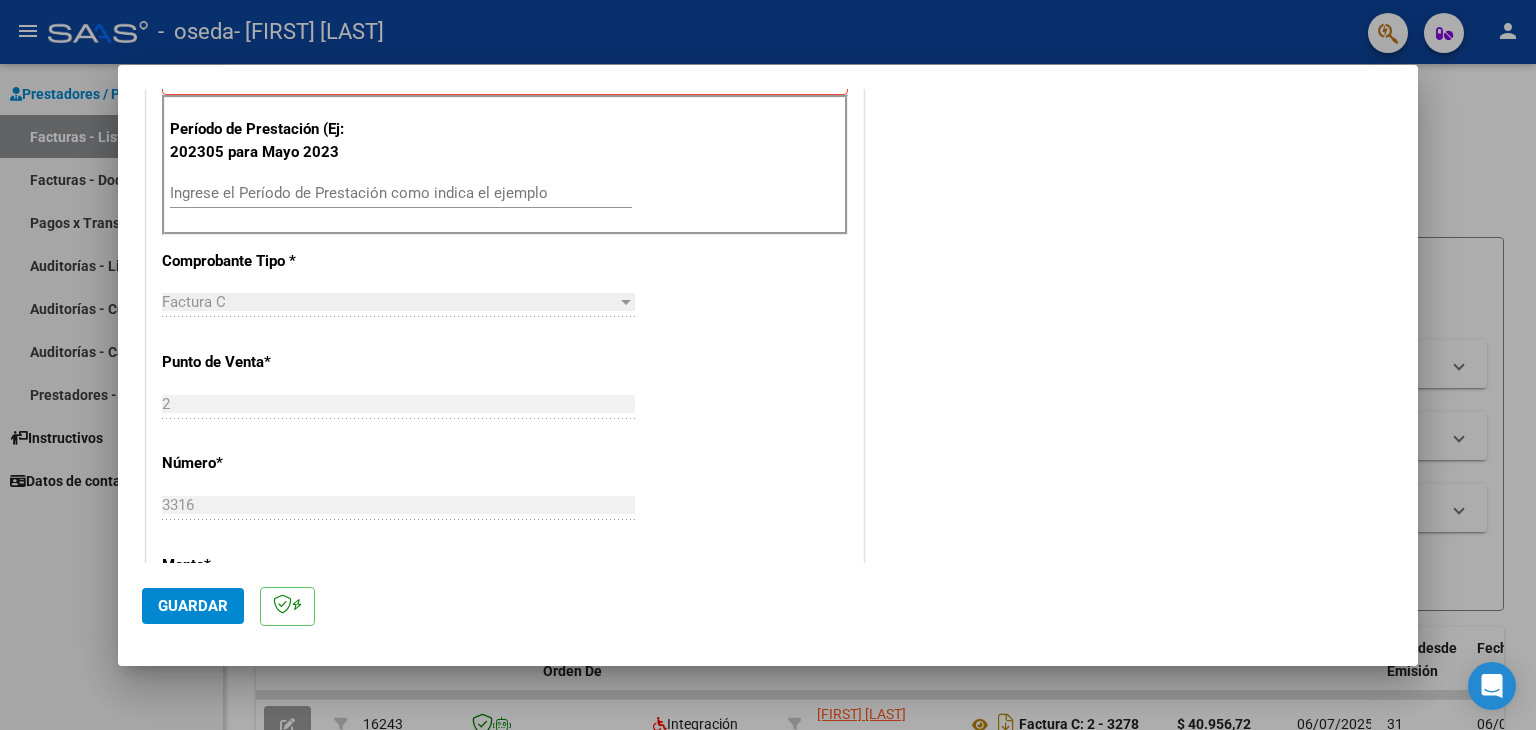 scroll, scrollTop: 577, scrollLeft: 0, axis: vertical 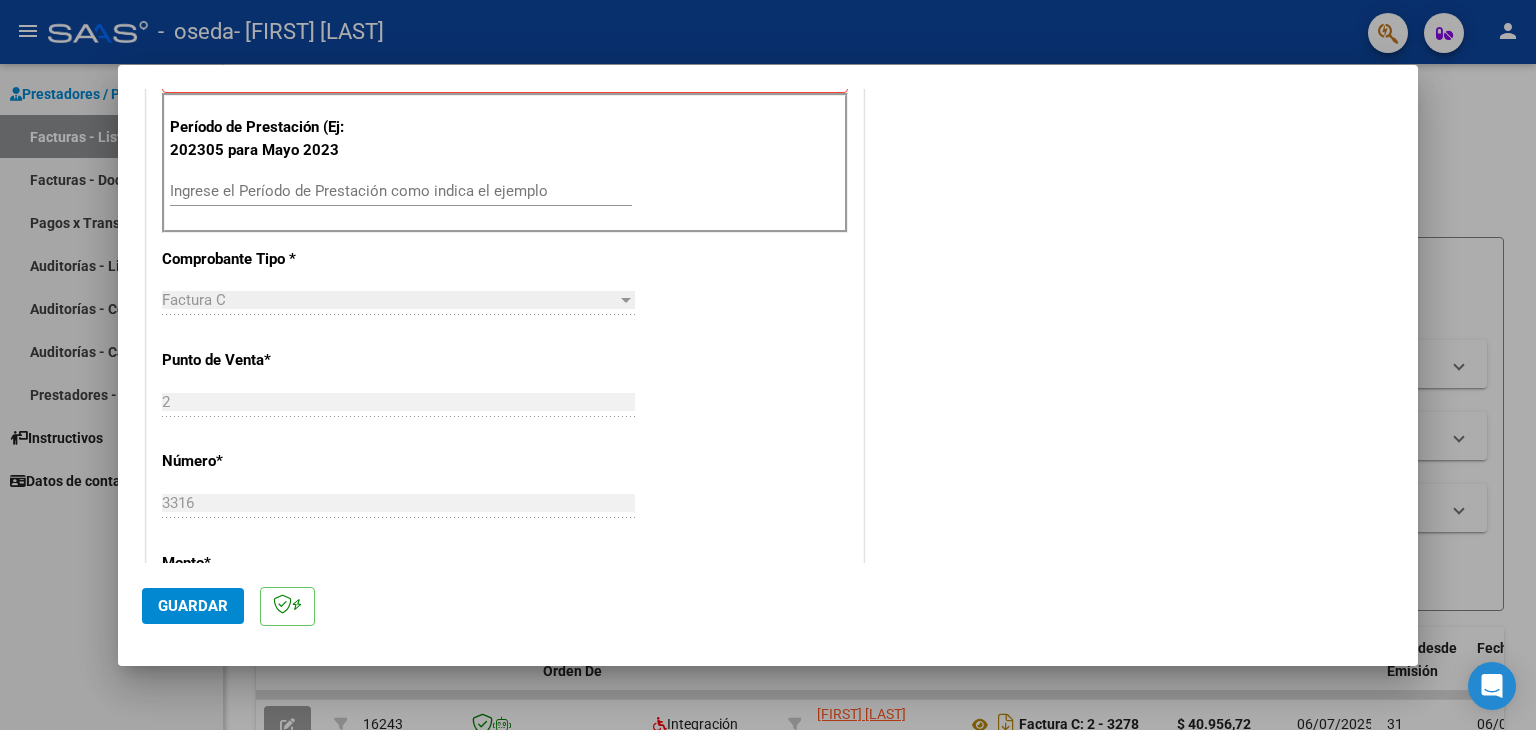click on "COMENTARIOS Comentarios del Prestador / Gerenciador:" at bounding box center (1131, 384) 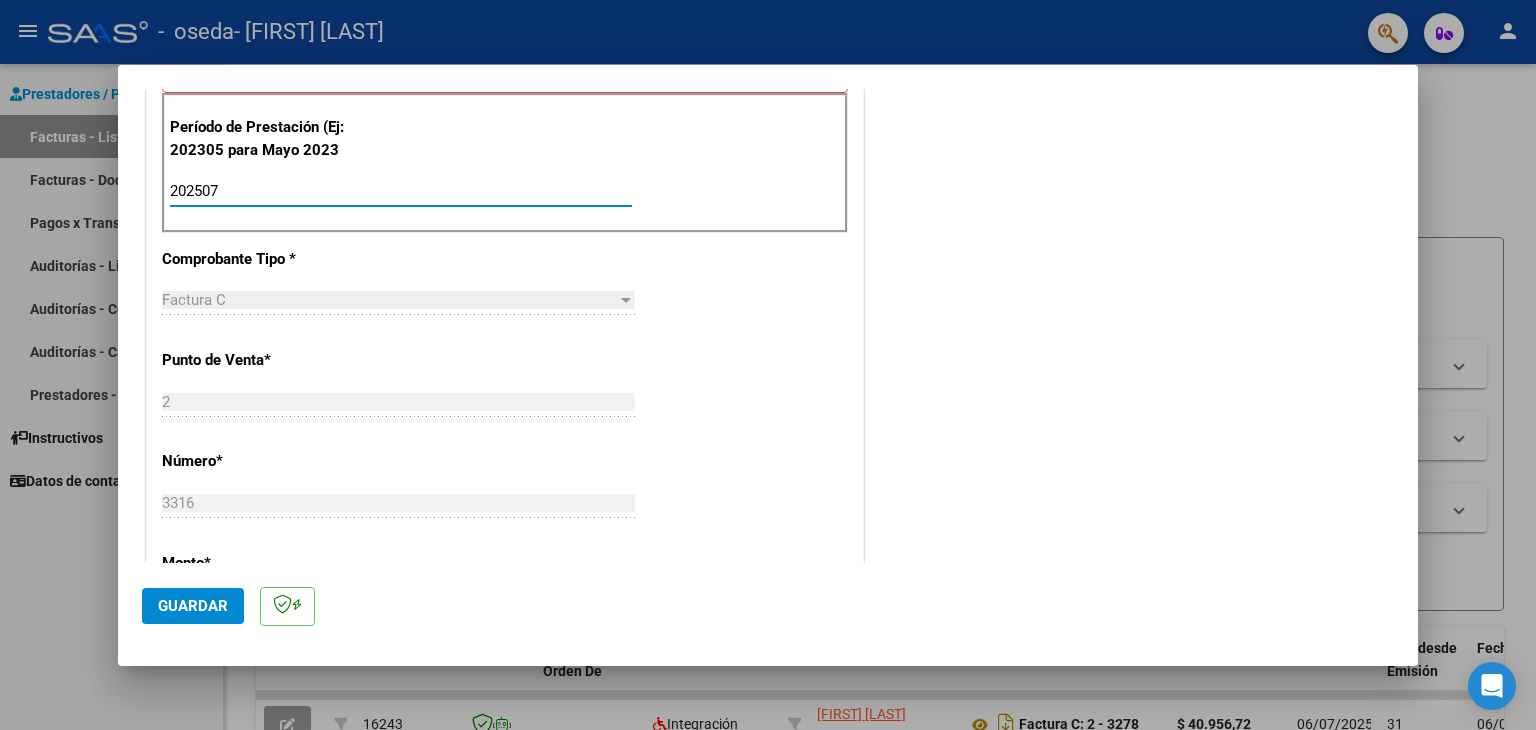 type on "202507" 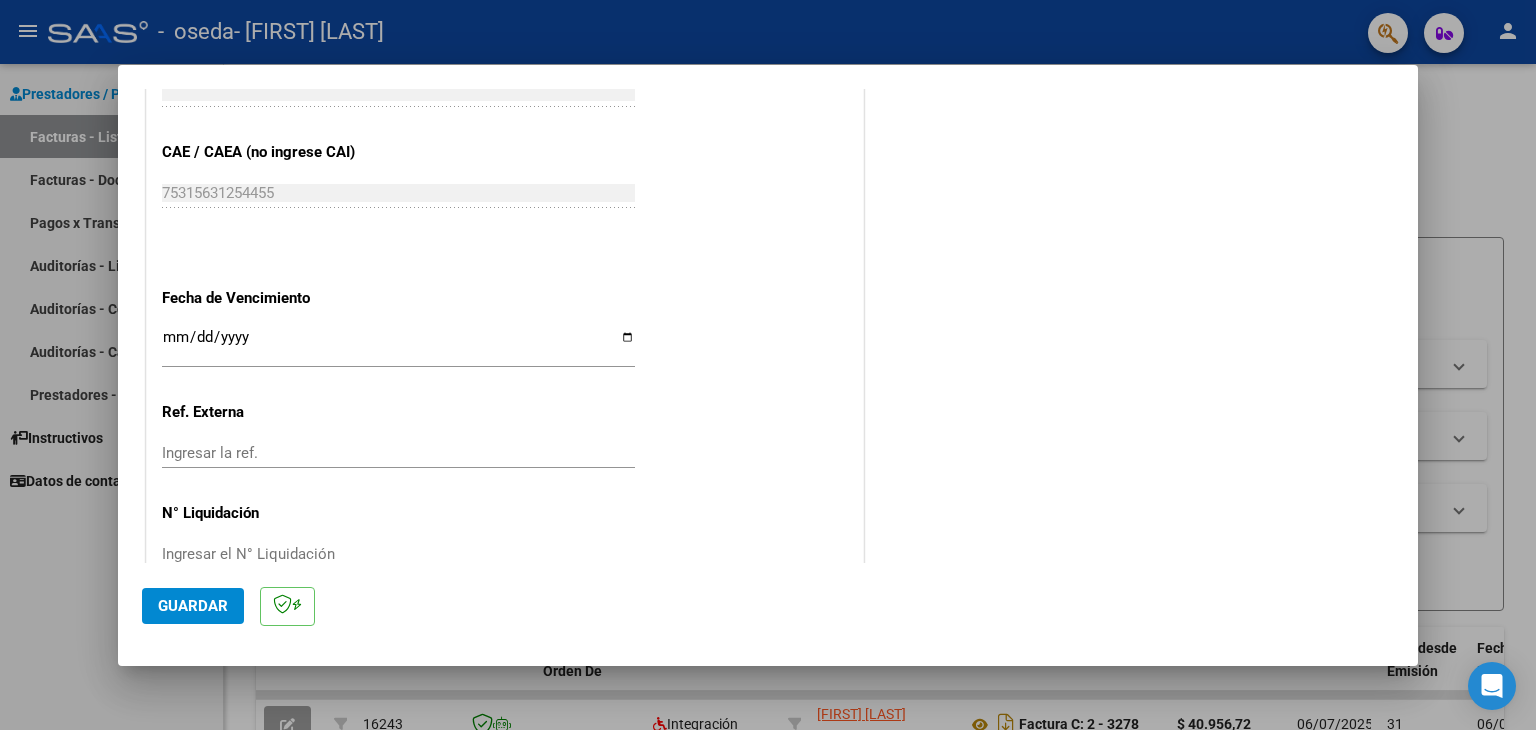 scroll, scrollTop: 1216, scrollLeft: 0, axis: vertical 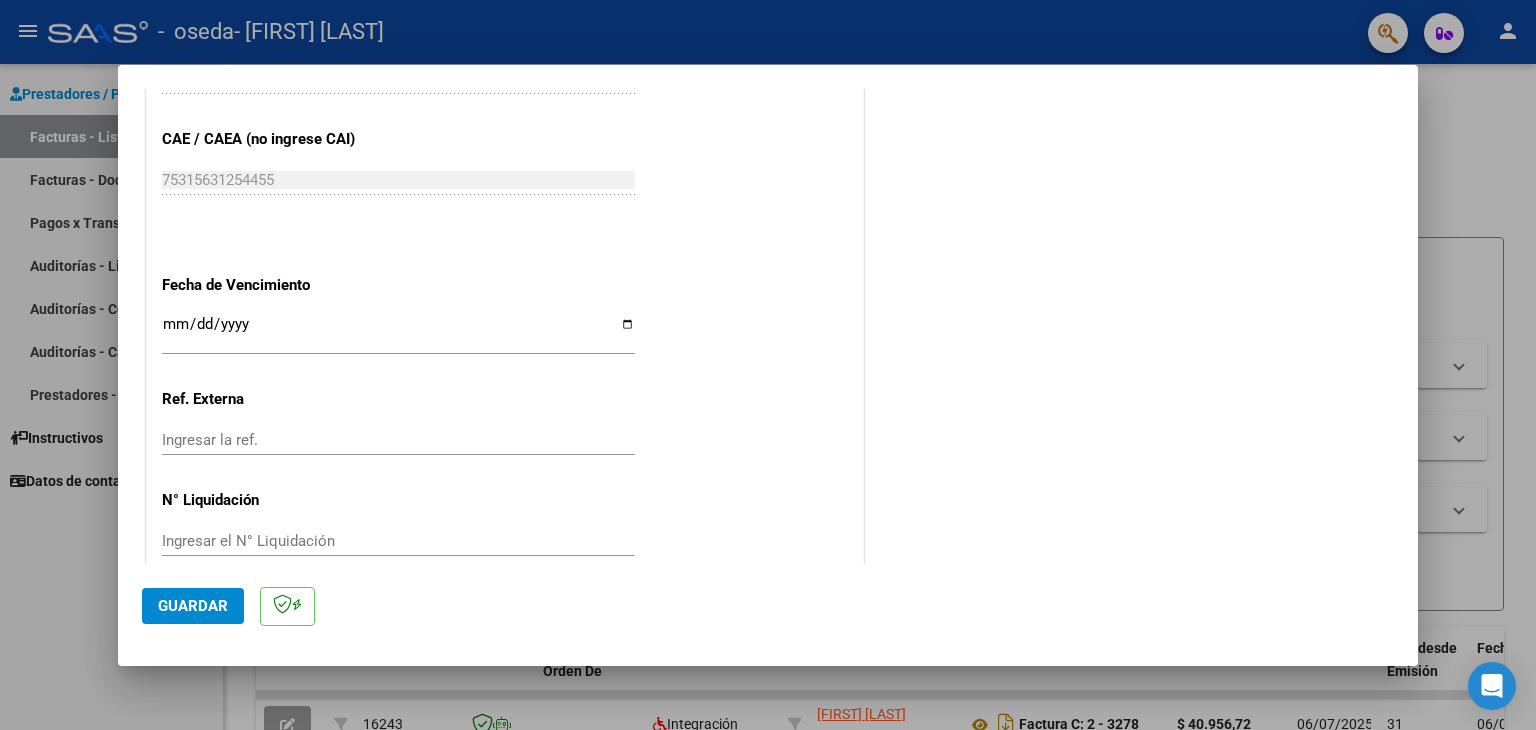 click on "Ingresar la fecha" at bounding box center [398, 332] 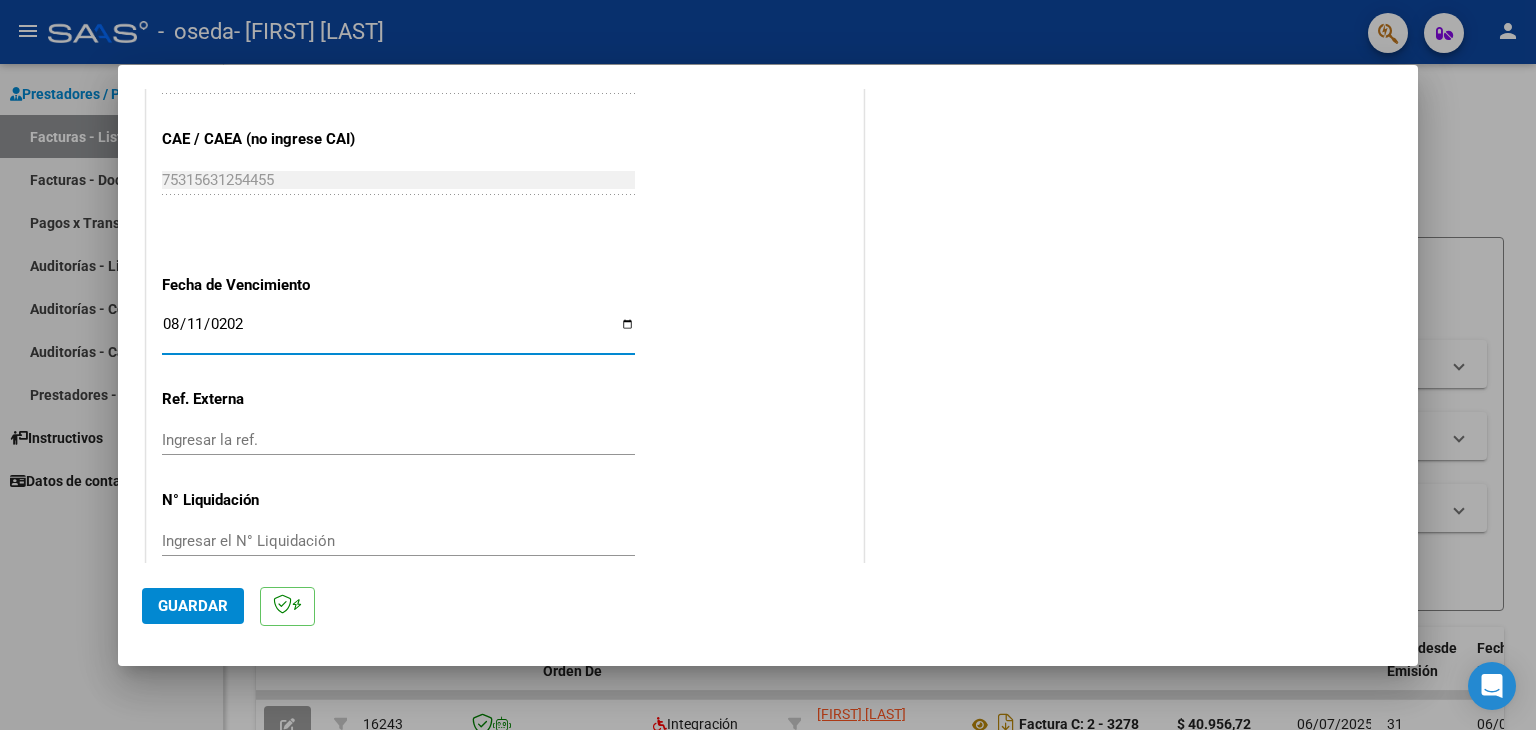 type on "2025-08-11" 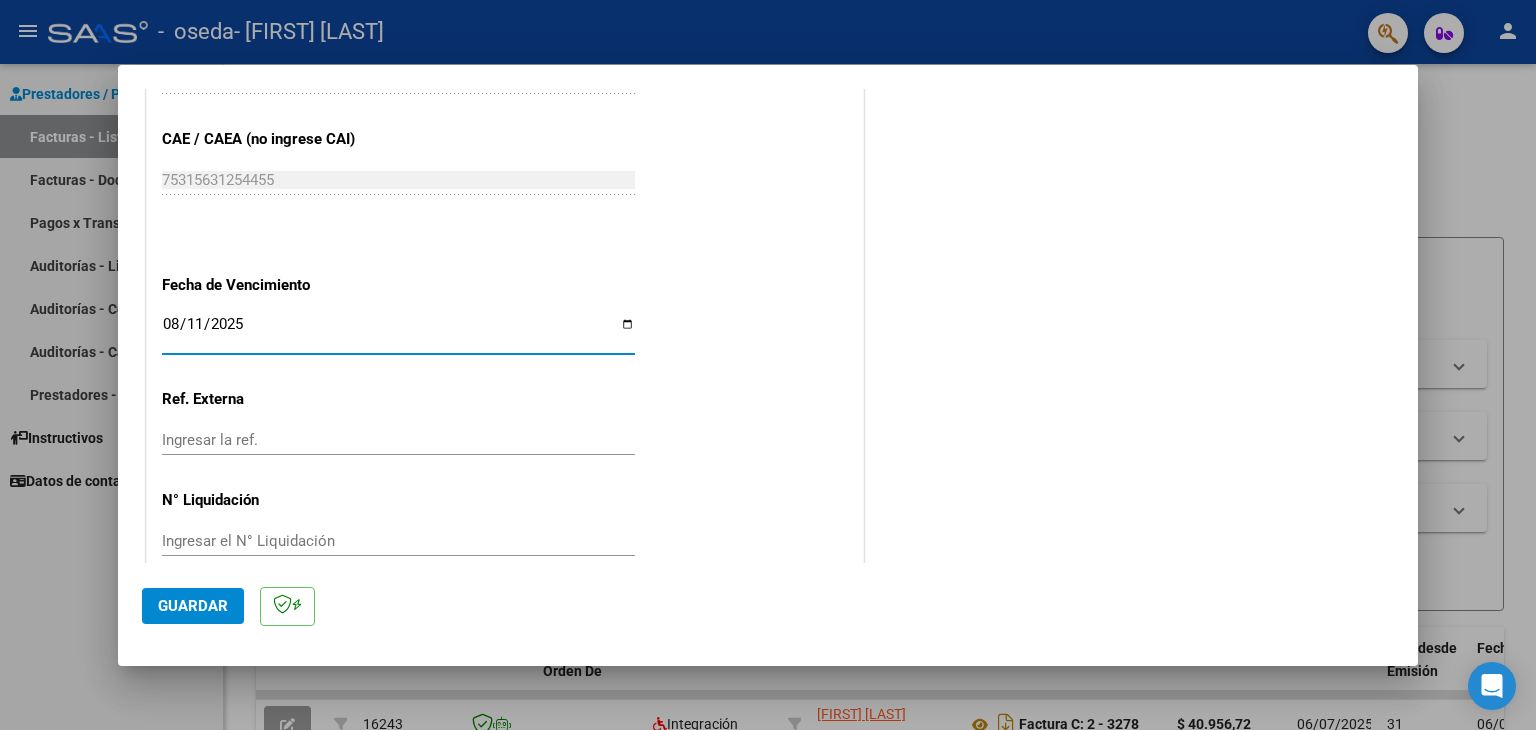 click on "COMENTARIOS Comentarios del Prestador / Gerenciador:" at bounding box center [1131, -255] 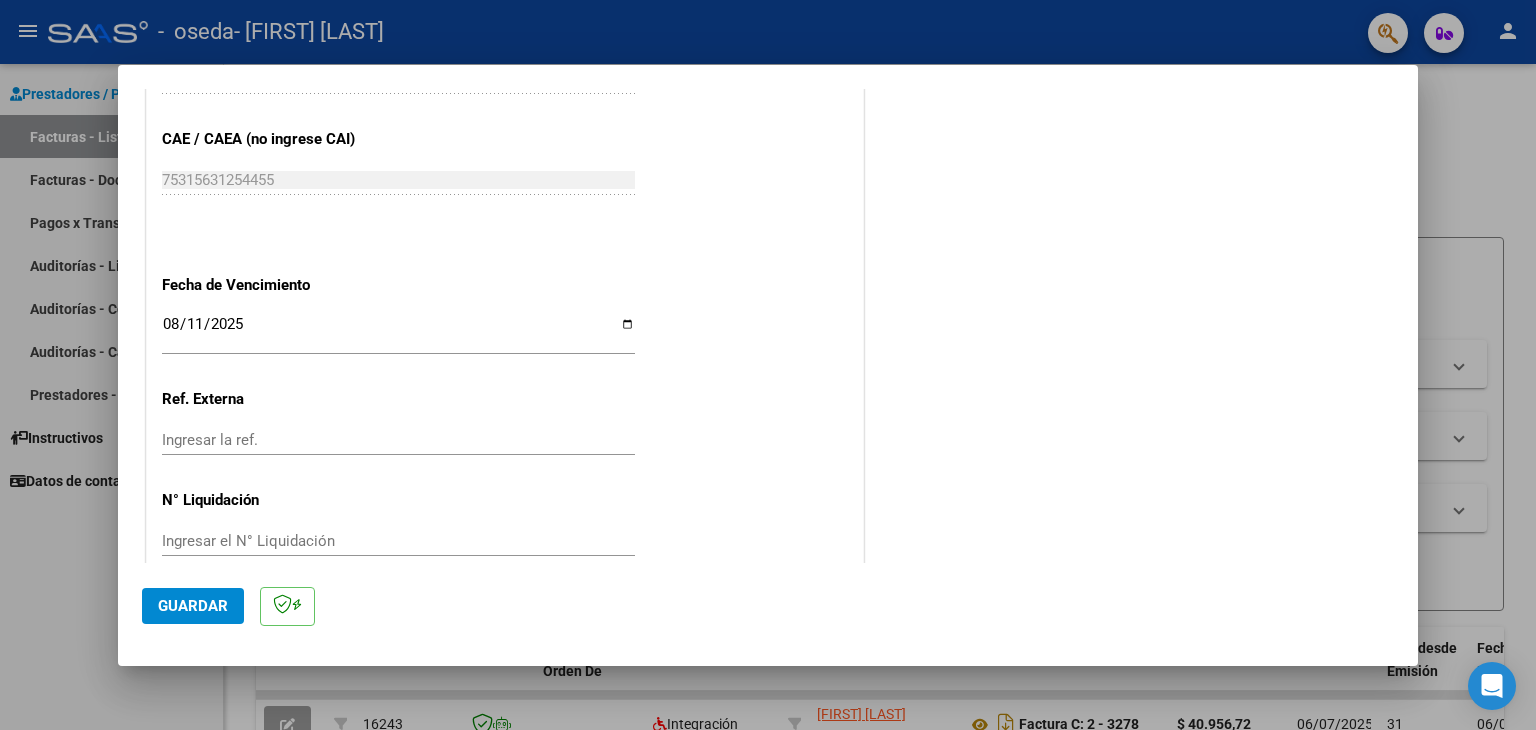 scroll, scrollTop: 1245, scrollLeft: 0, axis: vertical 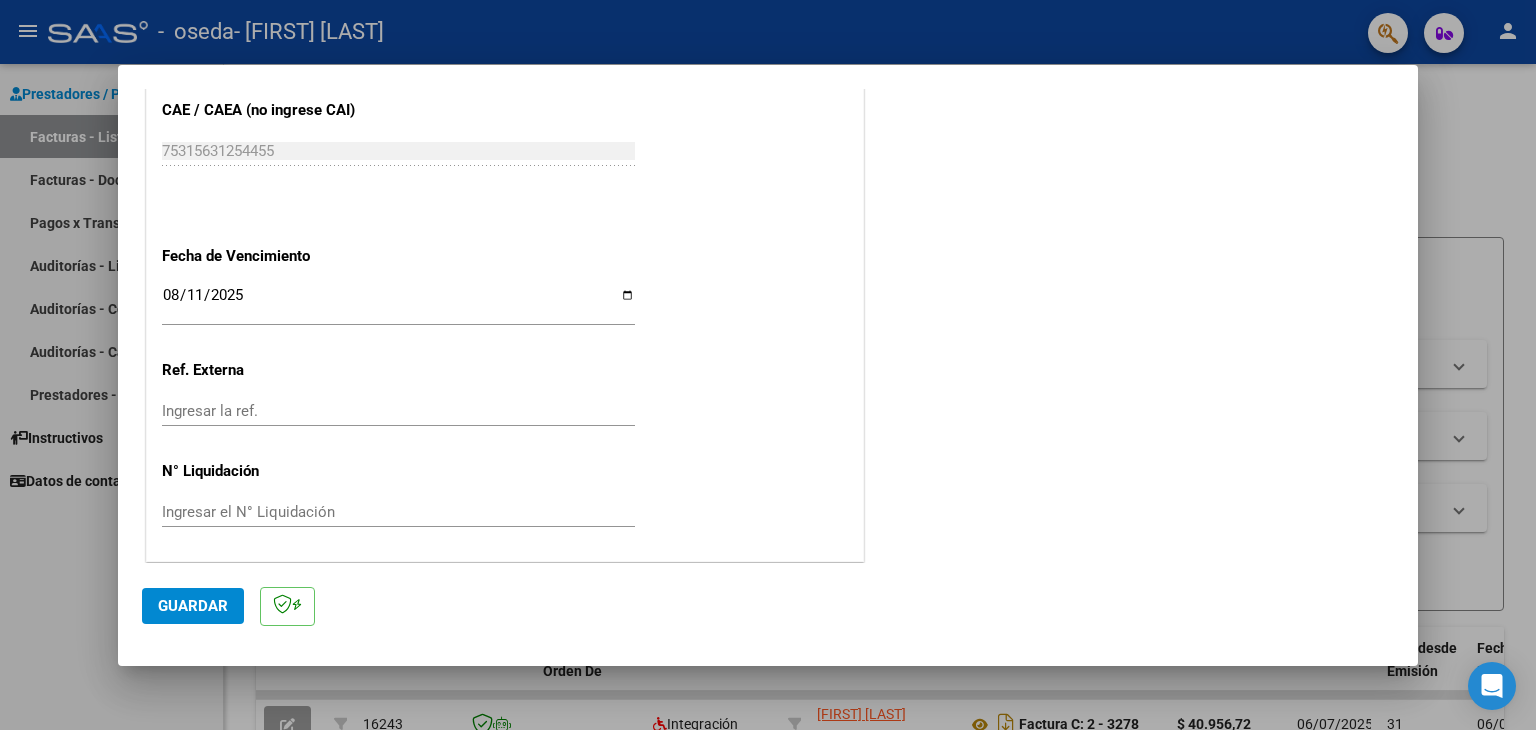 click on "Guardar" 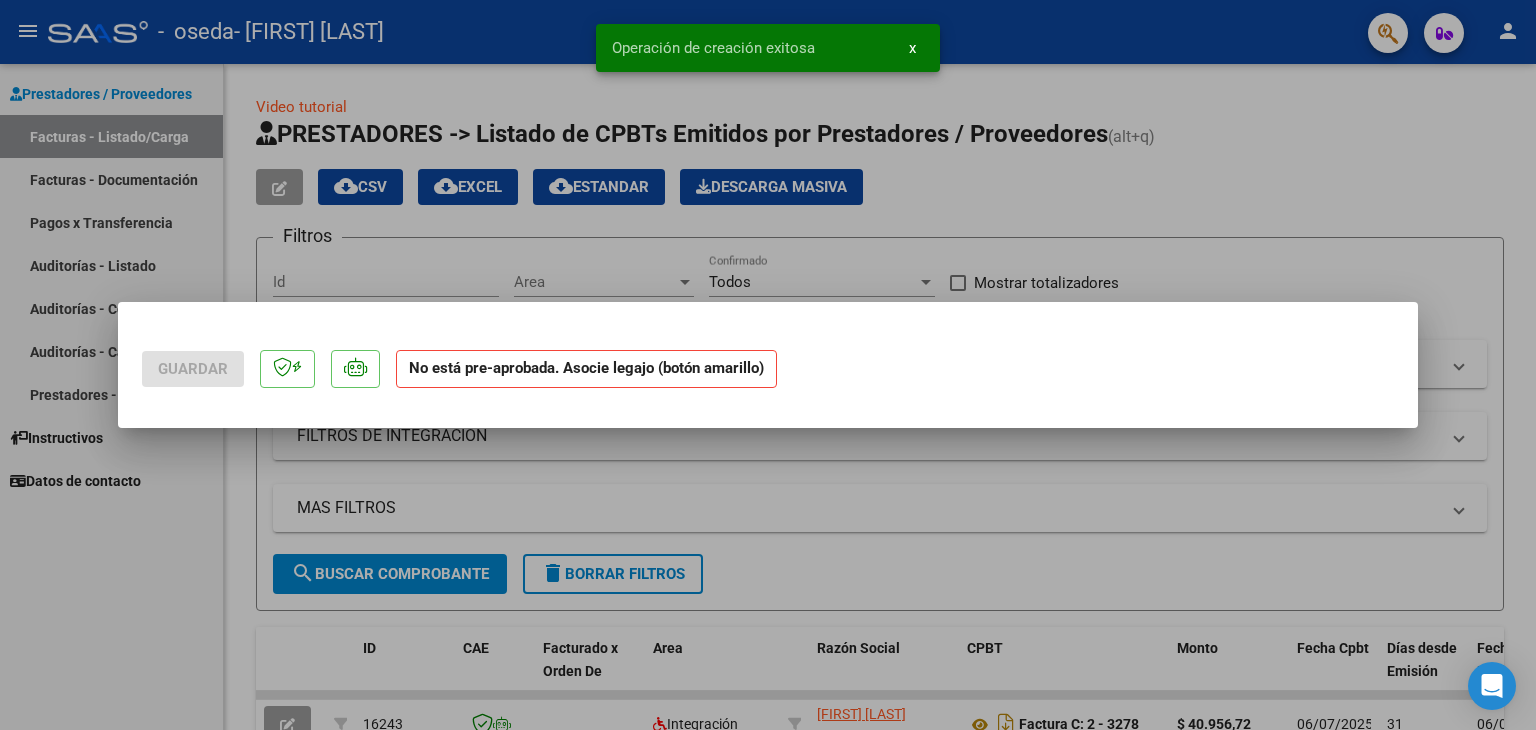 scroll, scrollTop: 0, scrollLeft: 0, axis: both 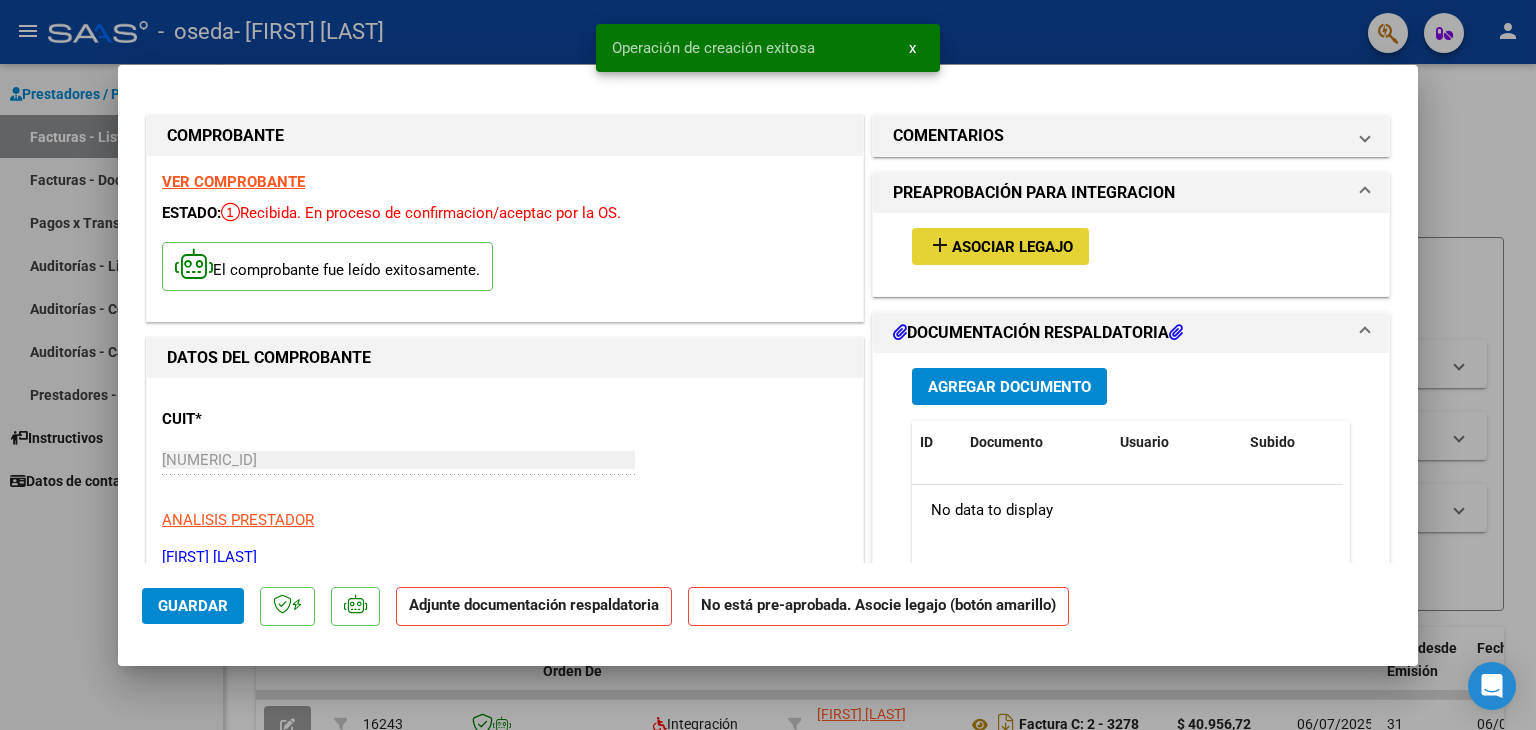 click on "Asociar Legajo" at bounding box center (1012, 247) 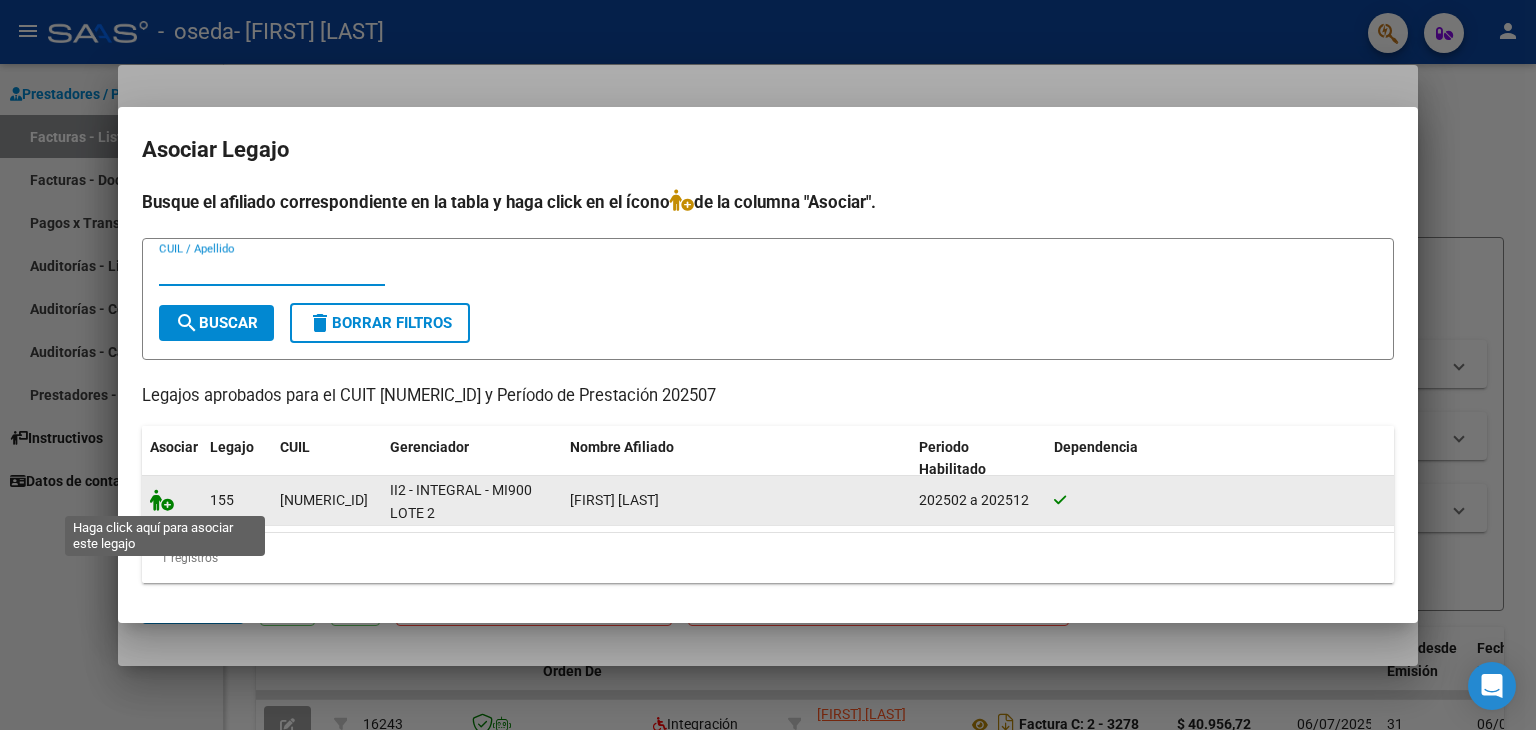 click 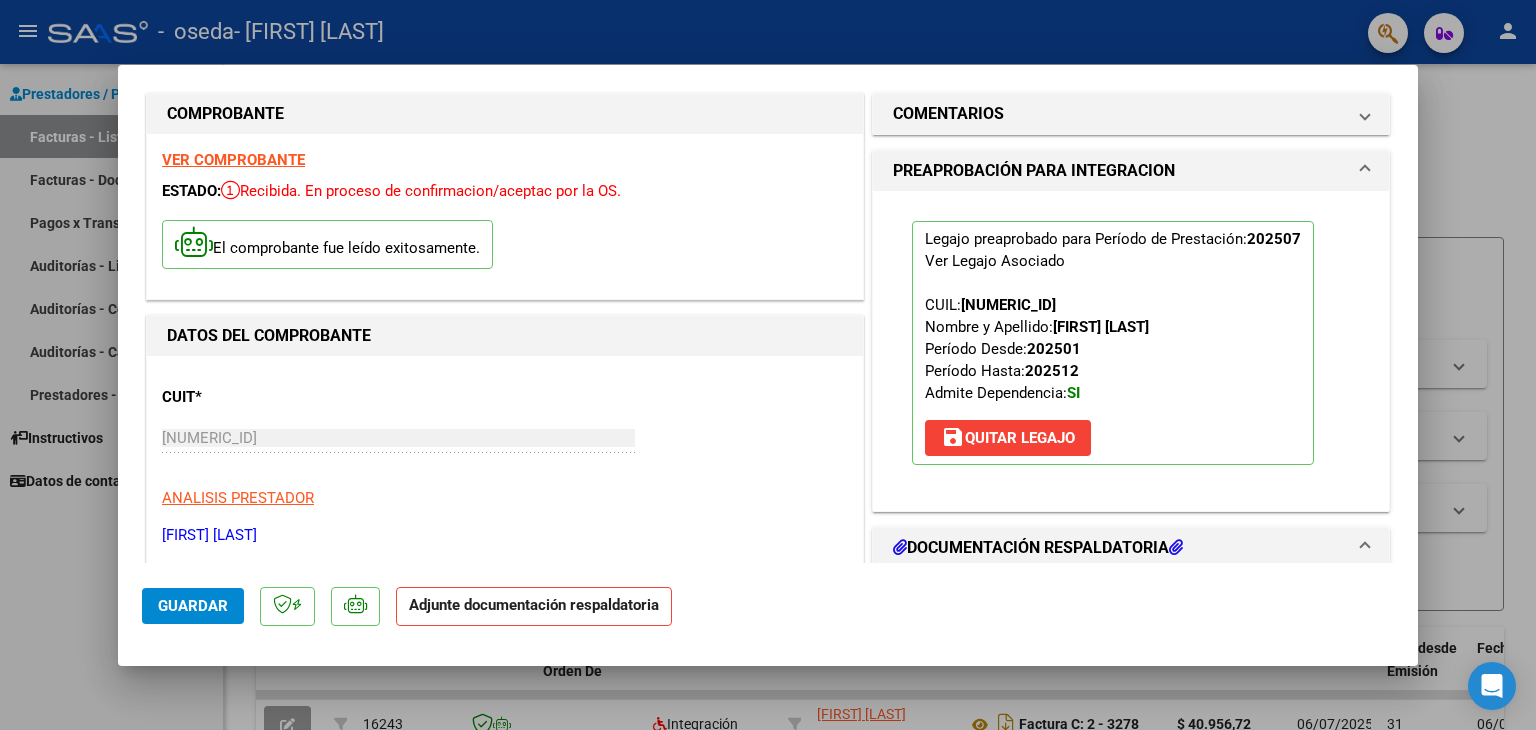scroll, scrollTop: 18, scrollLeft: 0, axis: vertical 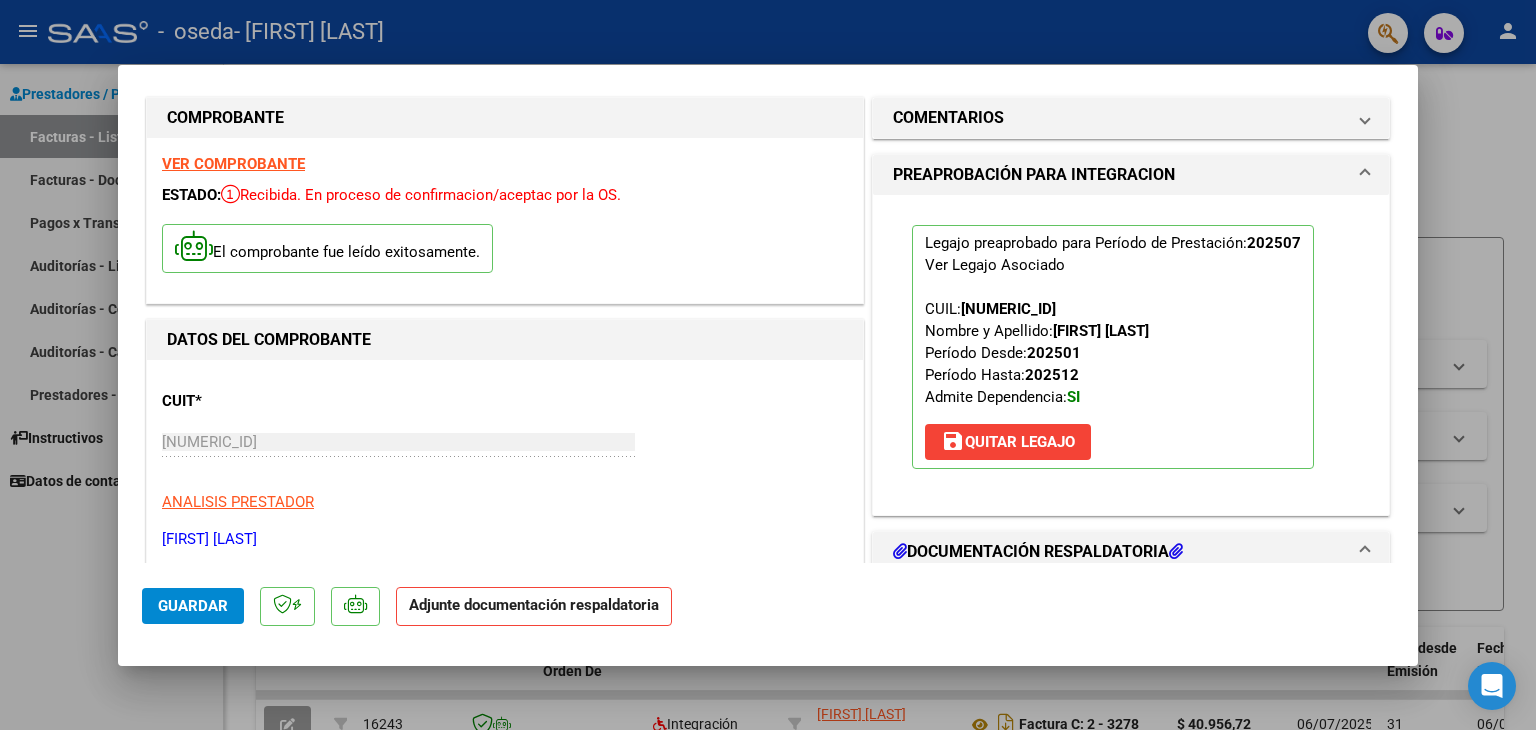 click on "PREAPROBACIÓN PARA INTEGRACION" at bounding box center [1034, 175] 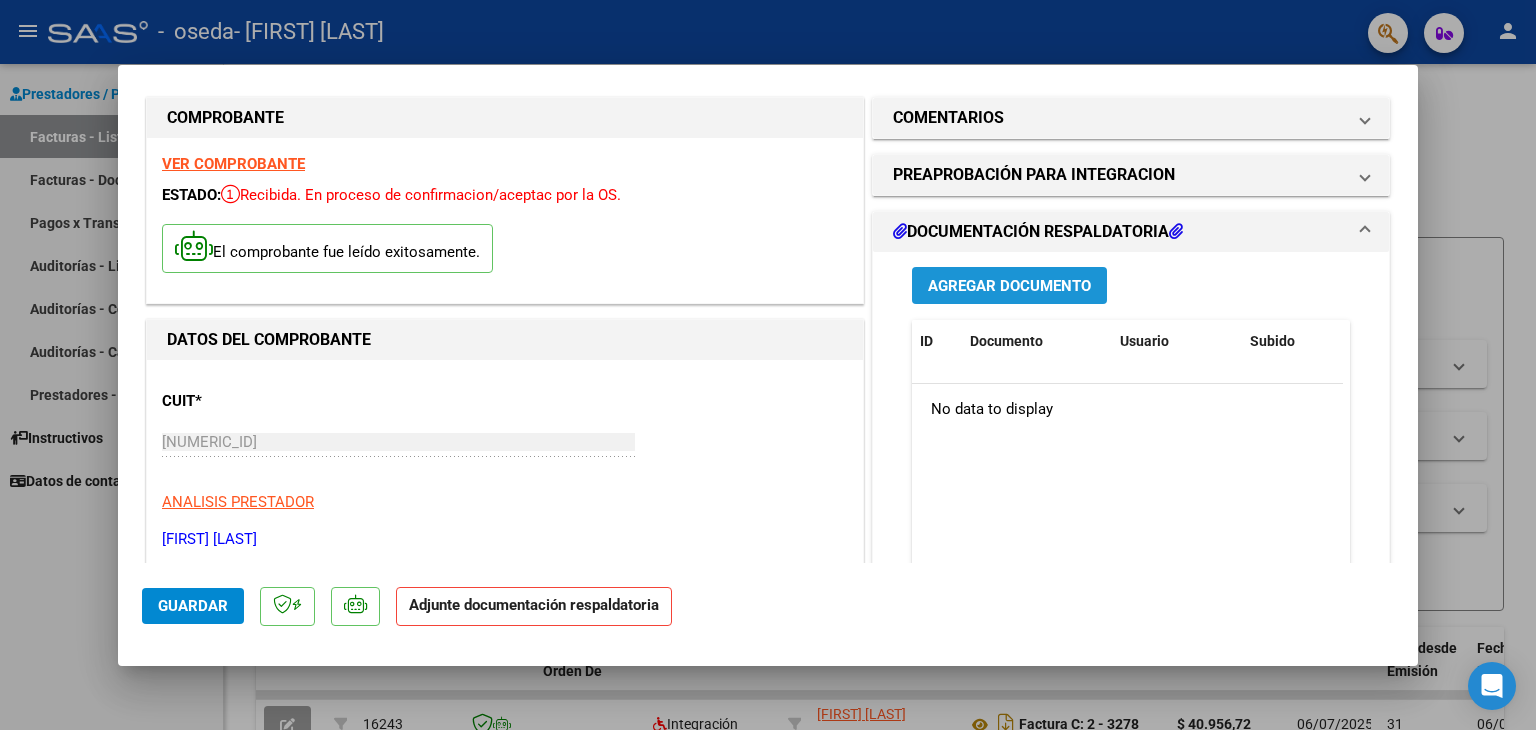 click on "Agregar Documento" at bounding box center (1009, 286) 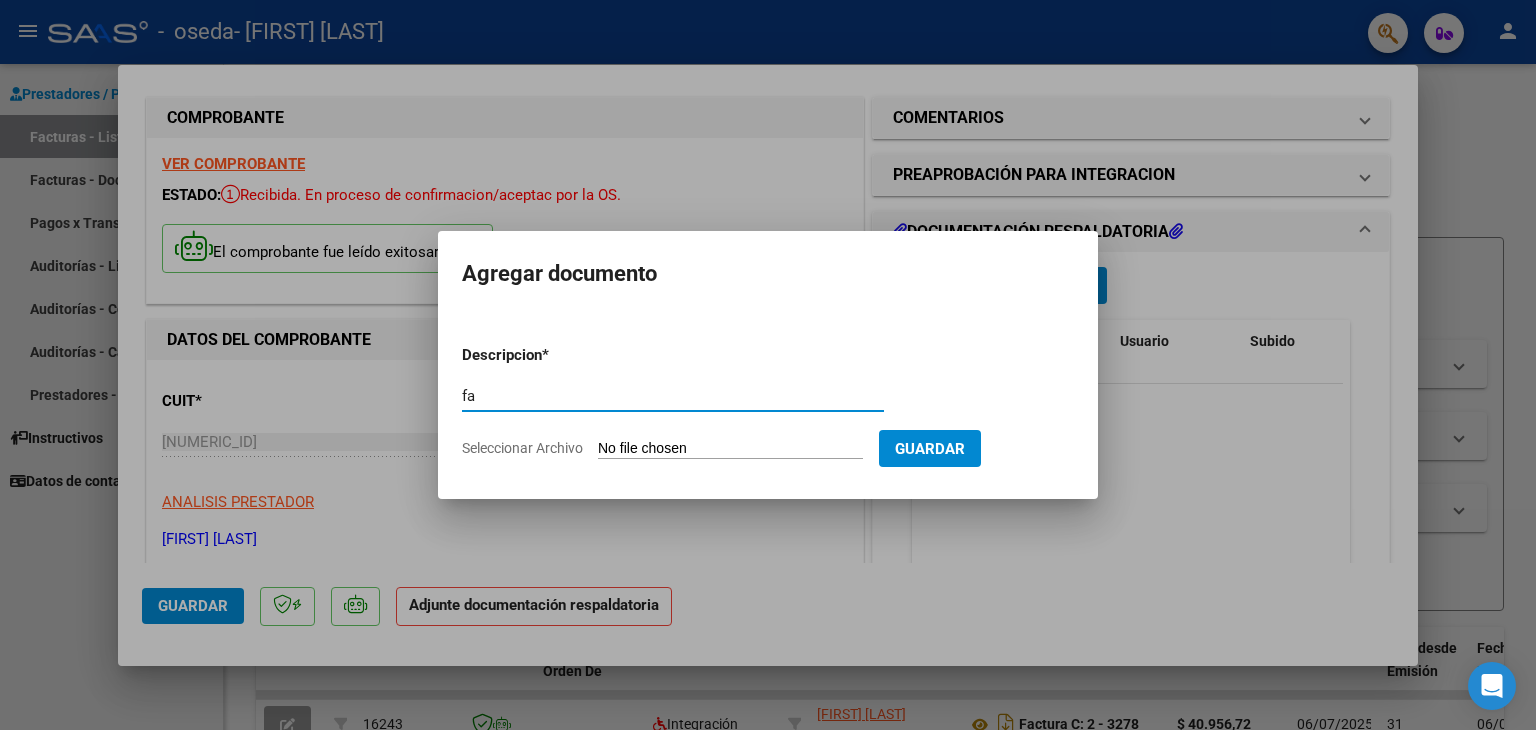 type on "f" 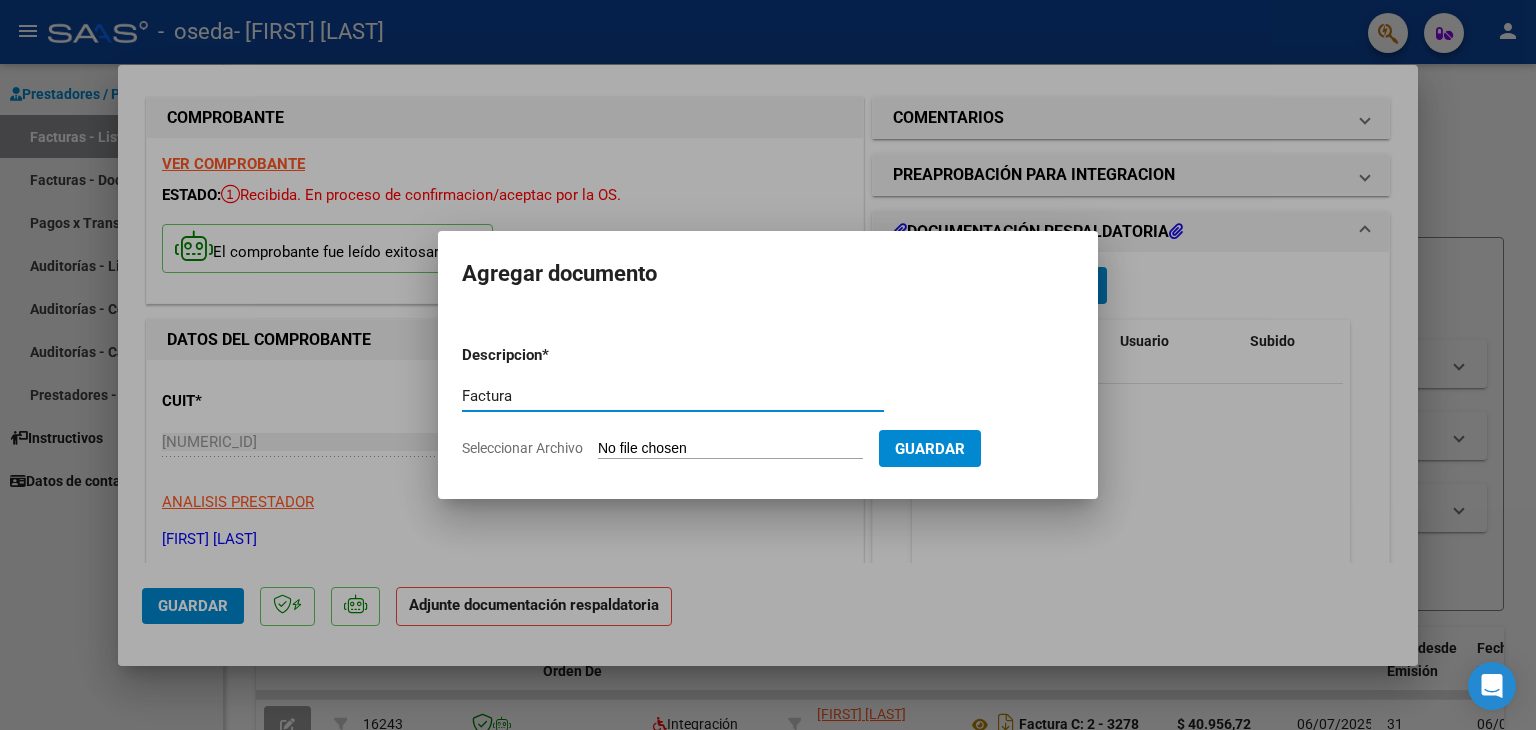 type on "Factura" 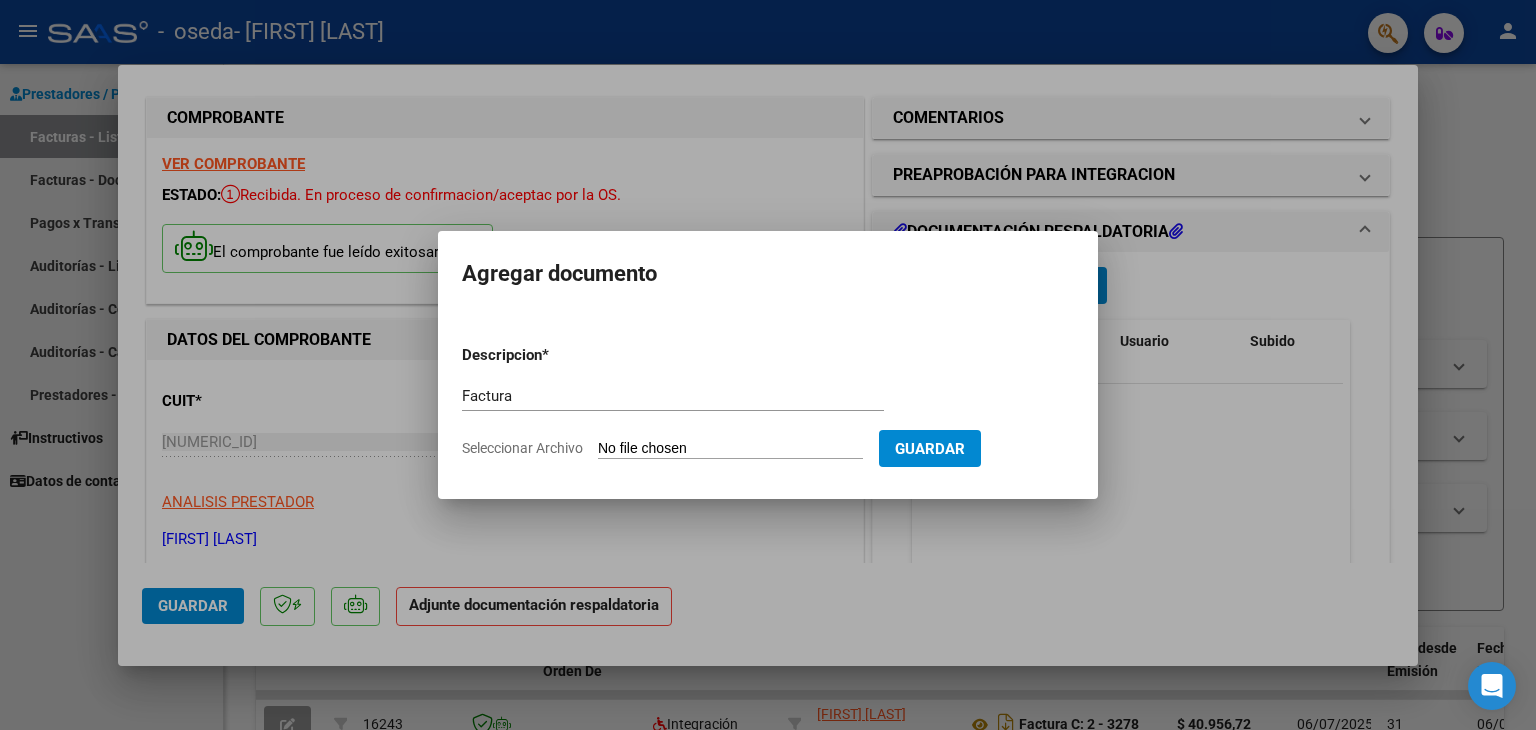 click on "Factura Escriba aquí una descripcion" at bounding box center [673, 405] 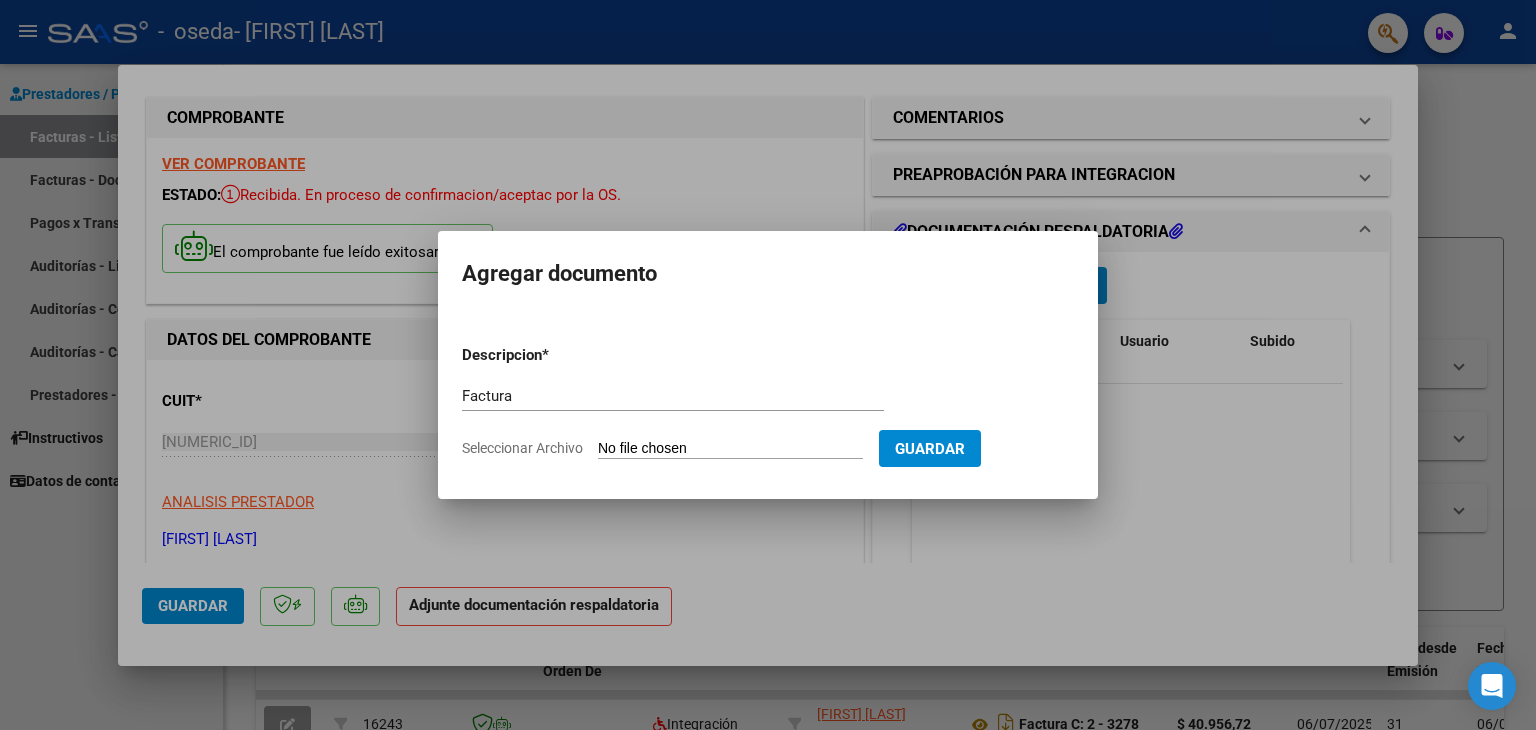 type on "C:\fakepath\[NUMERIC_ID]_011_00002_00003316.PDF" 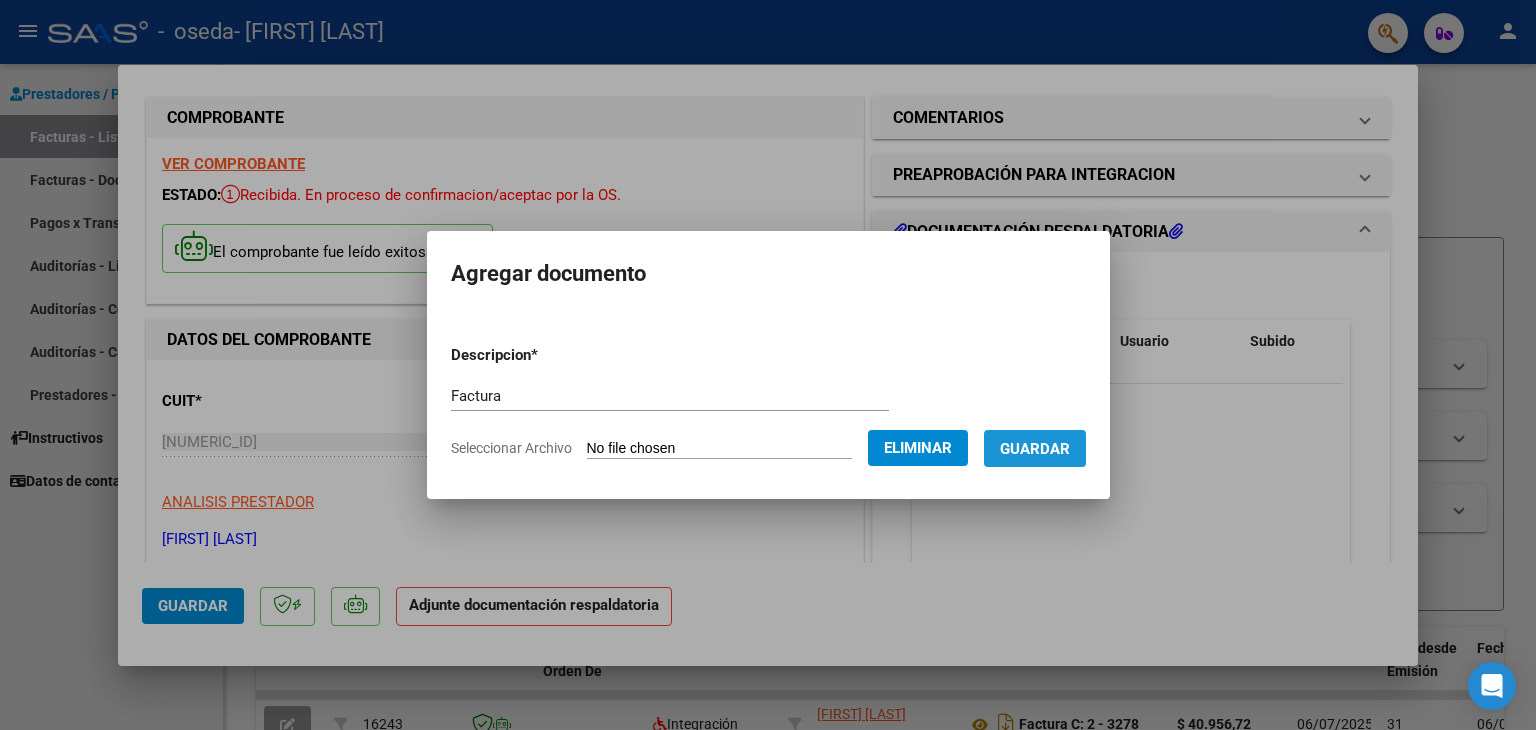 click on "Guardar" at bounding box center [1035, 449] 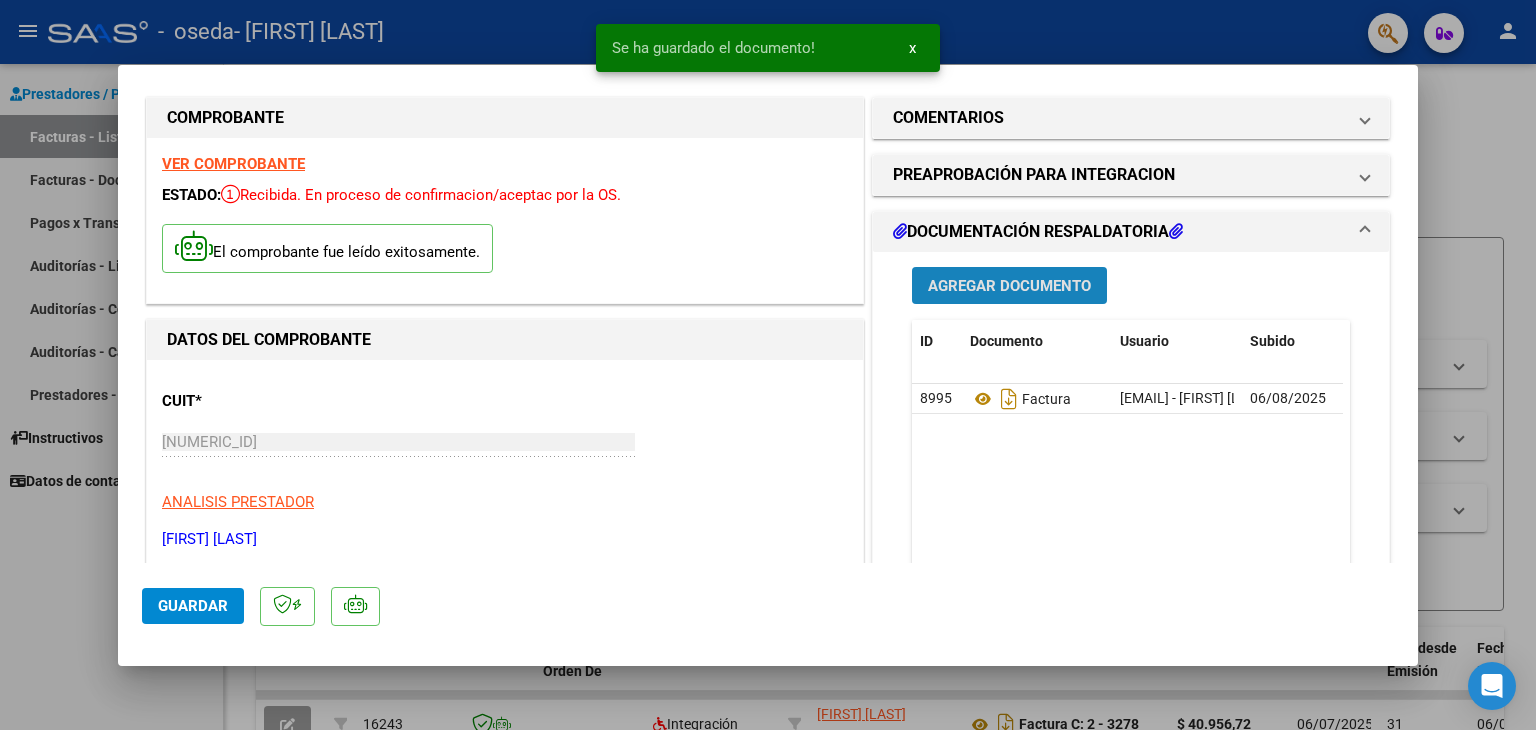 click on "Agregar Documento" at bounding box center (1009, 286) 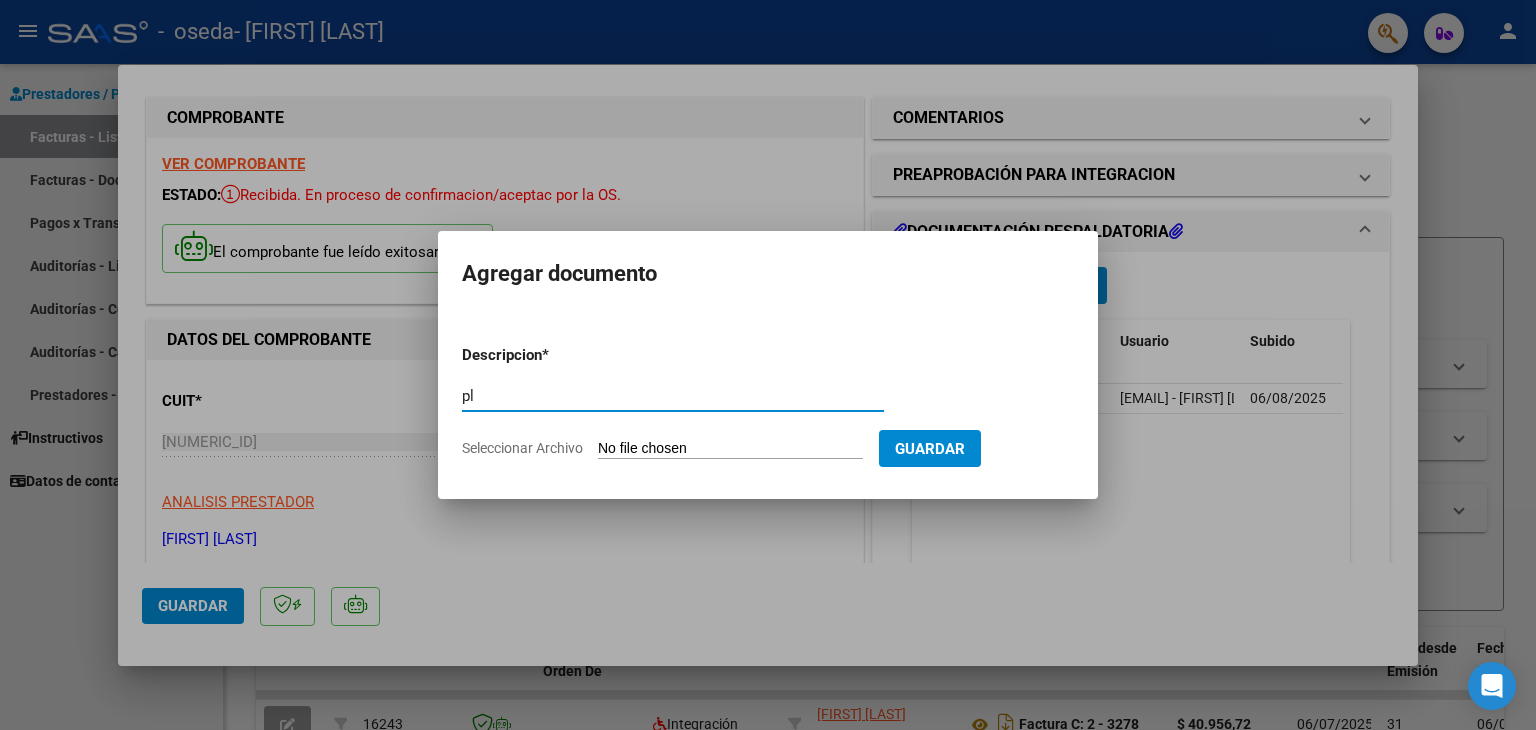 type on "p" 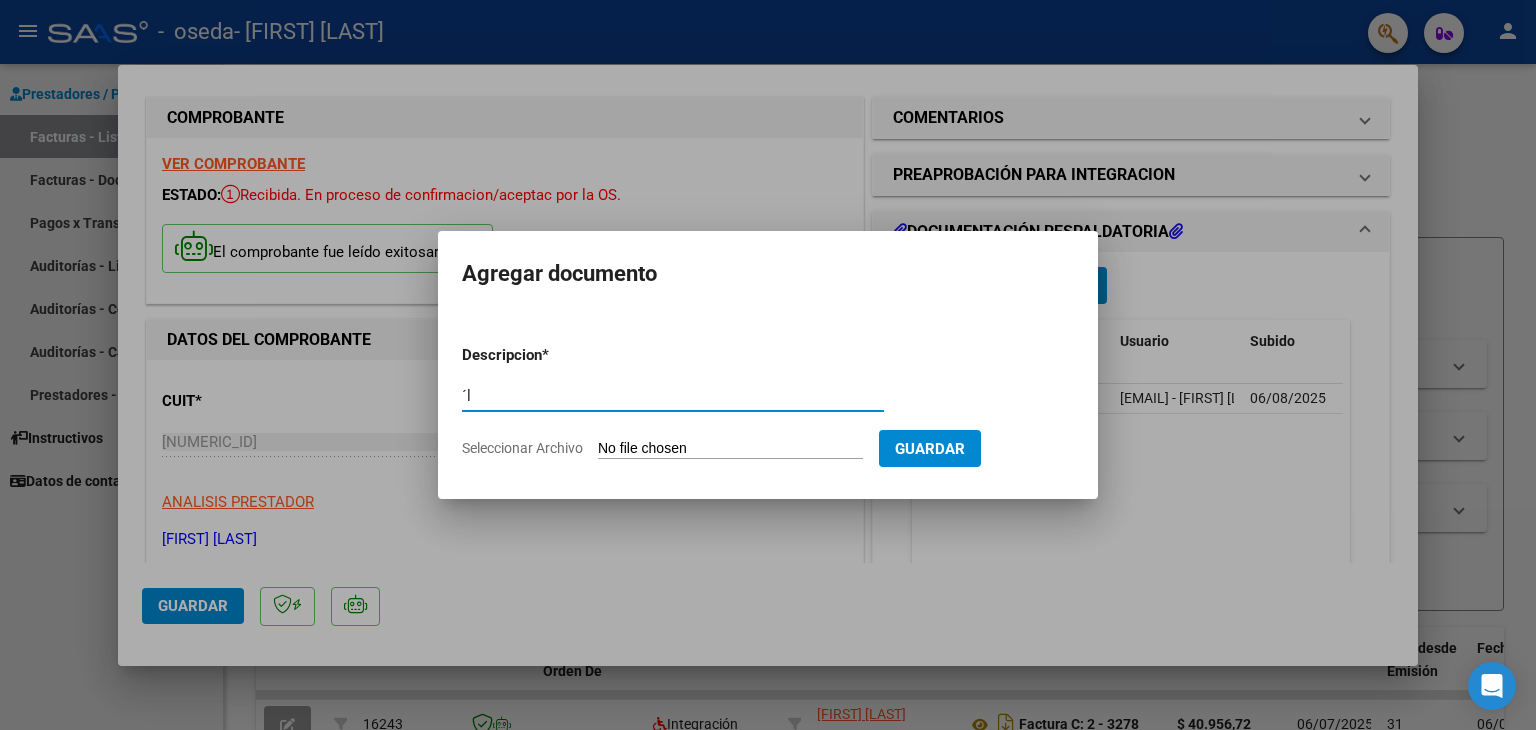 type on "´" 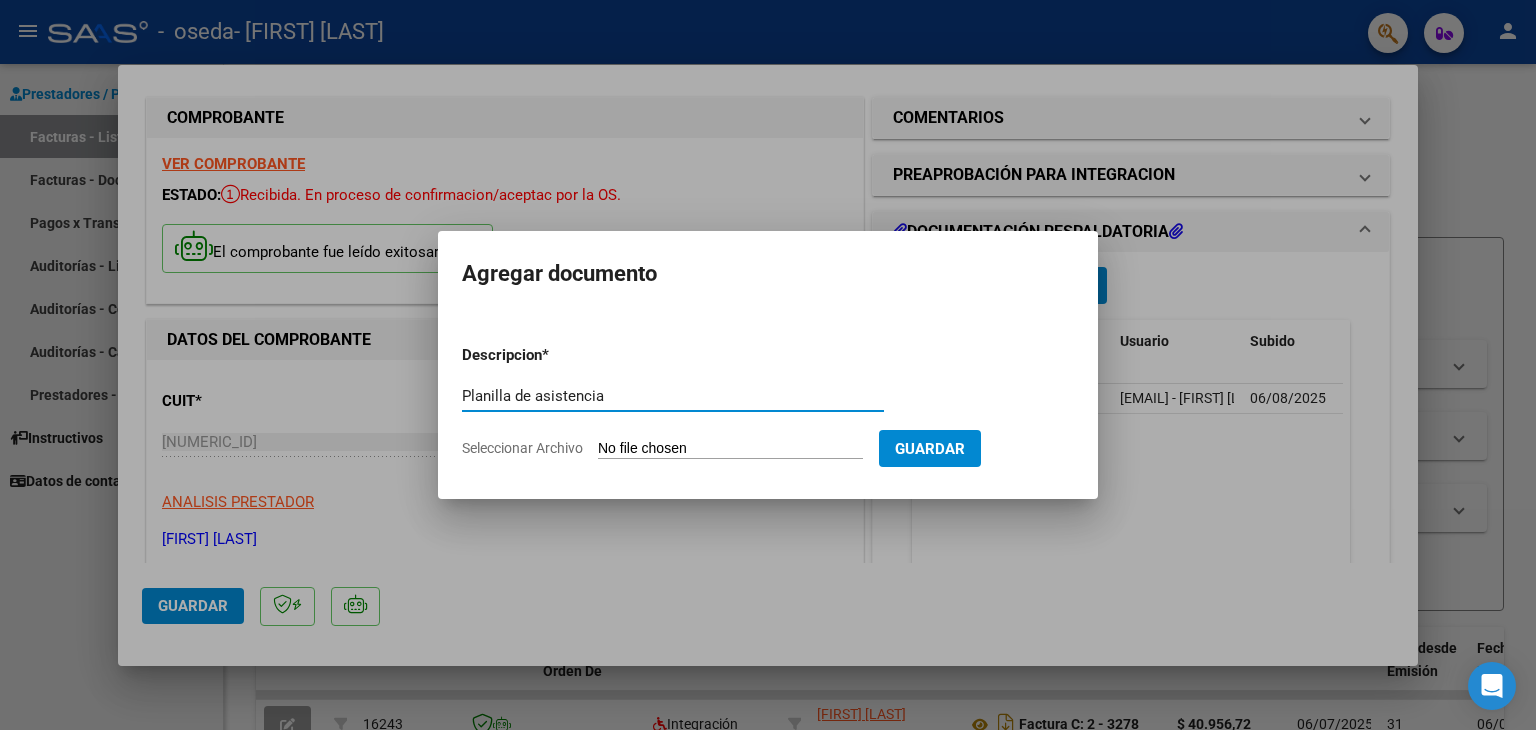type on "Planilla de asistencia" 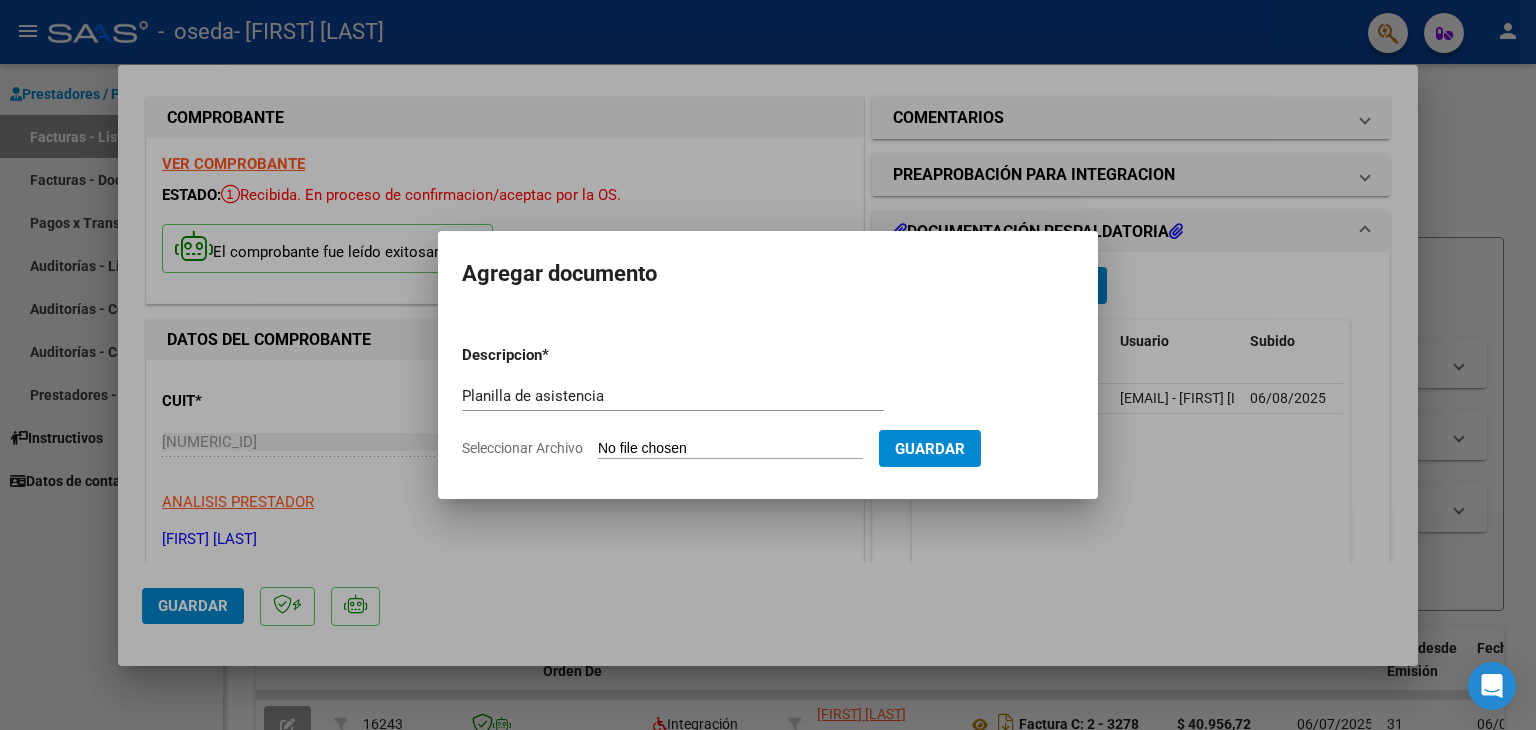 click on "Seleccionar Archivo" at bounding box center [730, 449] 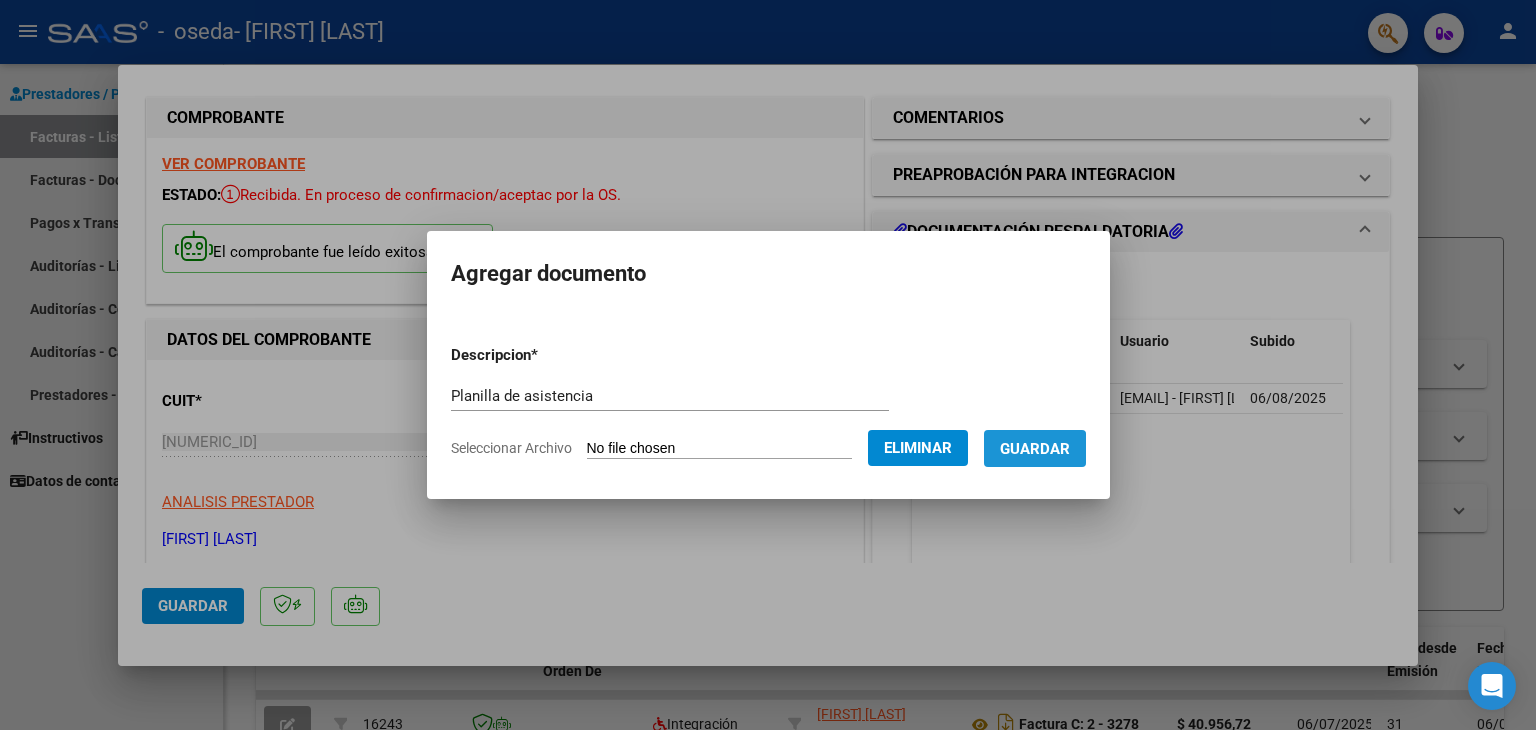 click on "Guardar" at bounding box center [1035, 449] 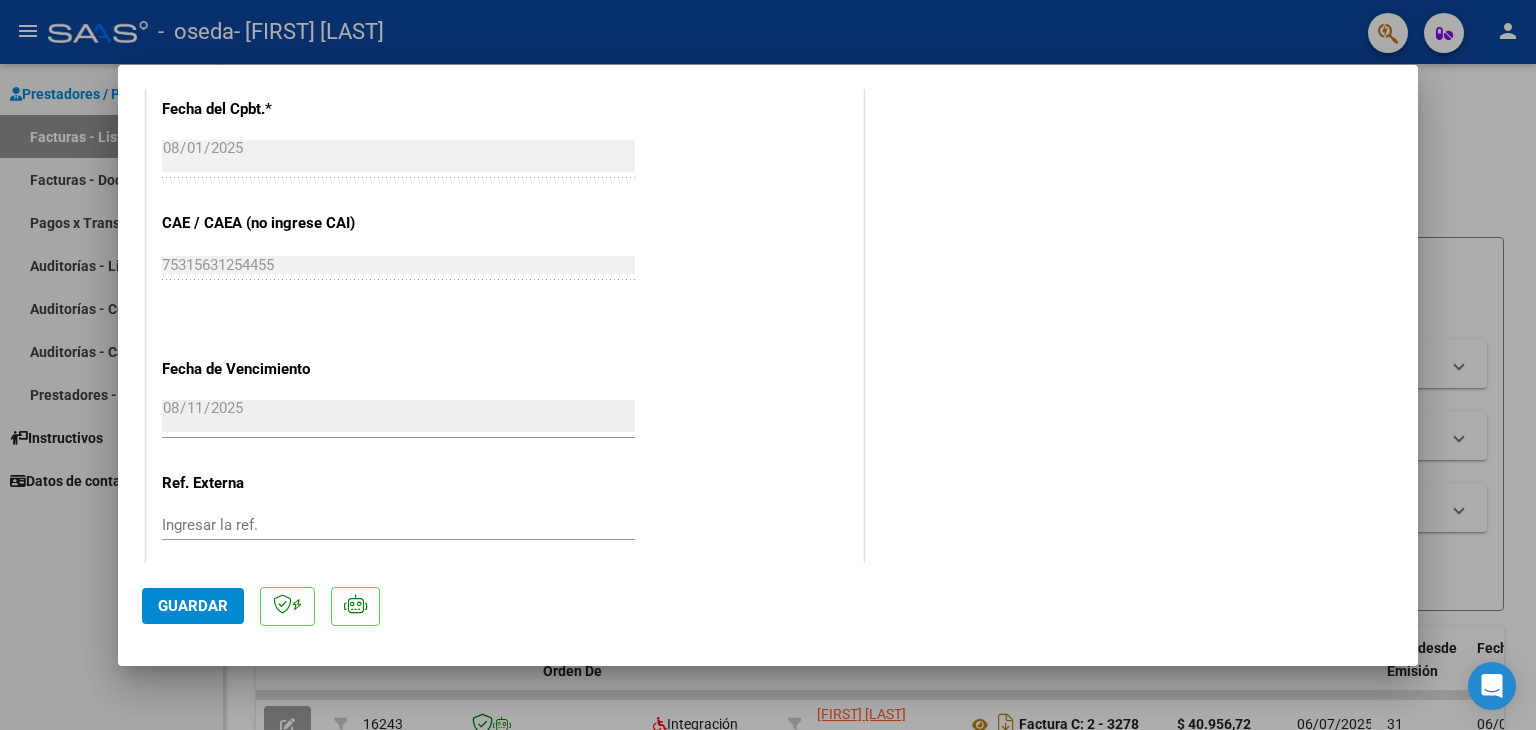 scroll, scrollTop: 1313, scrollLeft: 0, axis: vertical 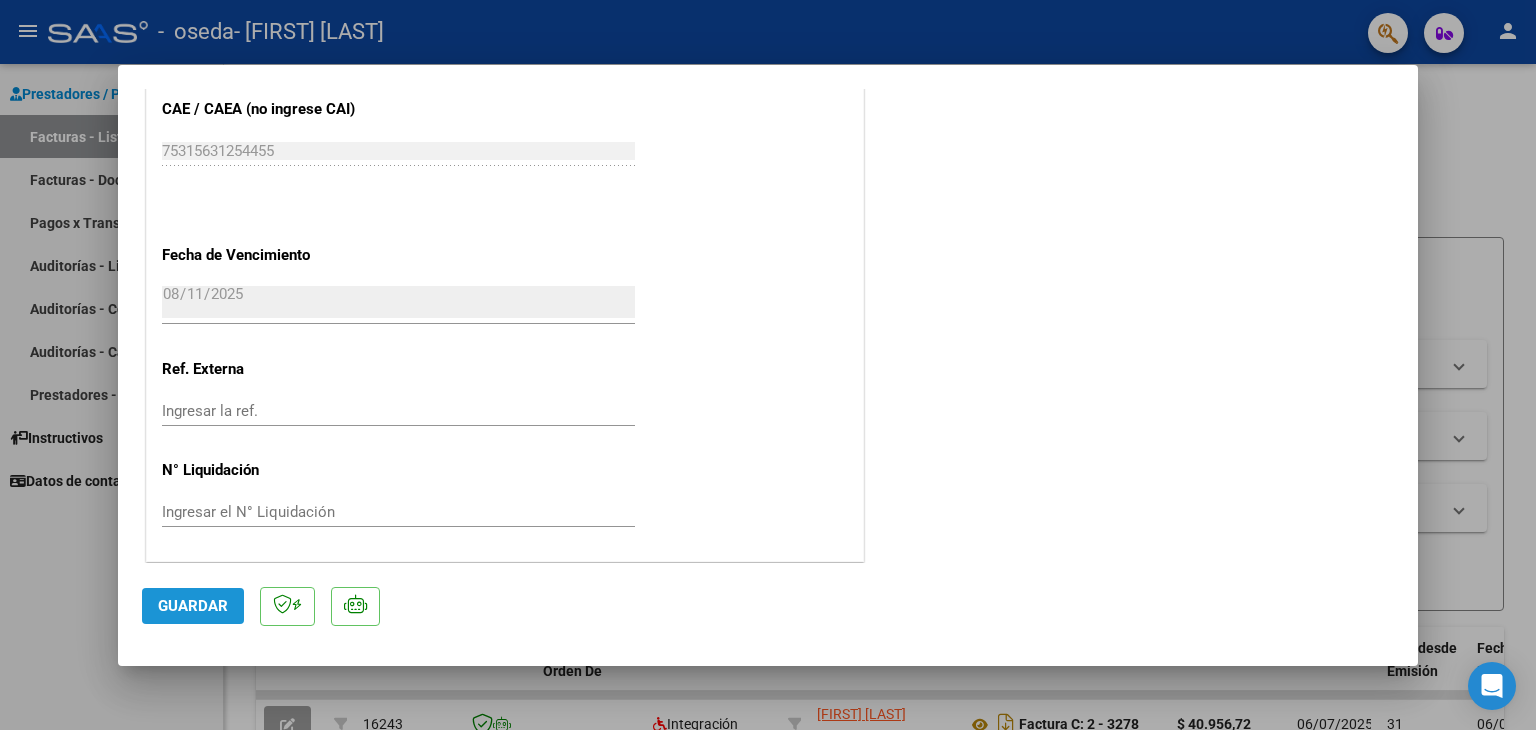 click on "Guardar" 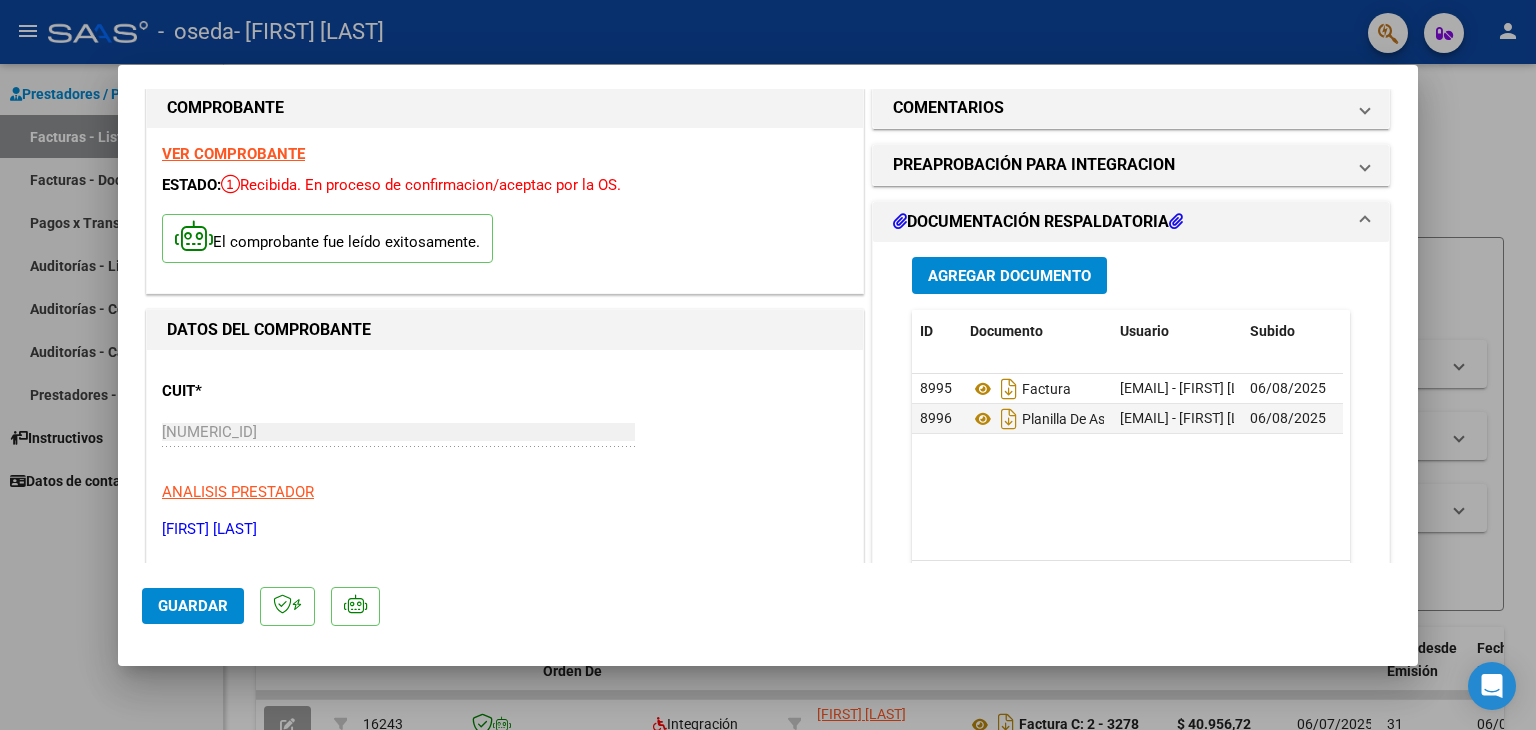 scroll, scrollTop: 0, scrollLeft: 0, axis: both 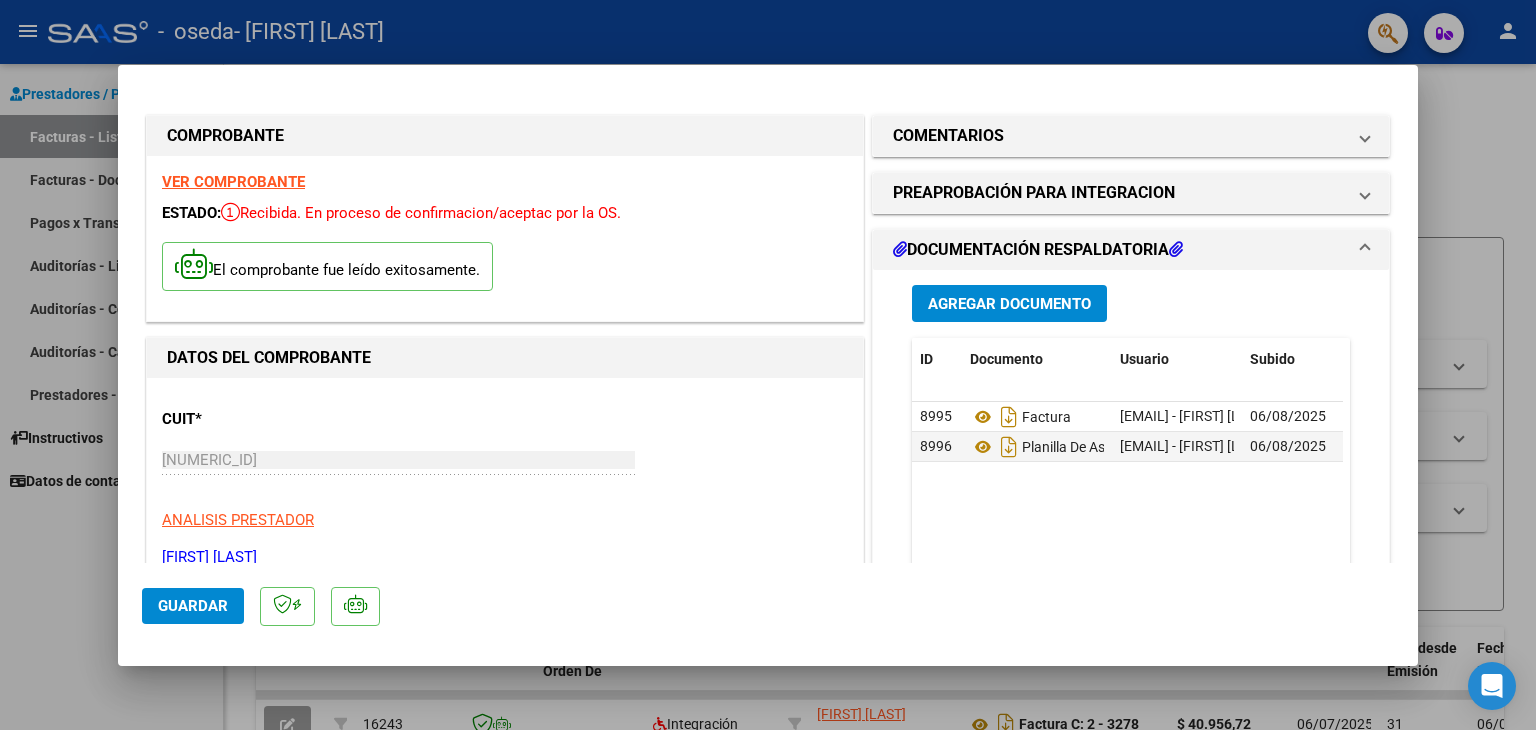 click at bounding box center (768, 365) 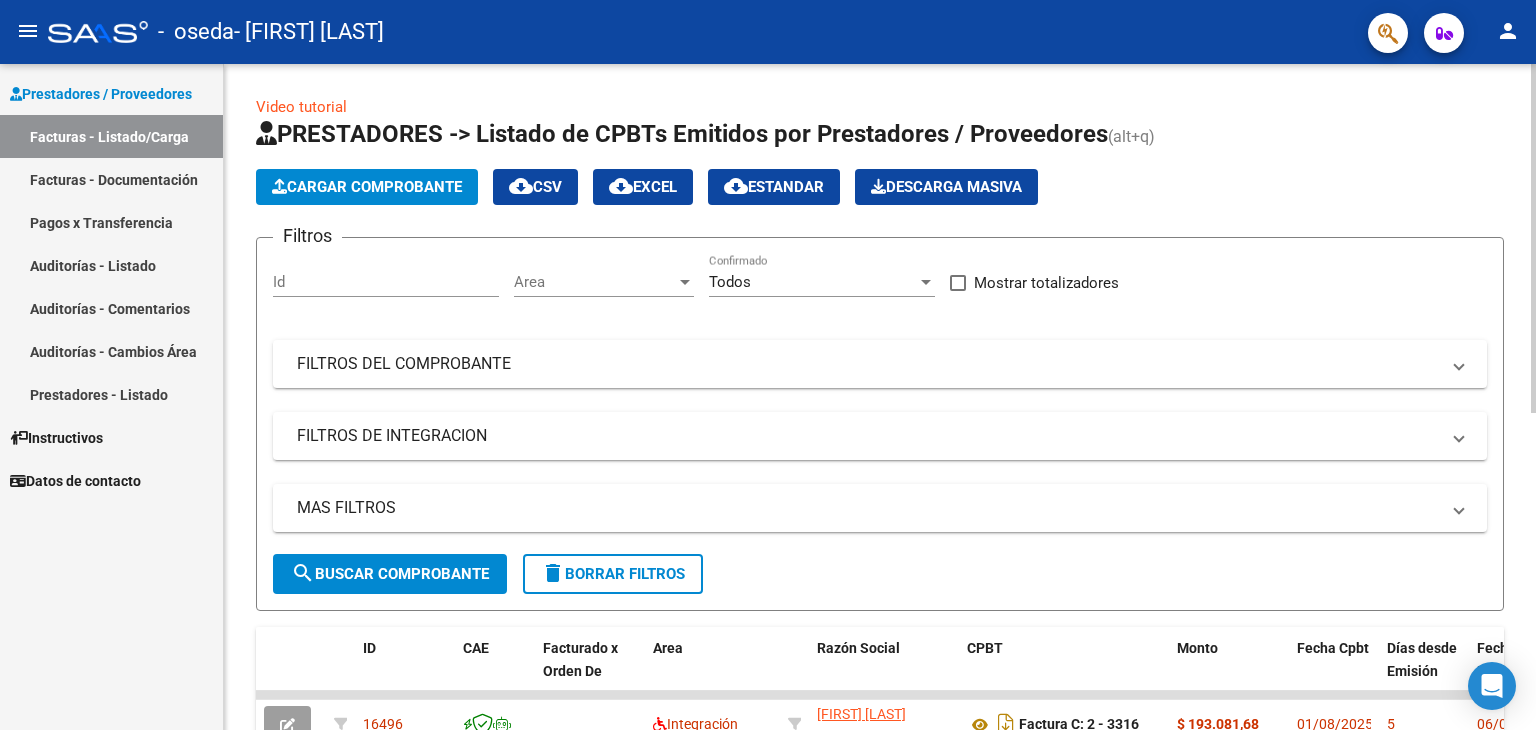 click on "Cargar Comprobante" 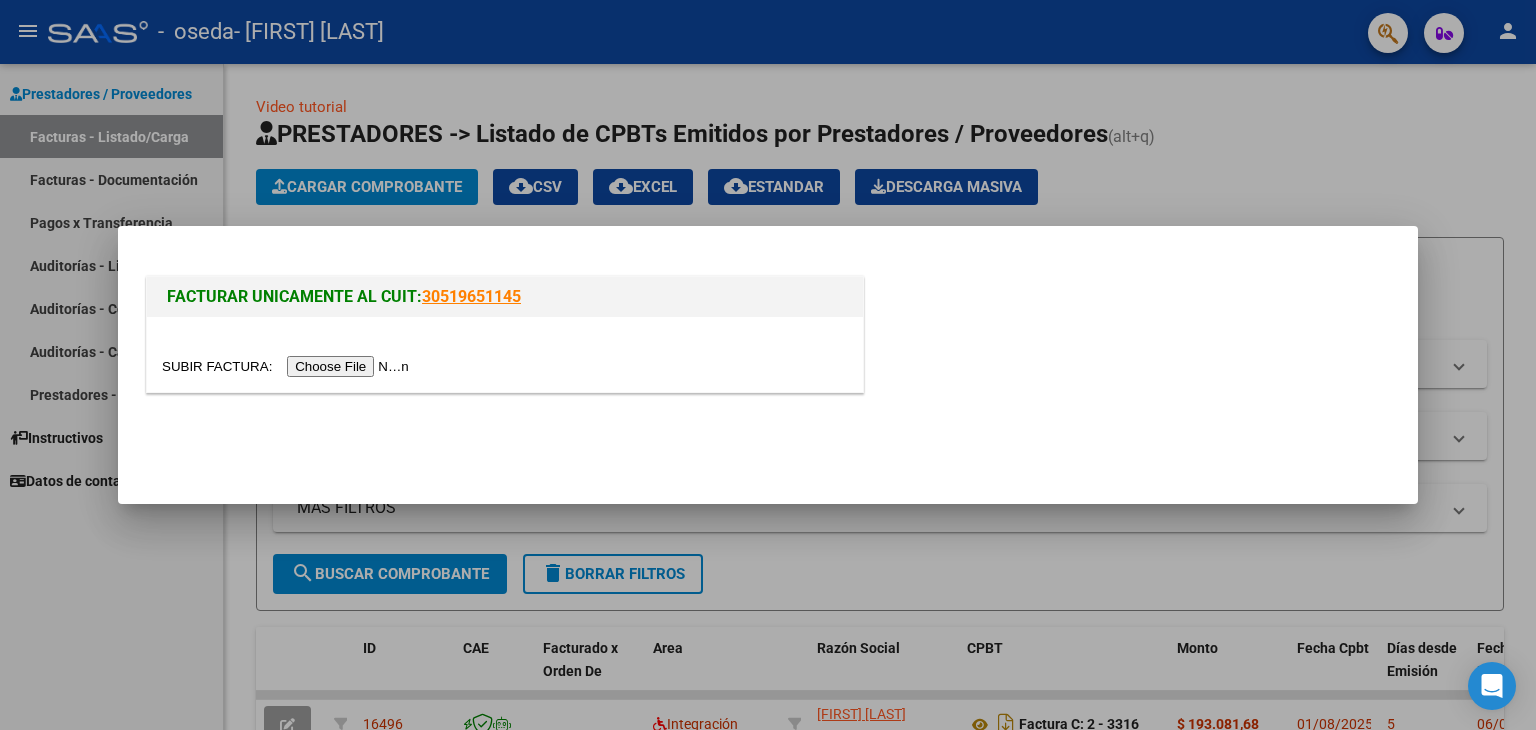 click at bounding box center (288, 366) 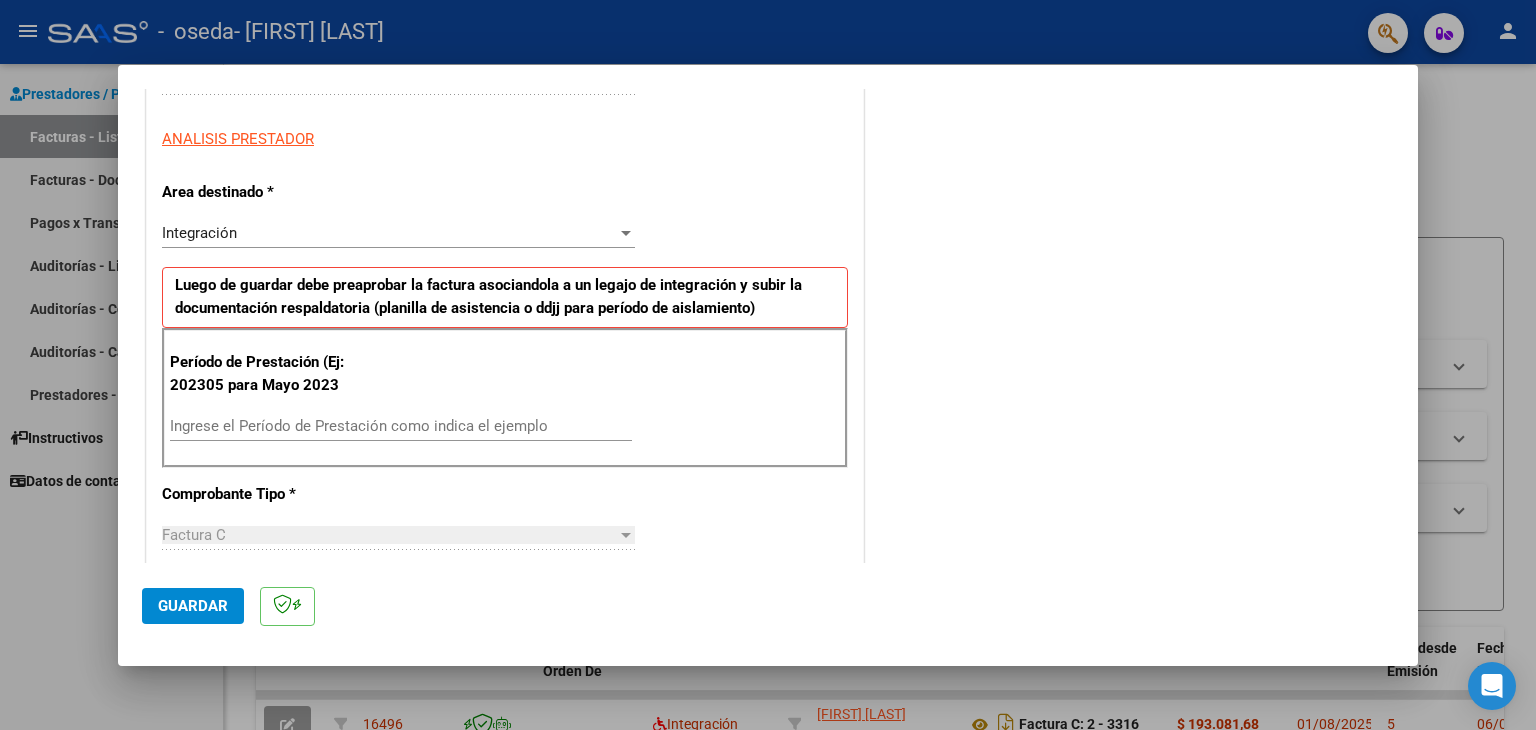 scroll, scrollTop: 345, scrollLeft: 0, axis: vertical 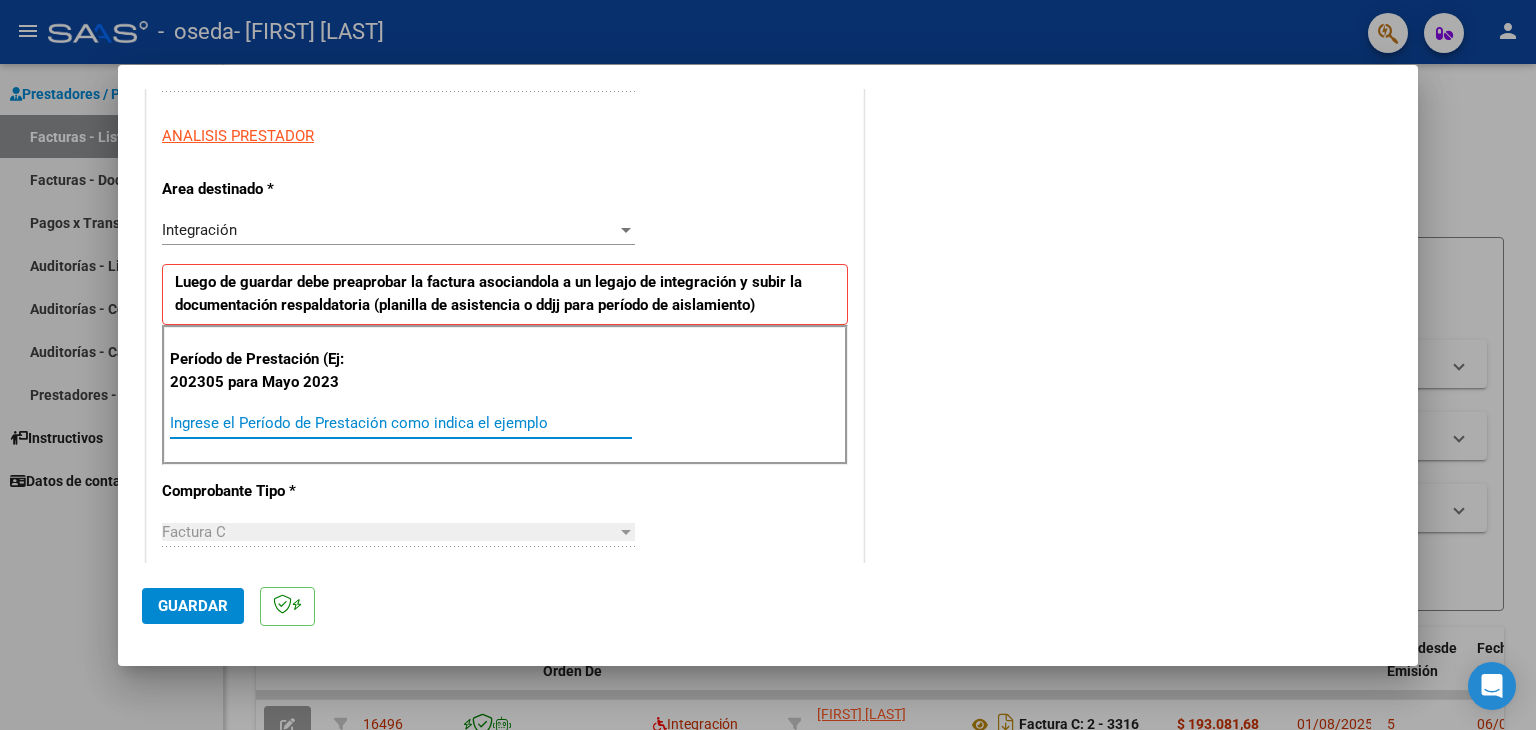 click on "Ingrese el Período de Prestación como indica el ejemplo" at bounding box center [401, 423] 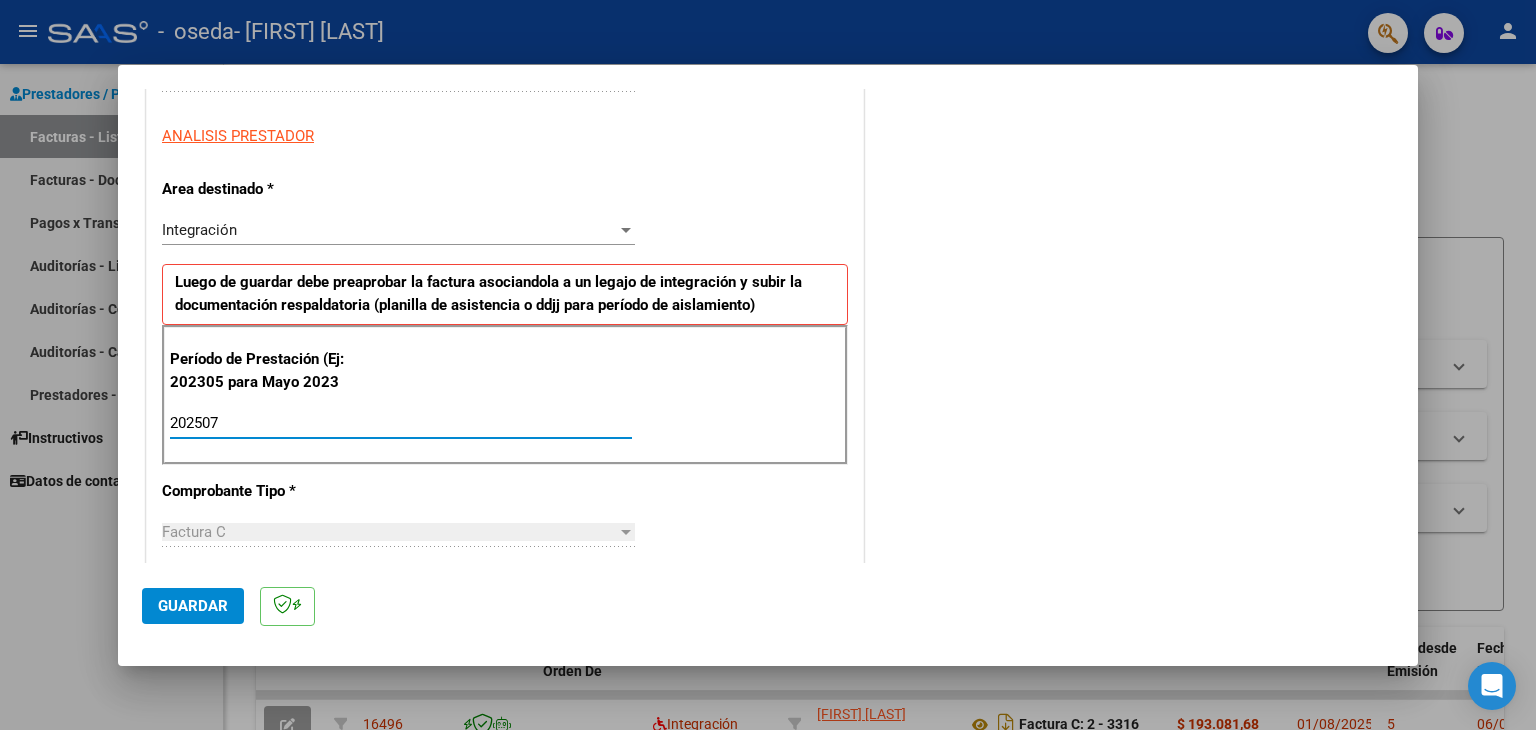 type on "202507" 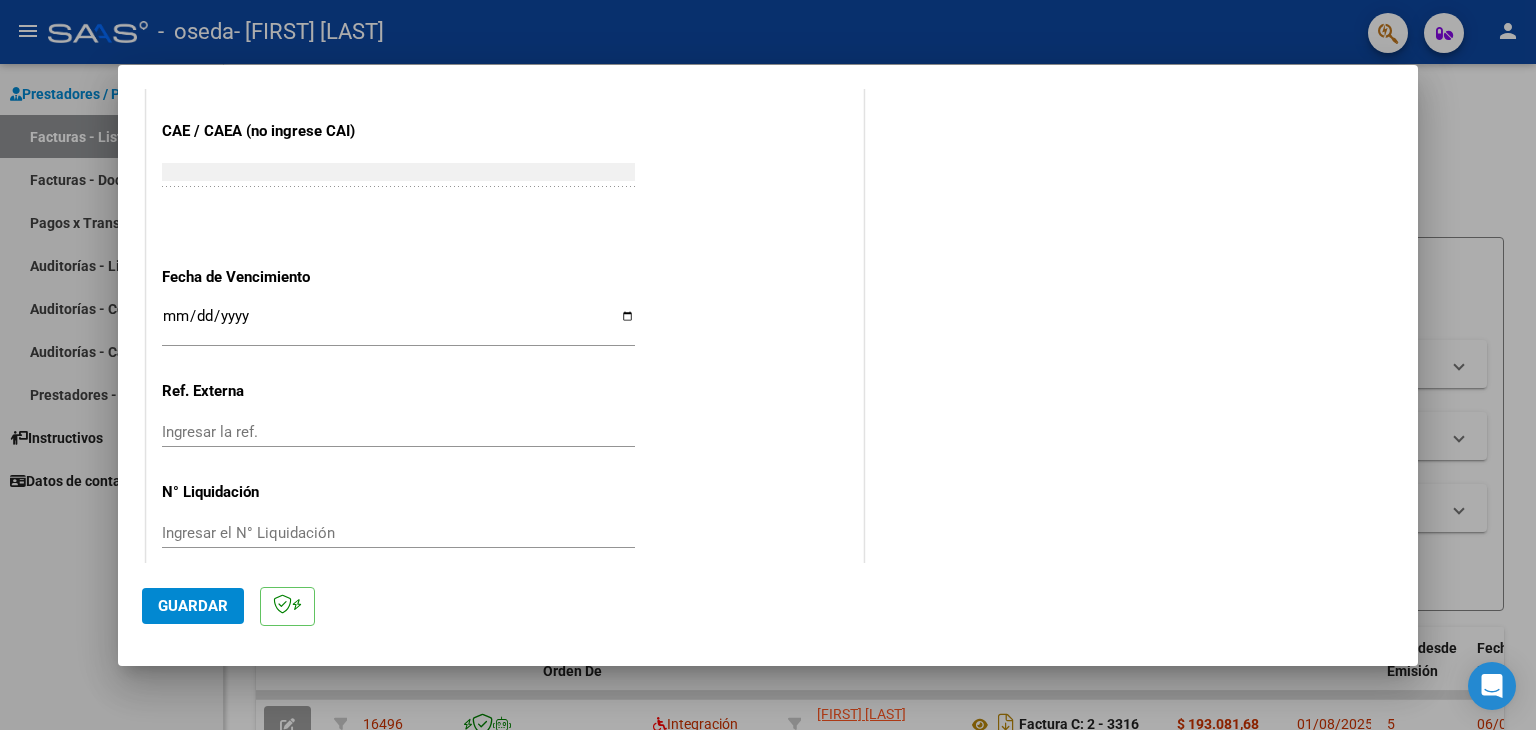scroll, scrollTop: 1228, scrollLeft: 0, axis: vertical 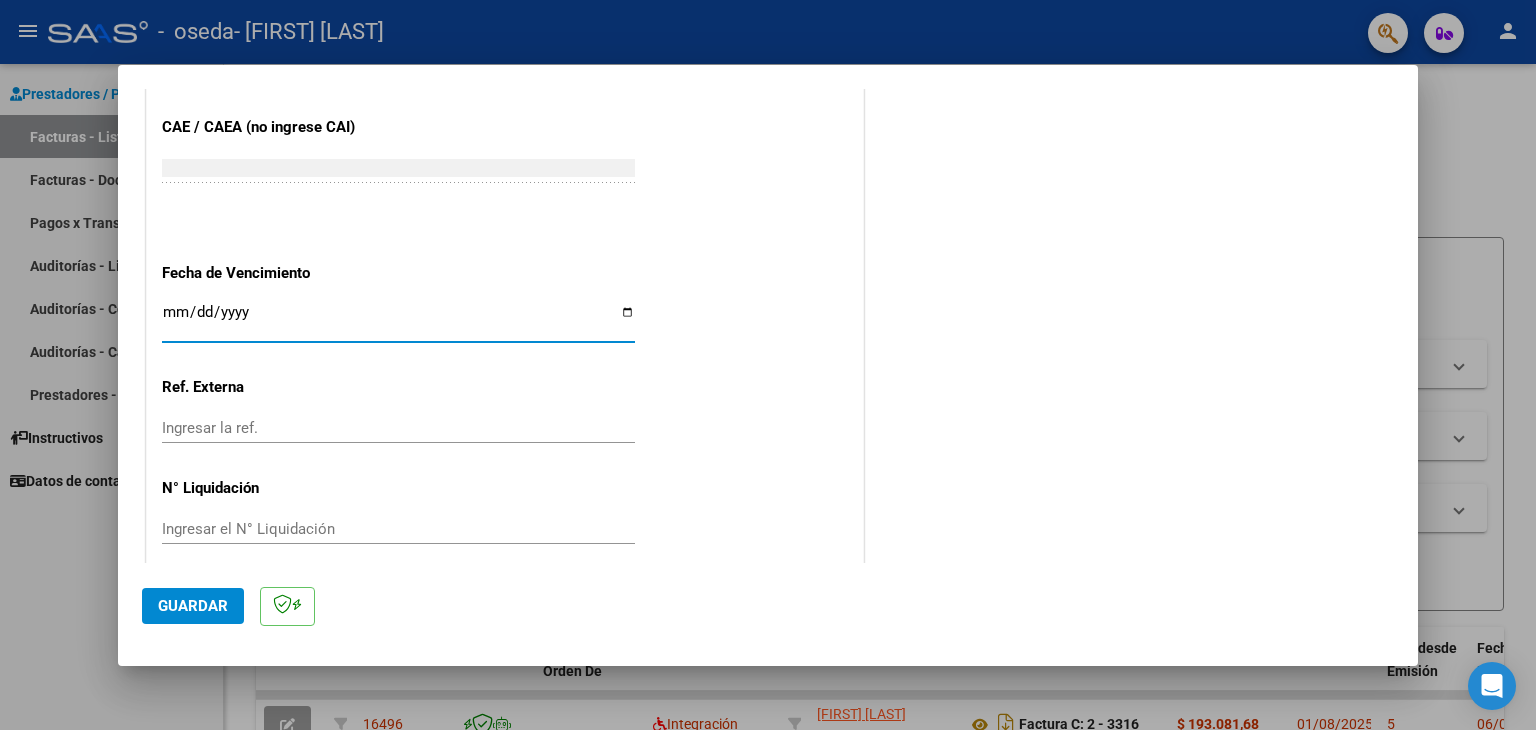 click on "Ingresar la fecha" at bounding box center (398, 320) 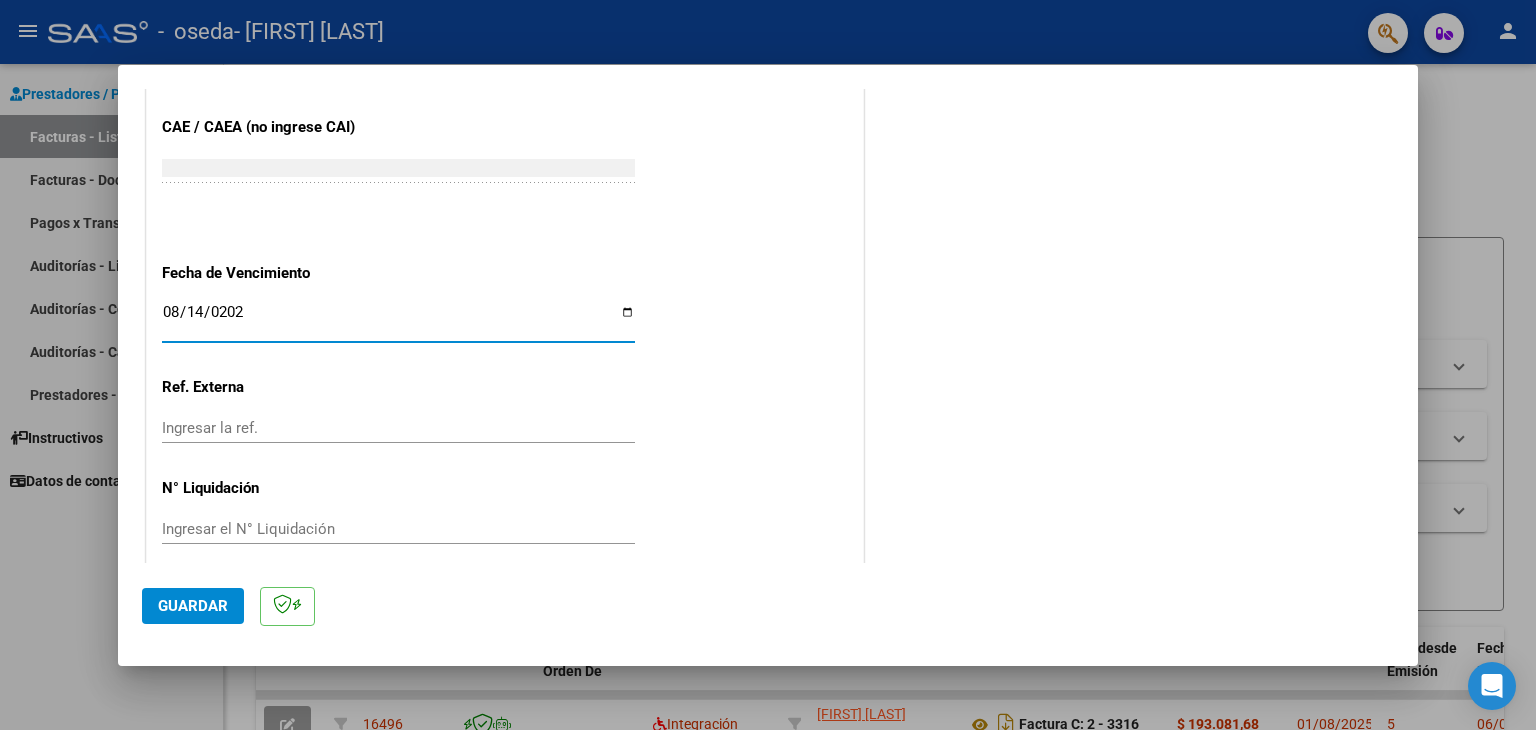 type on "2025-08-14" 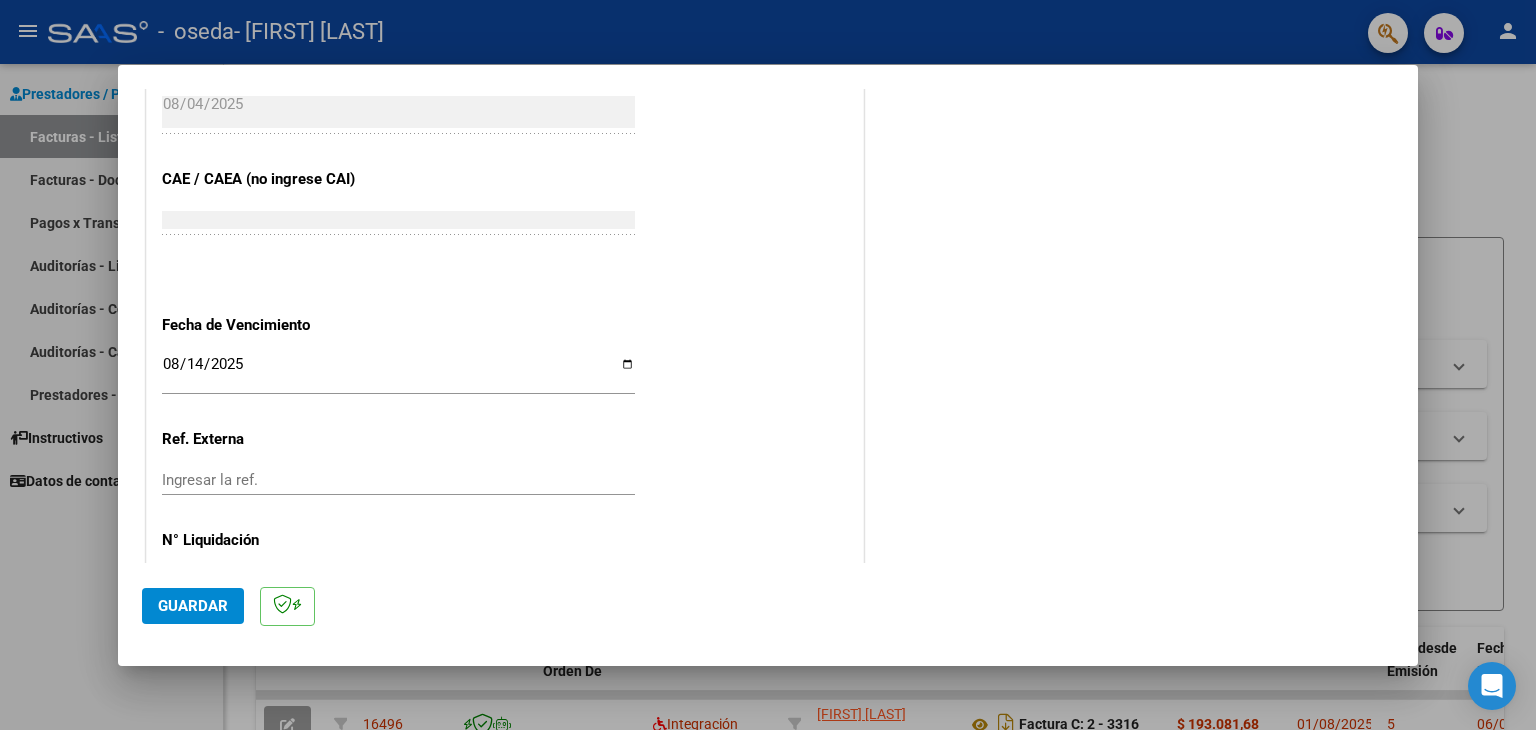 scroll, scrollTop: 1245, scrollLeft: 0, axis: vertical 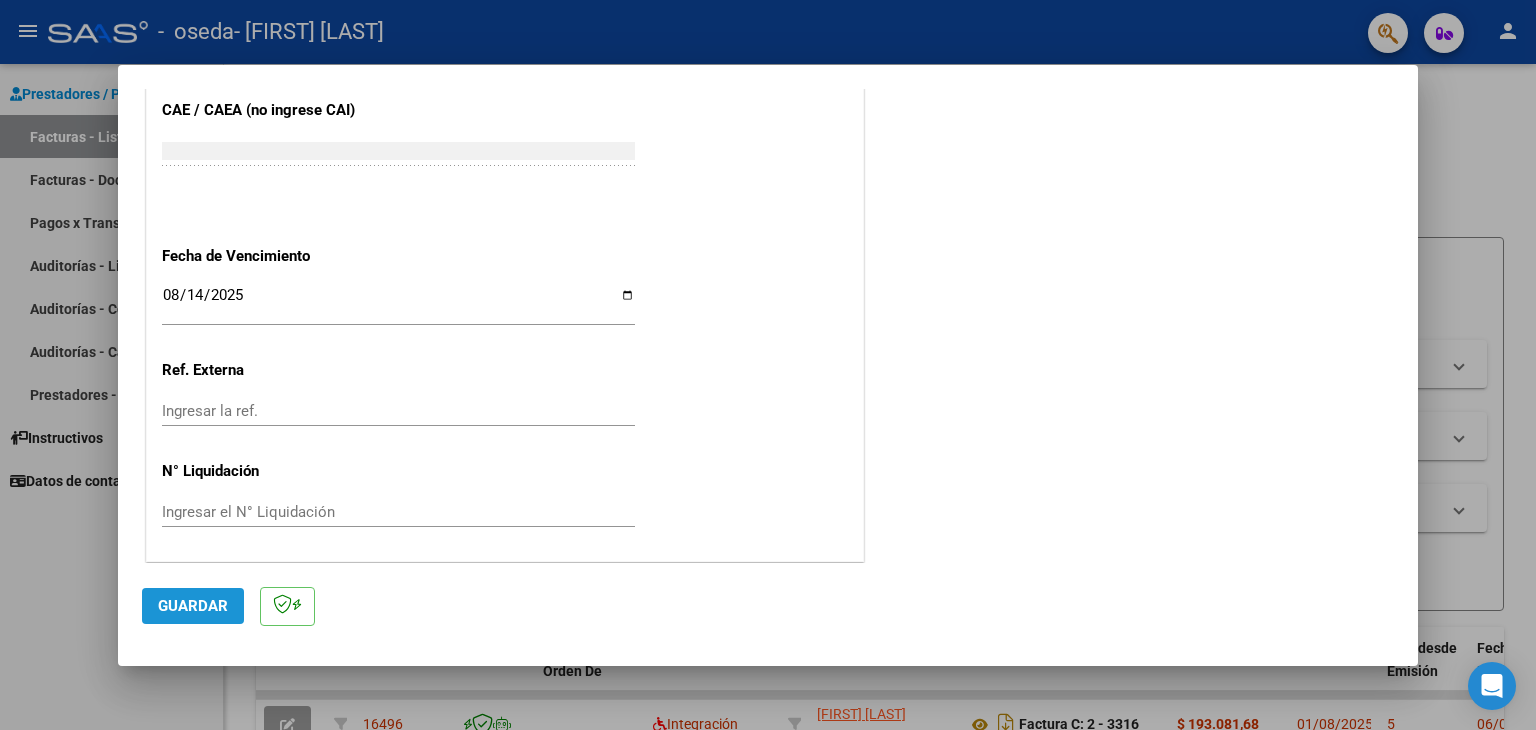 click on "Guardar" 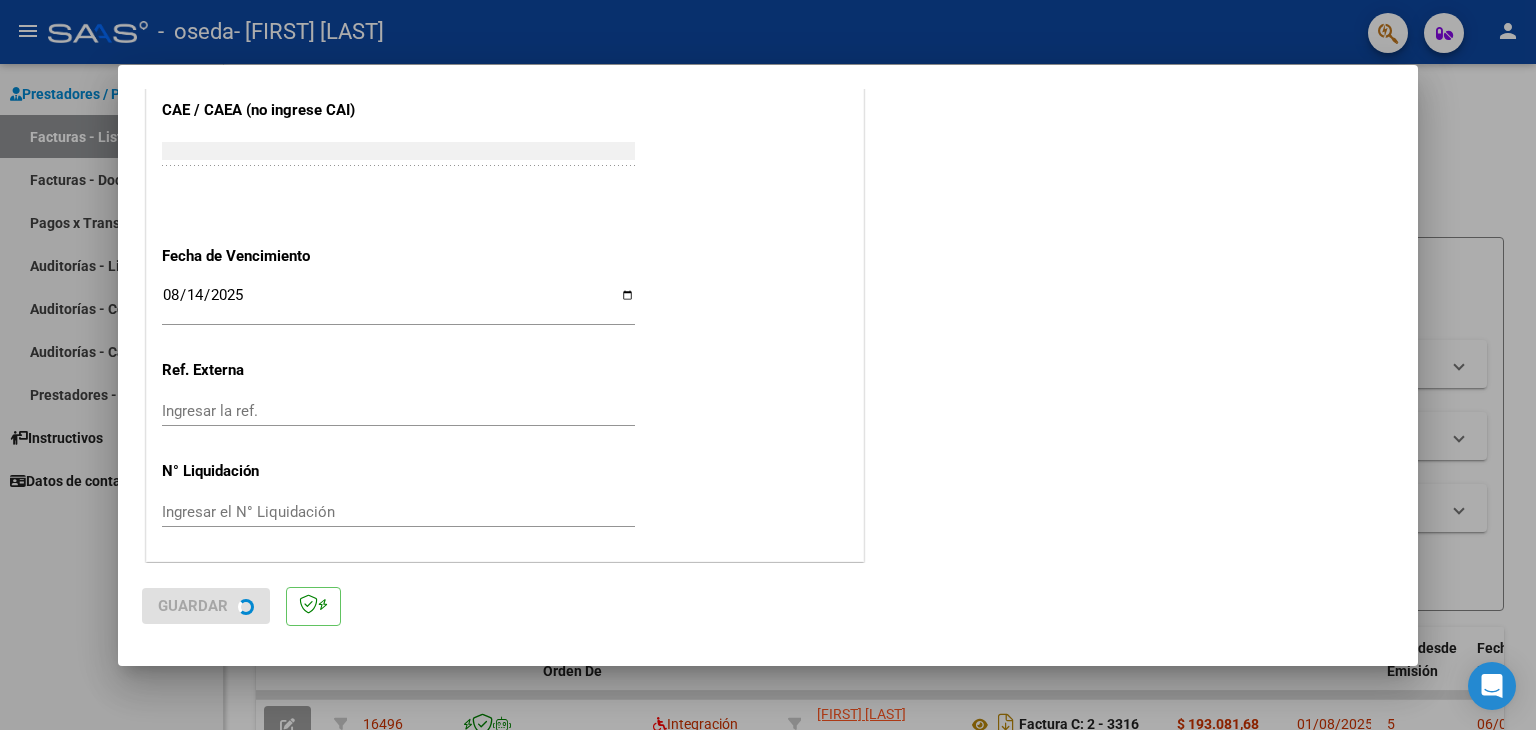 scroll, scrollTop: 0, scrollLeft: 0, axis: both 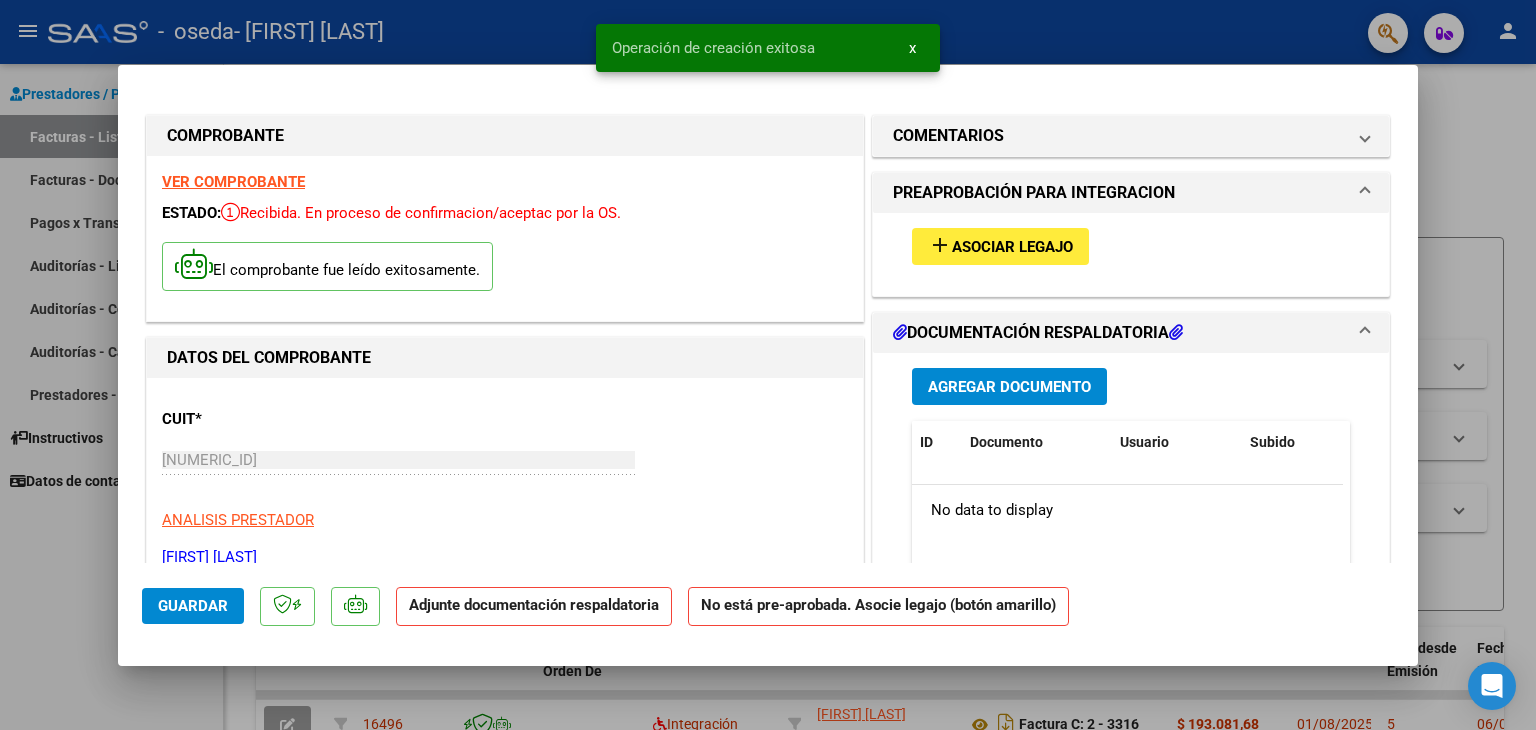 click on "Asociar Legajo" at bounding box center (1012, 247) 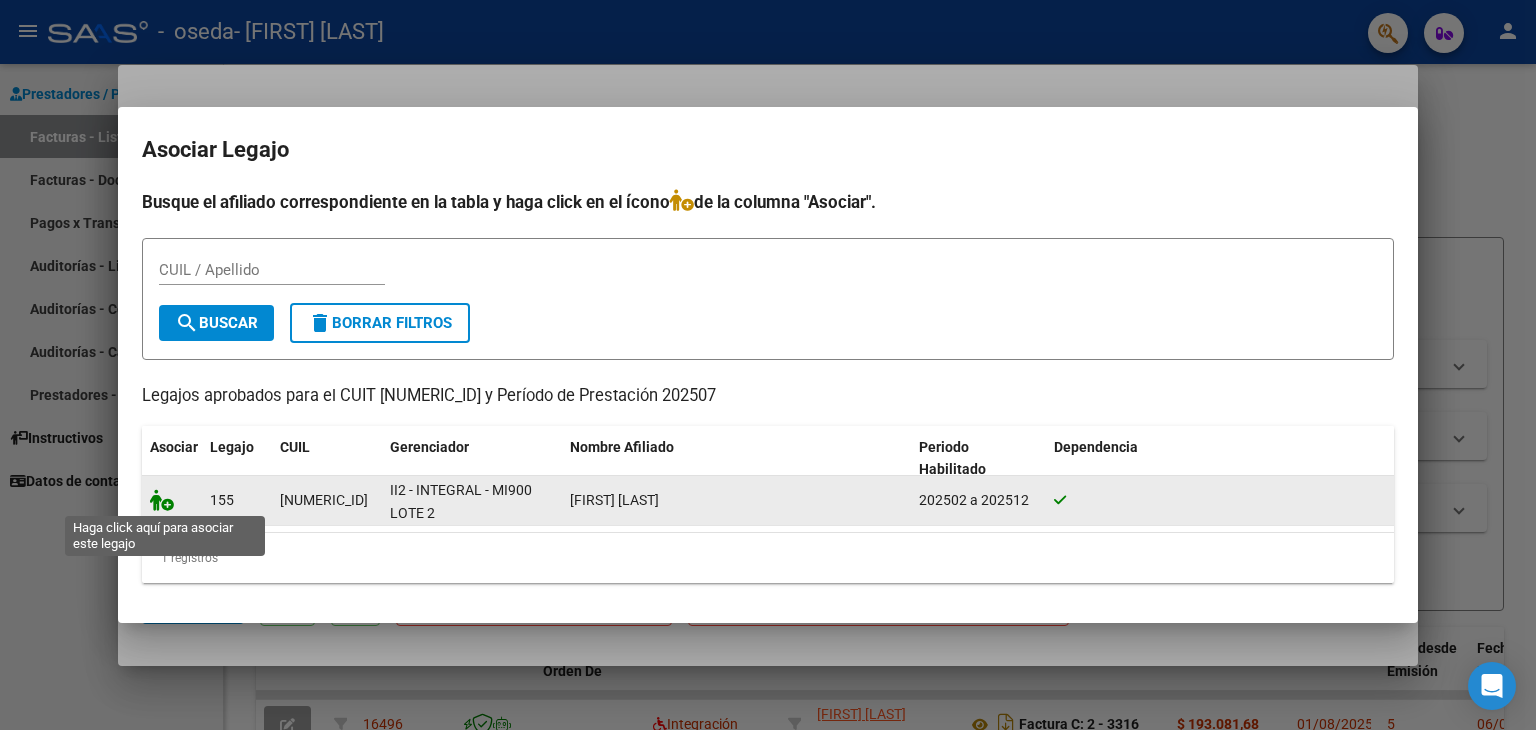 click 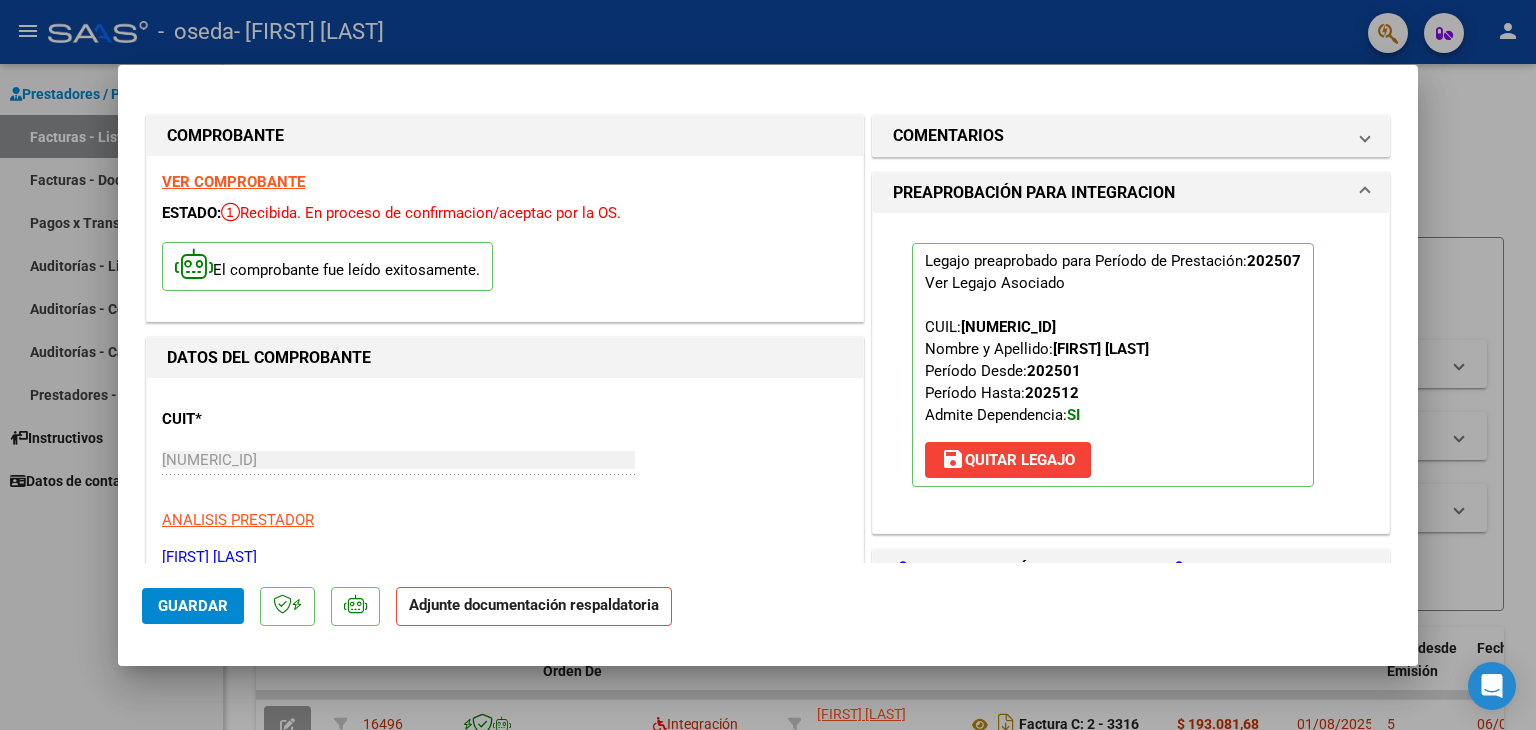 click at bounding box center (1365, 193) 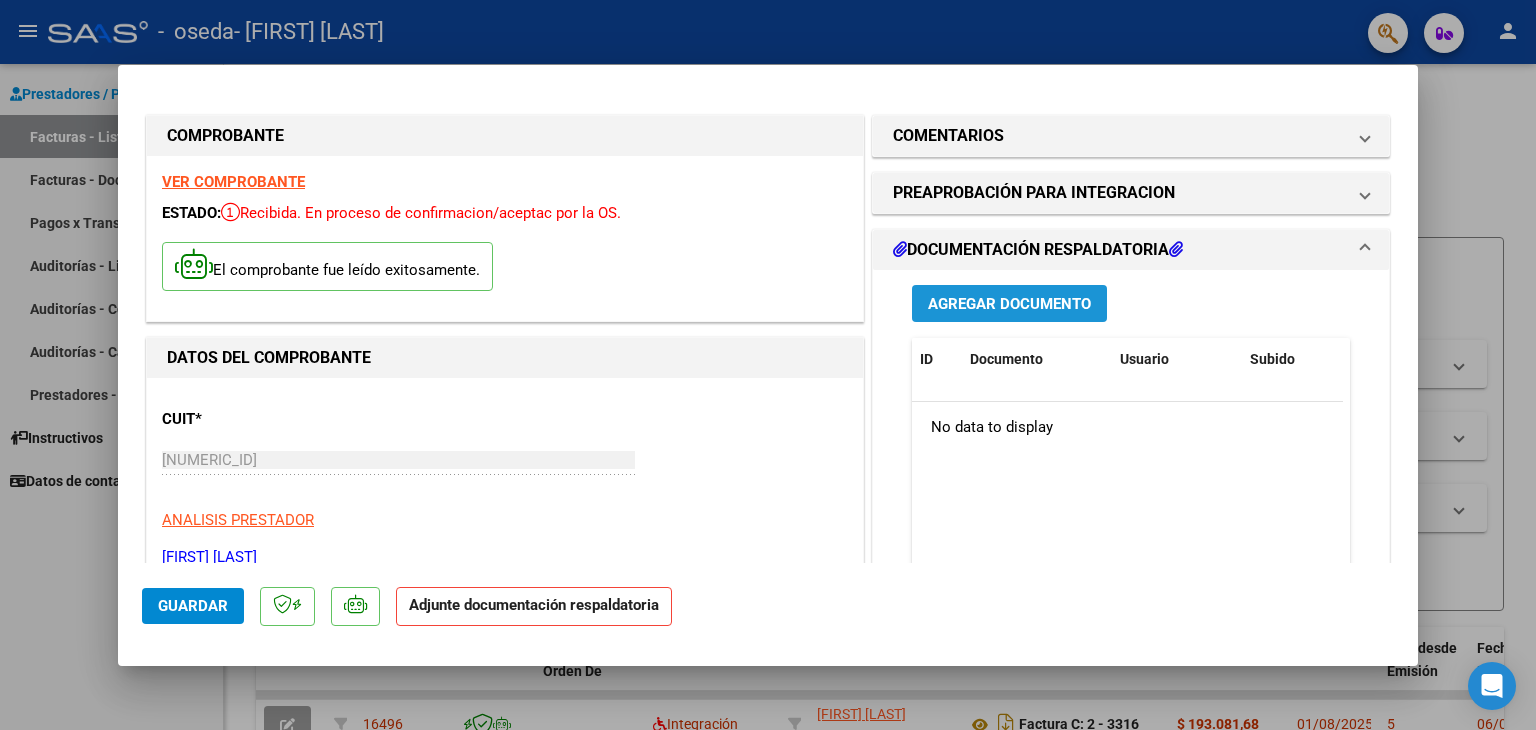 click on "Agregar Documento" at bounding box center (1009, 304) 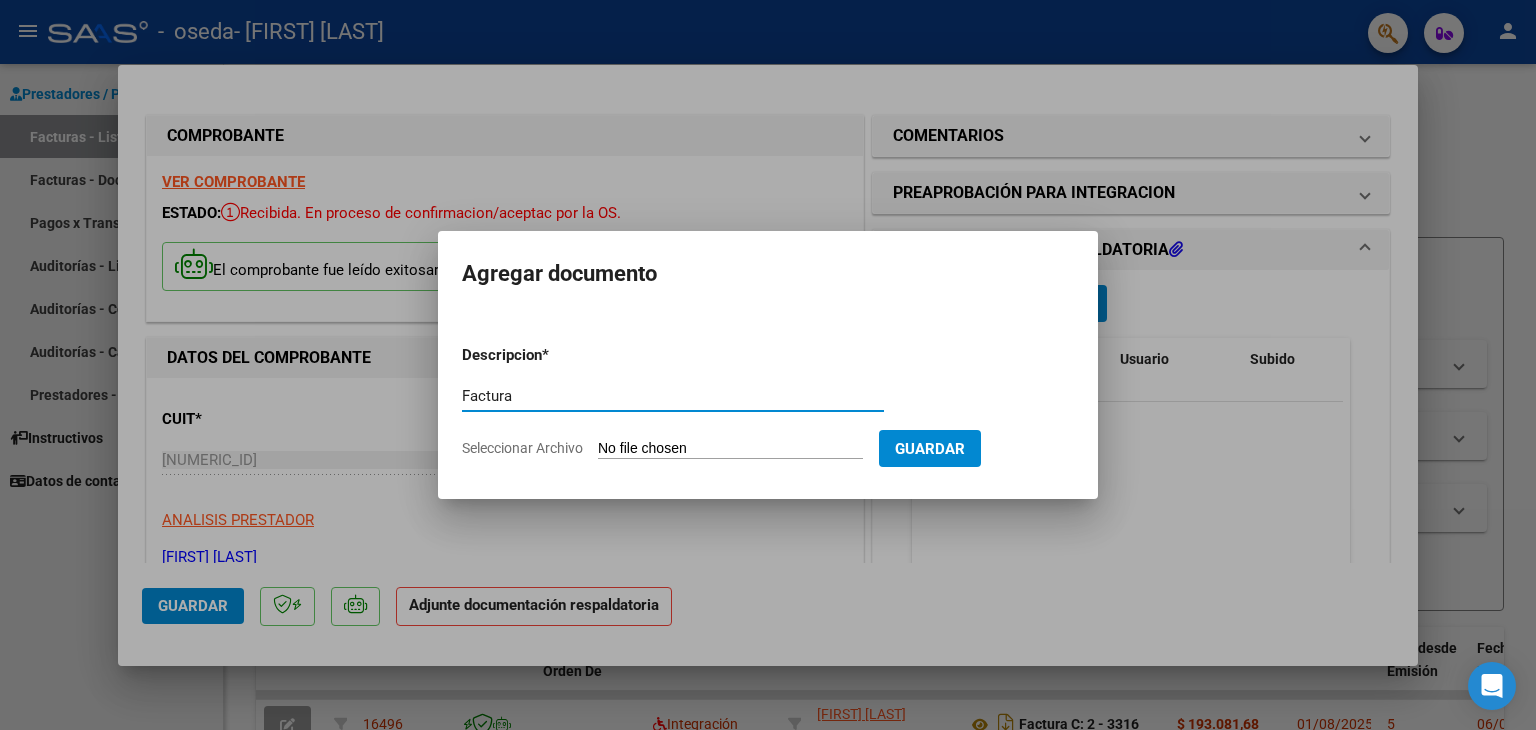 type on "Factura" 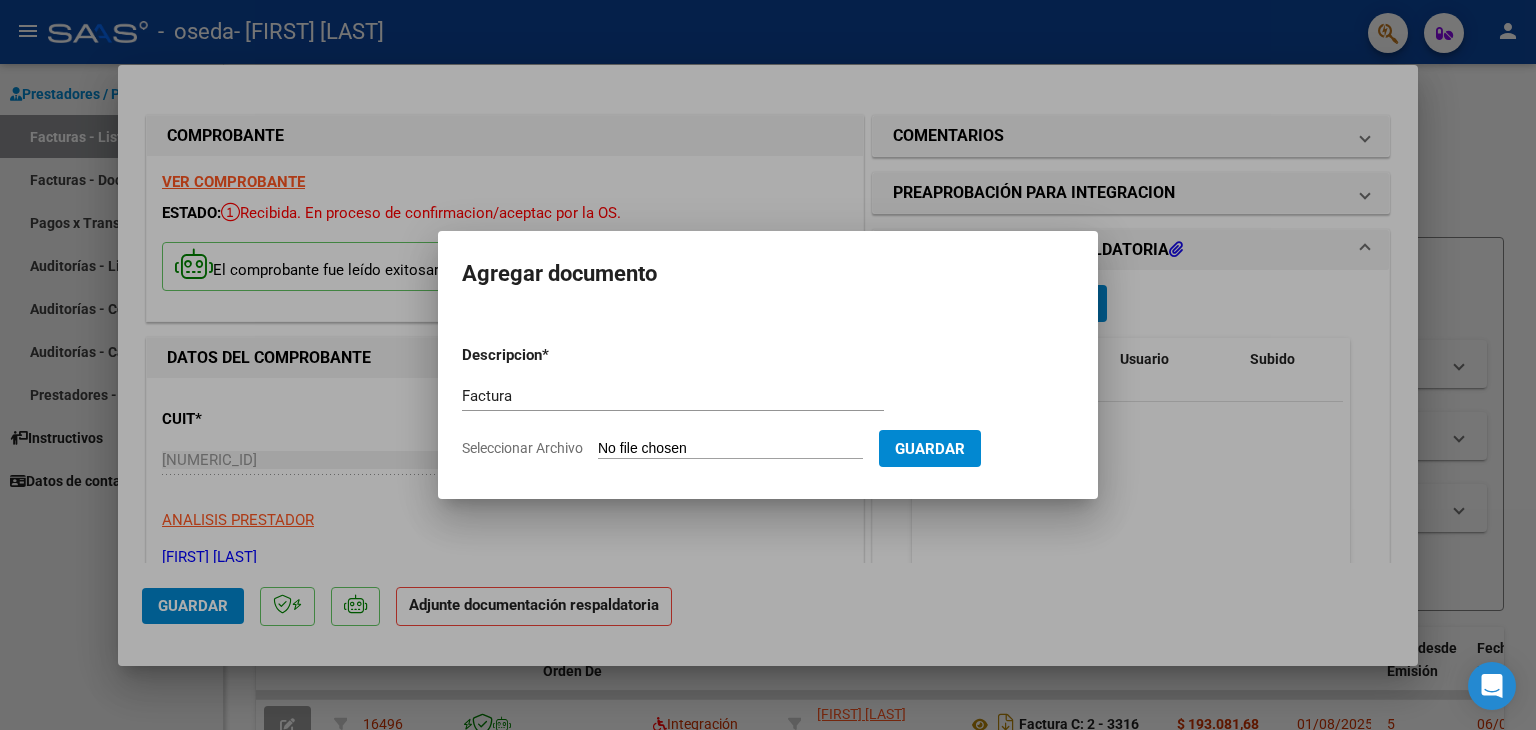 click on "Seleccionar Archivo" at bounding box center (730, 449) 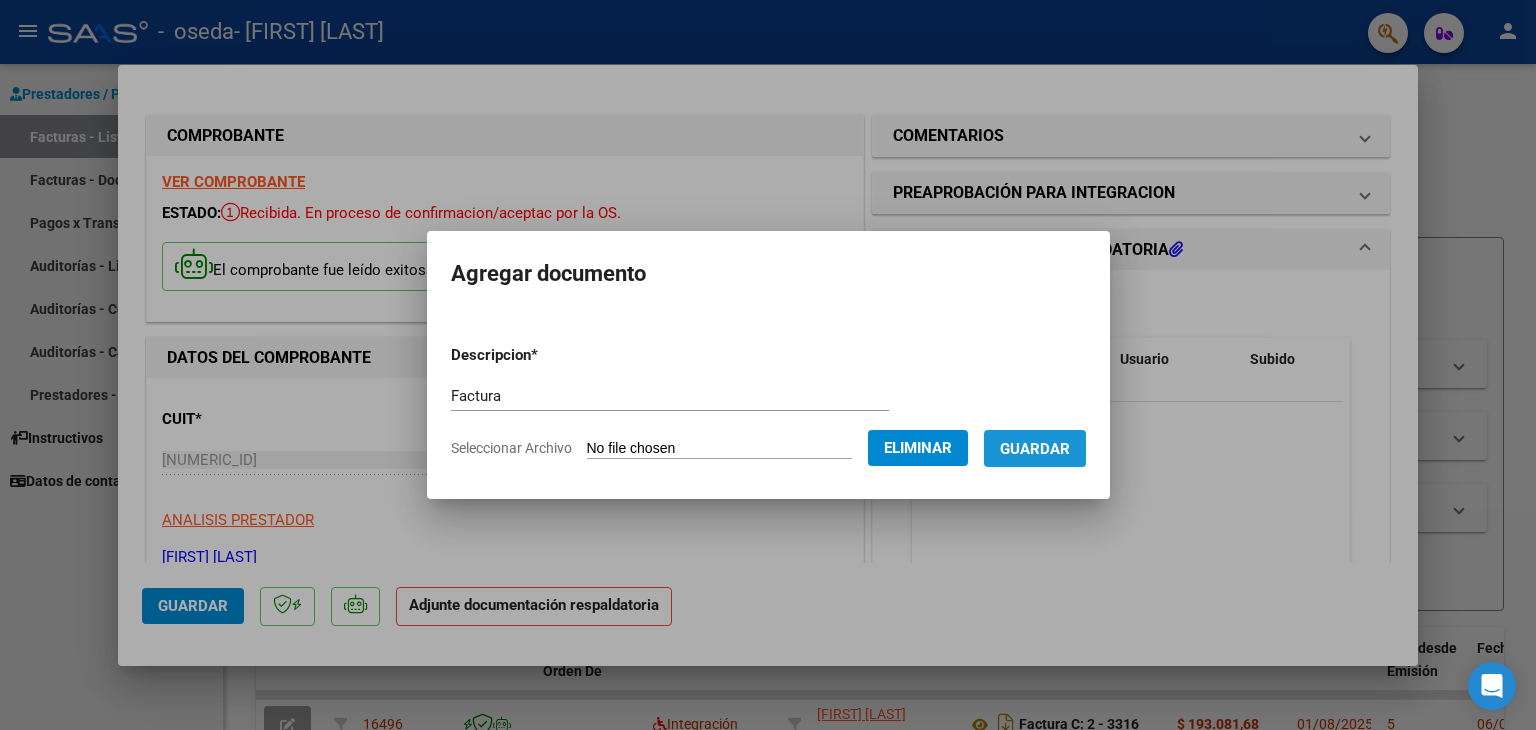 click on "Guardar" at bounding box center (1035, 449) 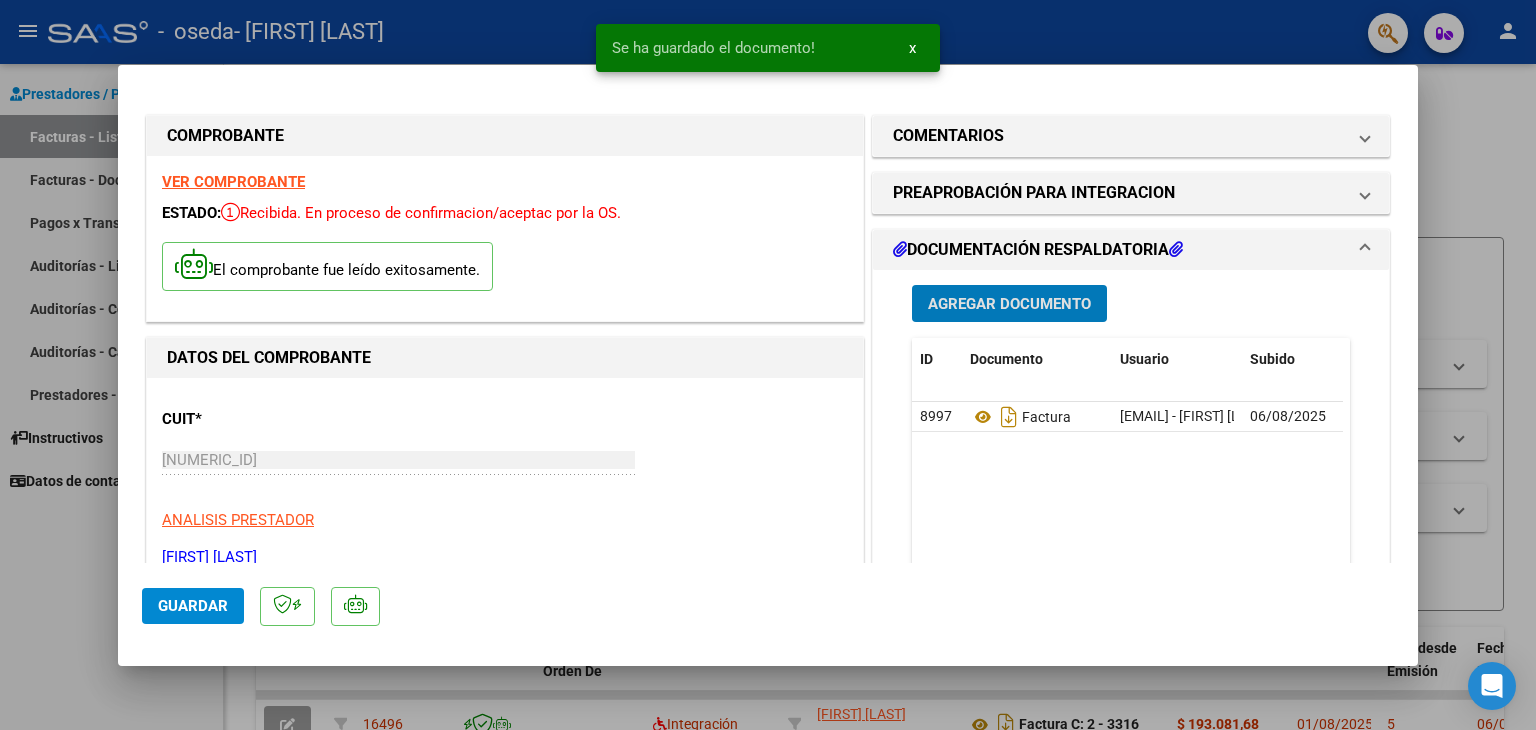 click on "Agregar Documento" at bounding box center (1009, 304) 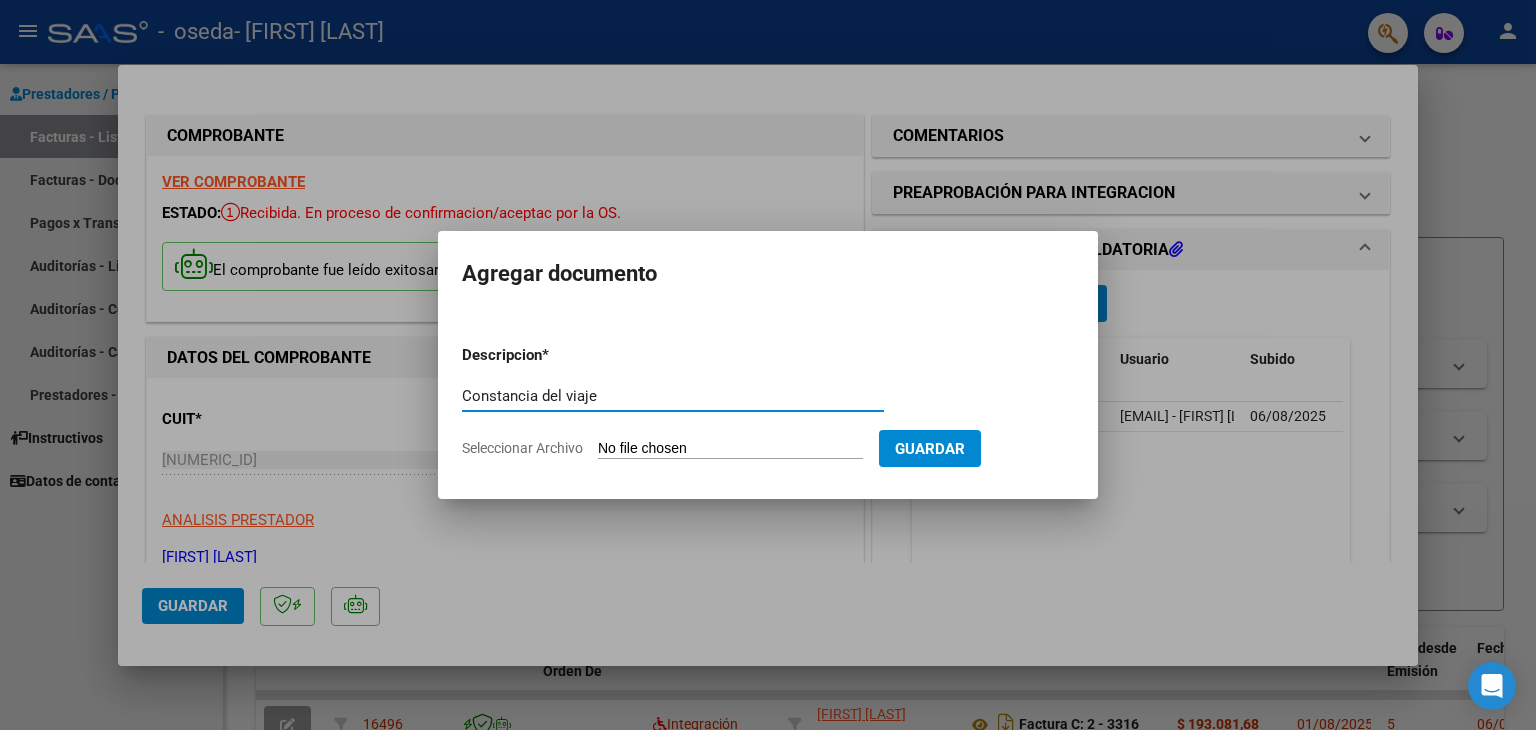 type on "Constancia del viaje" 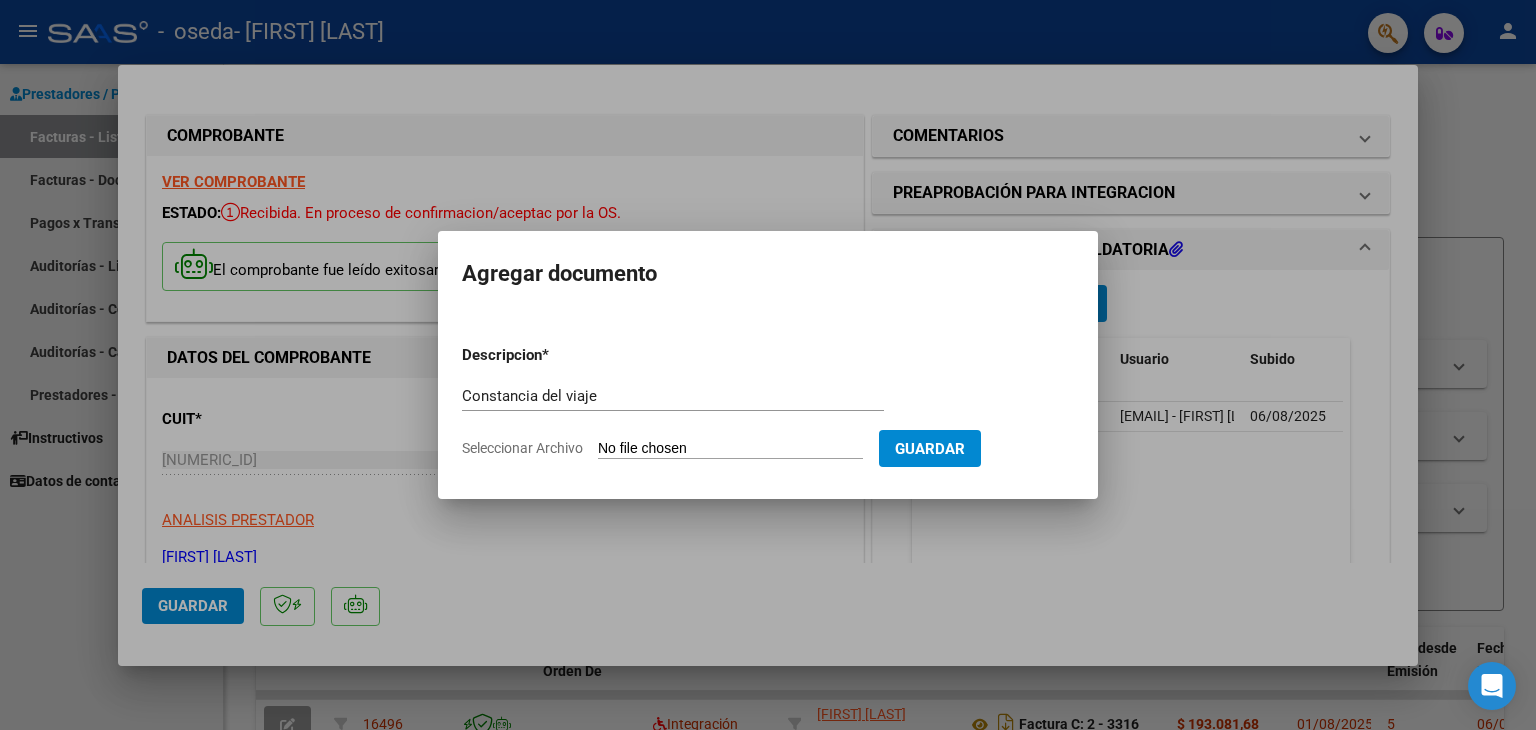 type on "C:\fakepath\constancia kruchakian viaje 3324.jpeg" 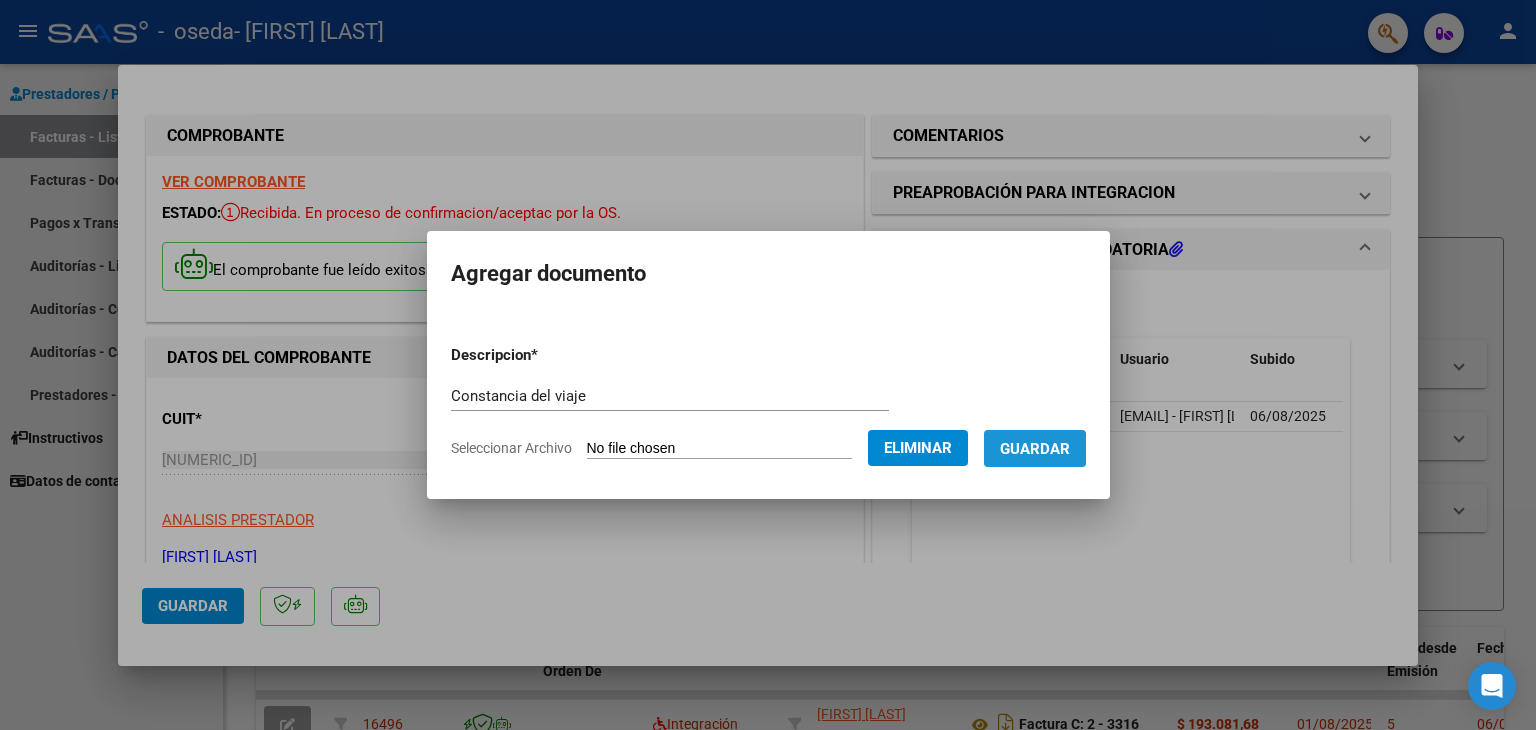 click on "Guardar" at bounding box center [1035, 449] 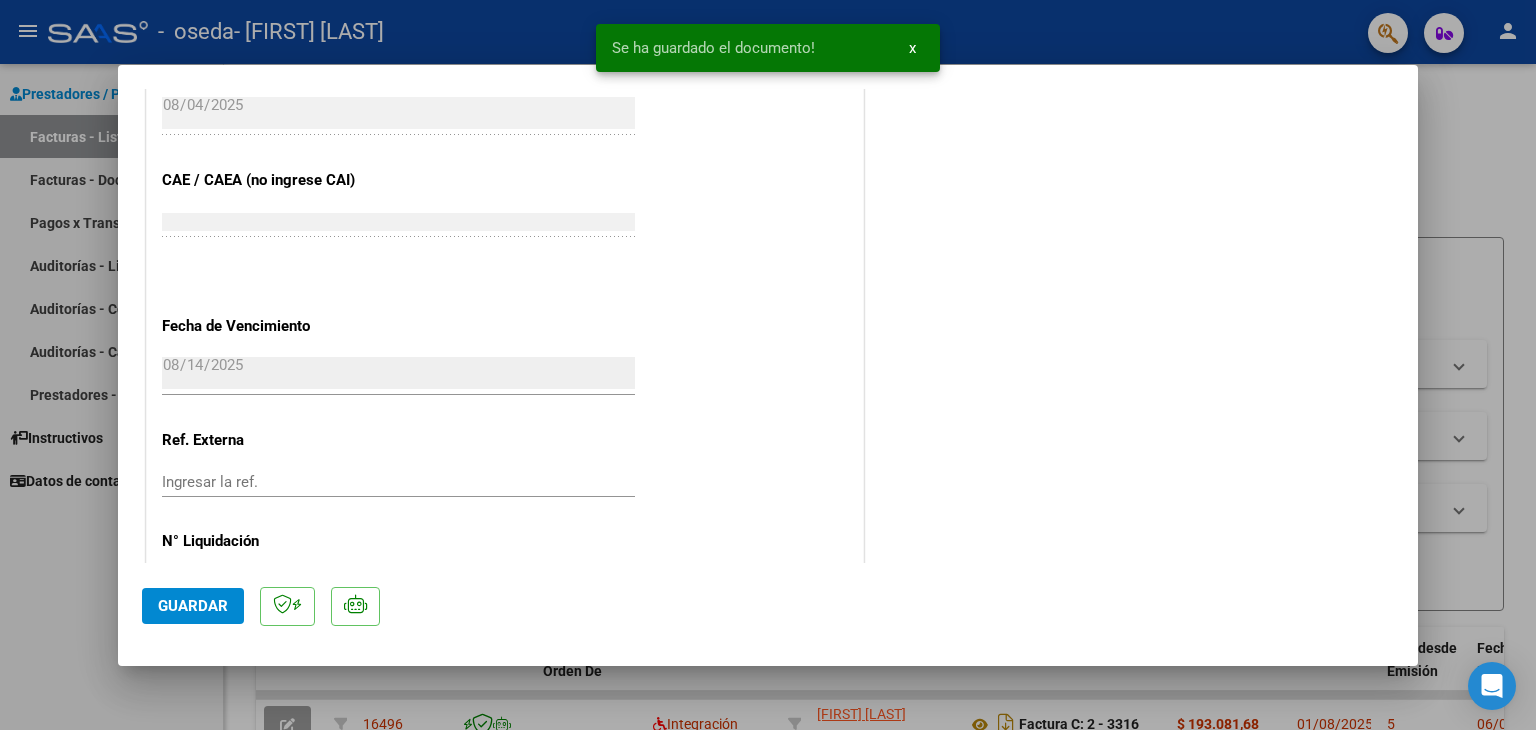 scroll, scrollTop: 1313, scrollLeft: 0, axis: vertical 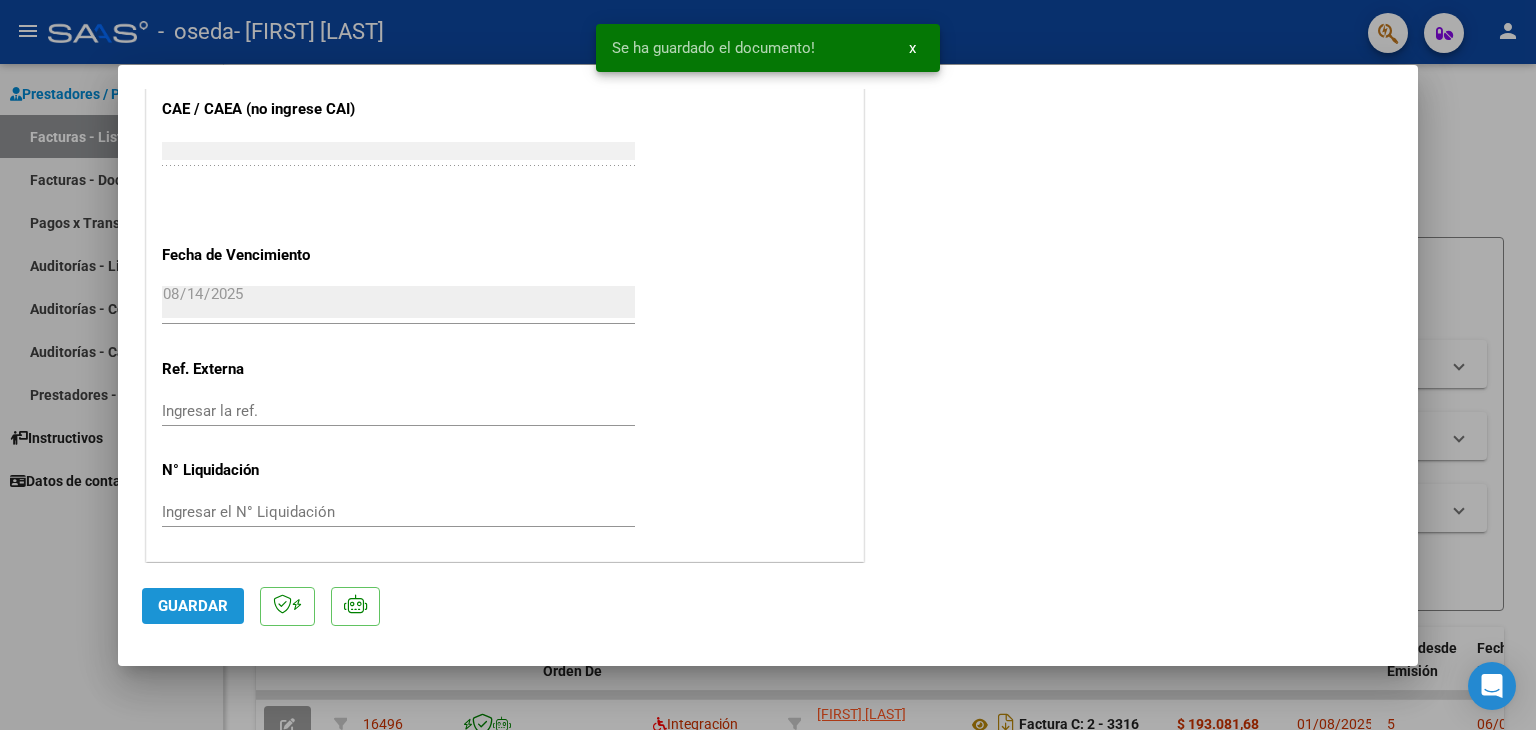 click on "Guardar" 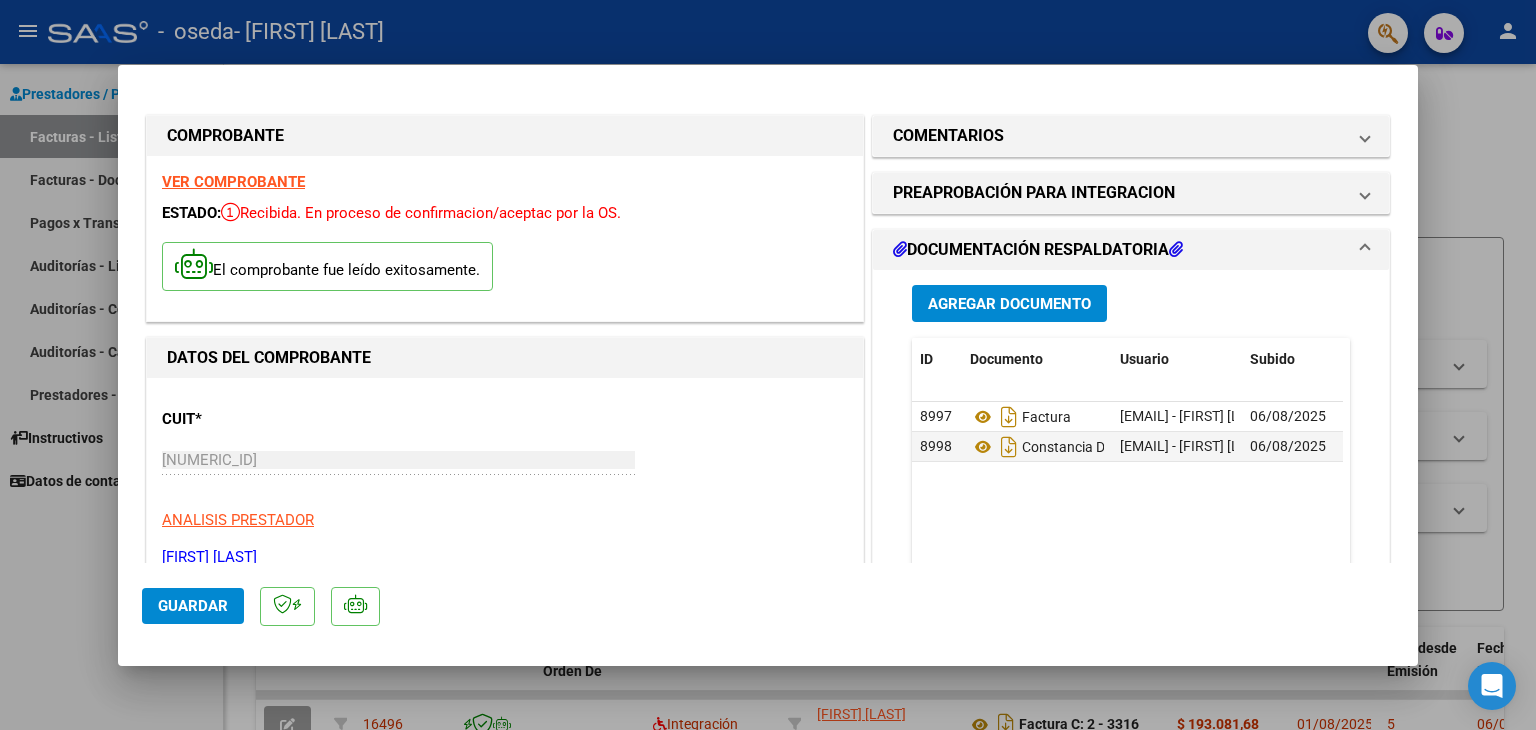 scroll, scrollTop: 2, scrollLeft: 0, axis: vertical 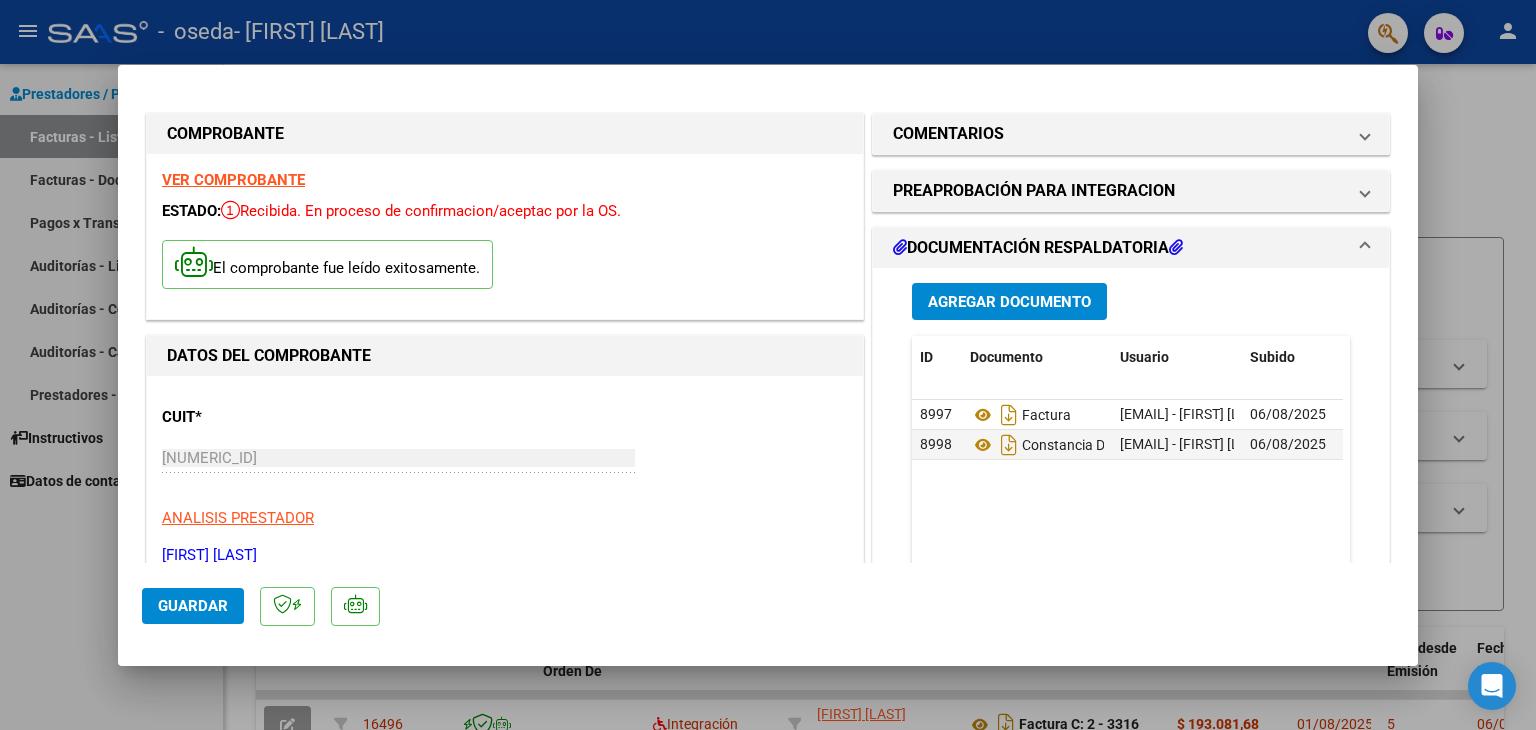 click on "Guardar" 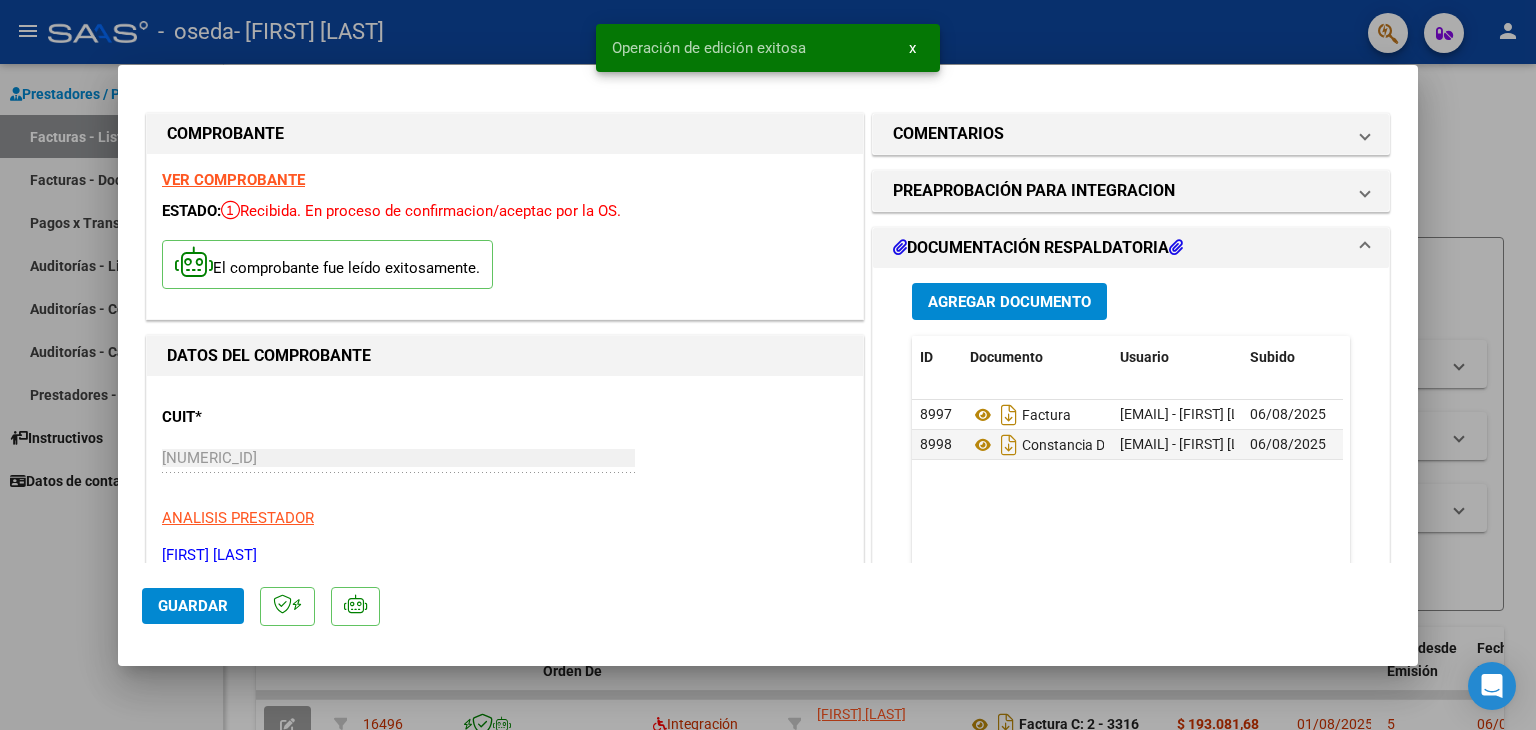 click at bounding box center [768, 365] 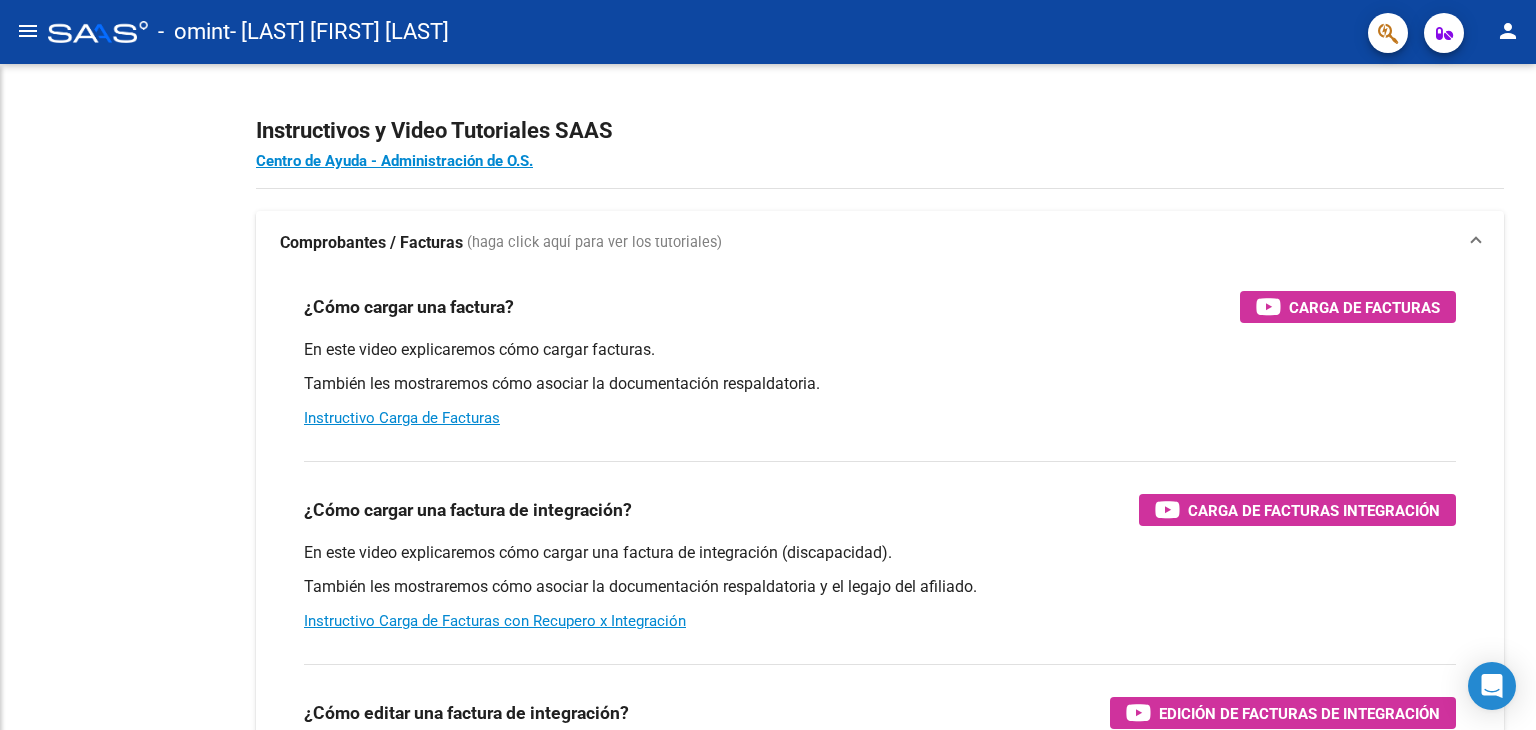 scroll, scrollTop: 0, scrollLeft: 0, axis: both 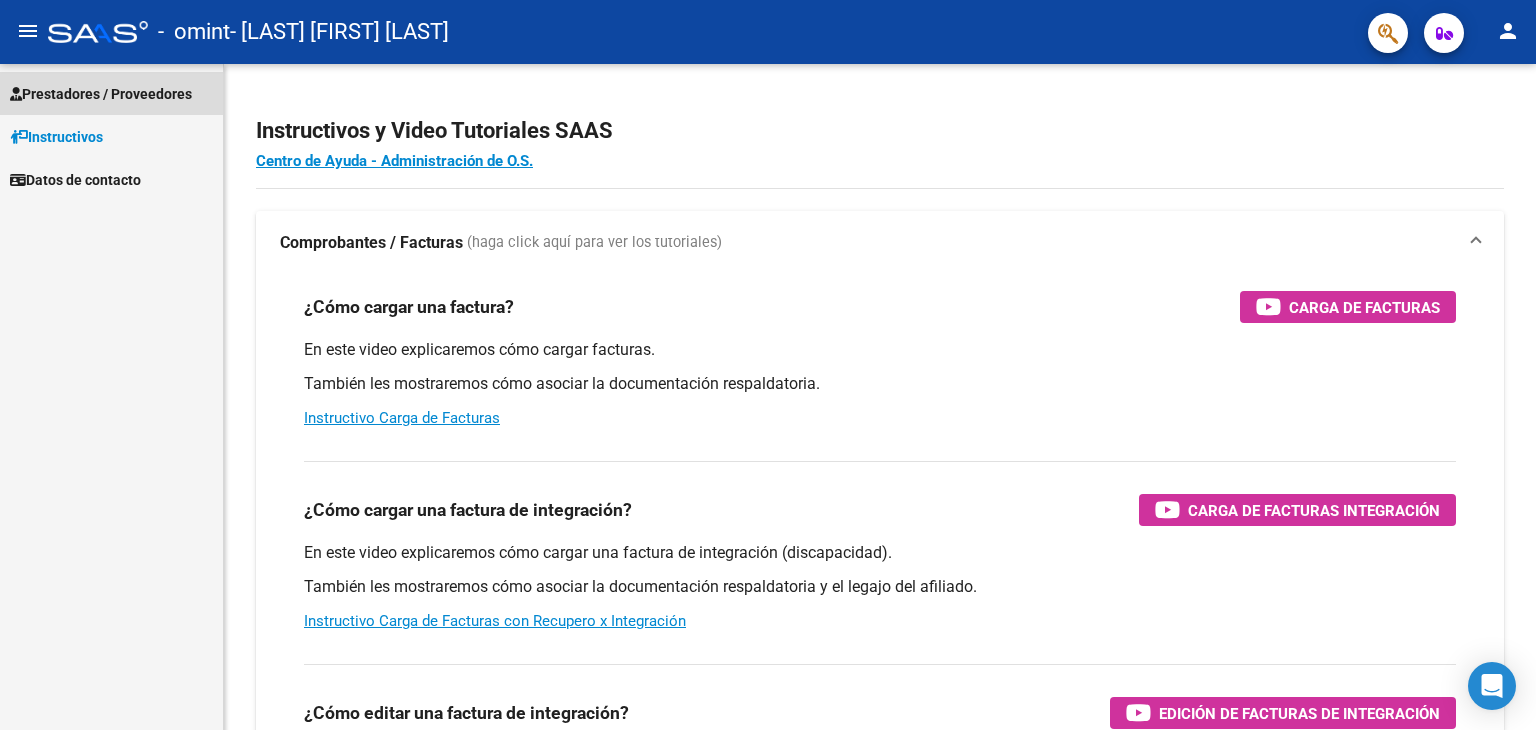 click on "Prestadores / Proveedores" at bounding box center [101, 94] 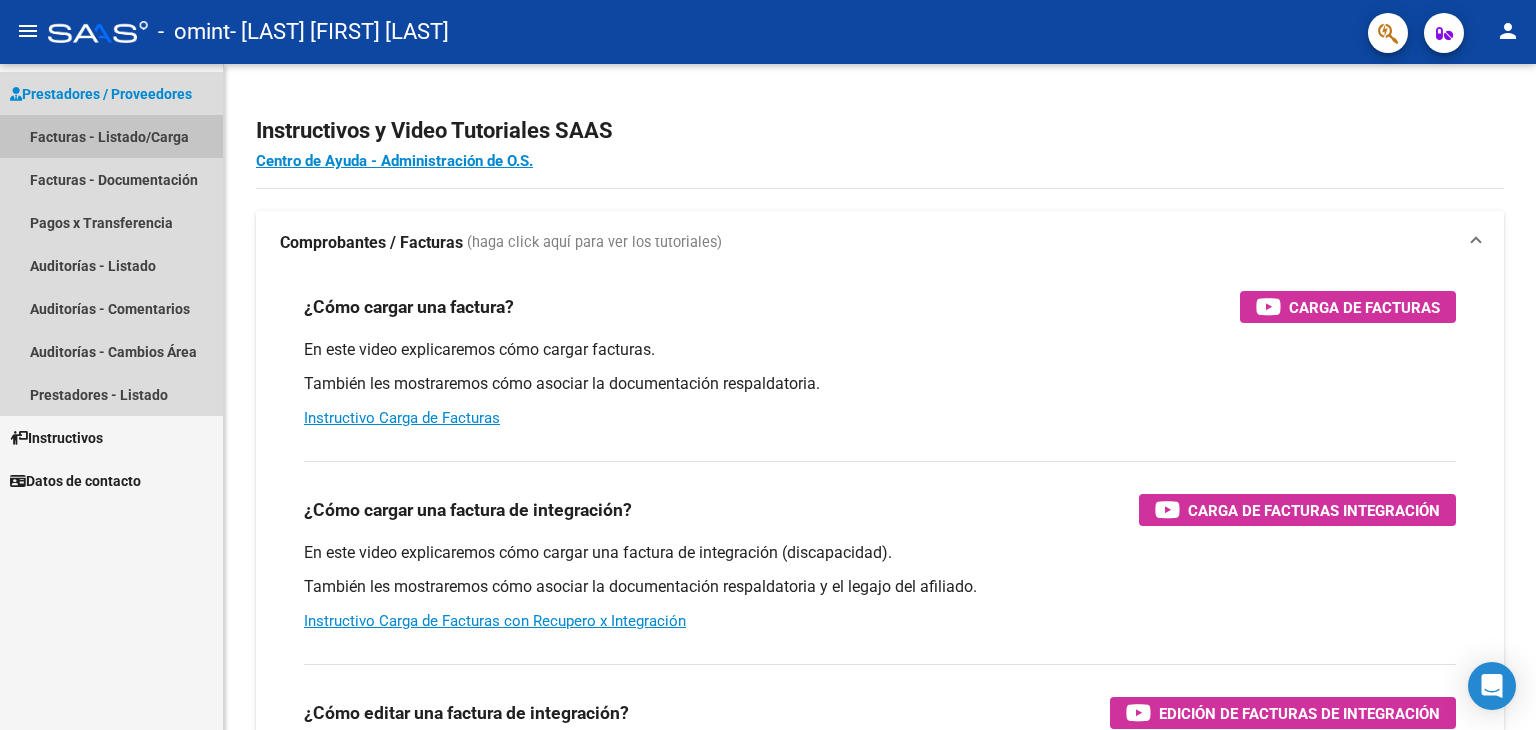 click on "Facturas - Listado/Carga" at bounding box center [111, 136] 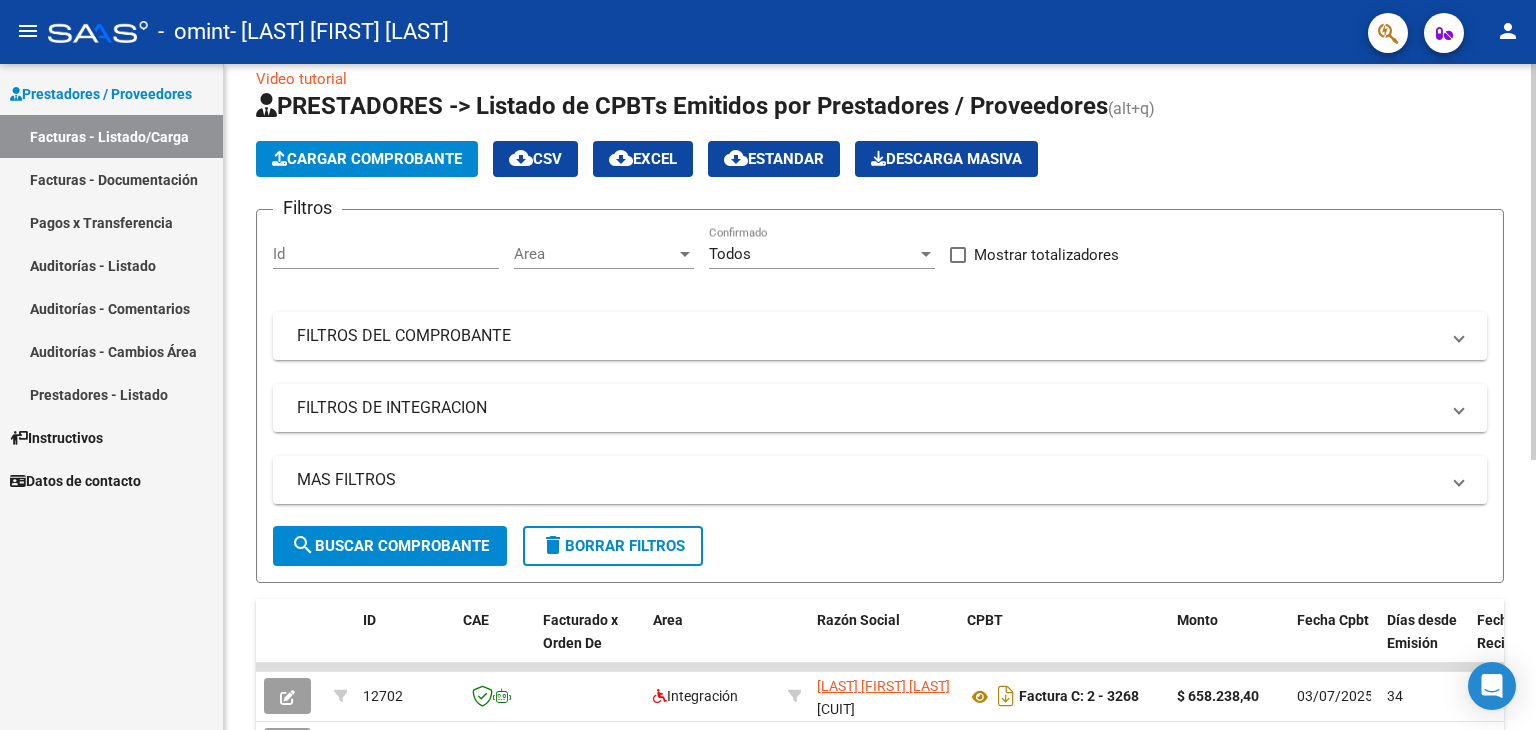 scroll, scrollTop: 0, scrollLeft: 0, axis: both 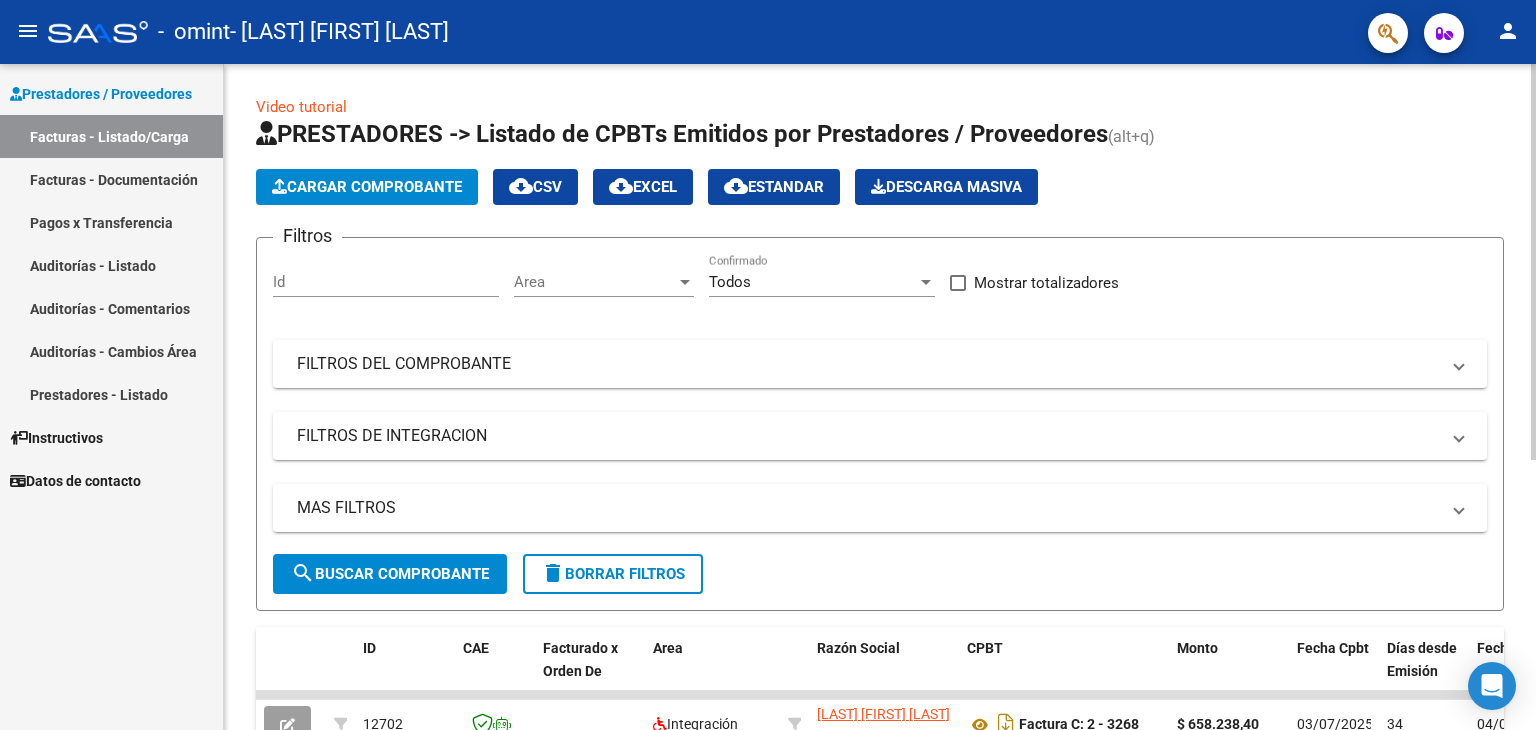 click 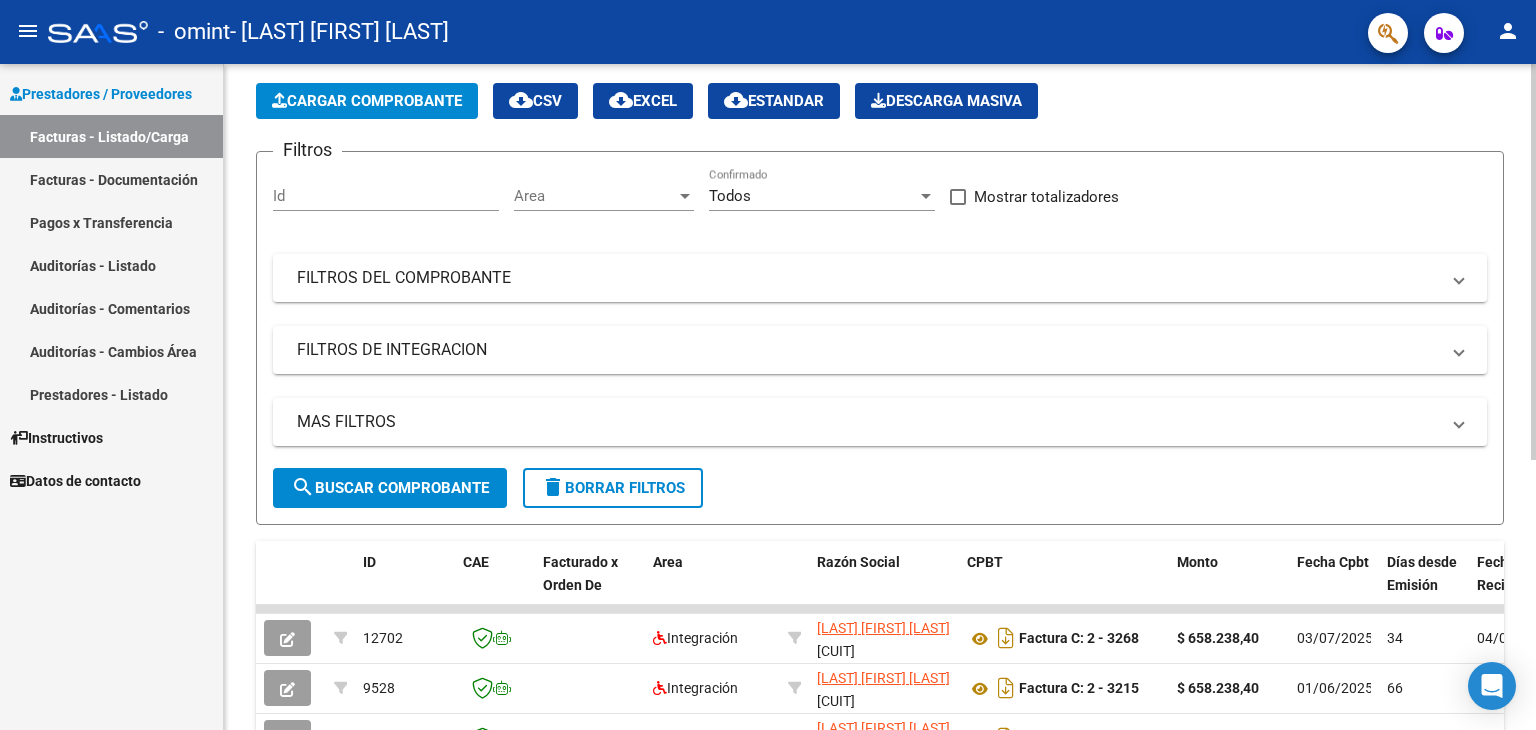 scroll, scrollTop: 0, scrollLeft: 0, axis: both 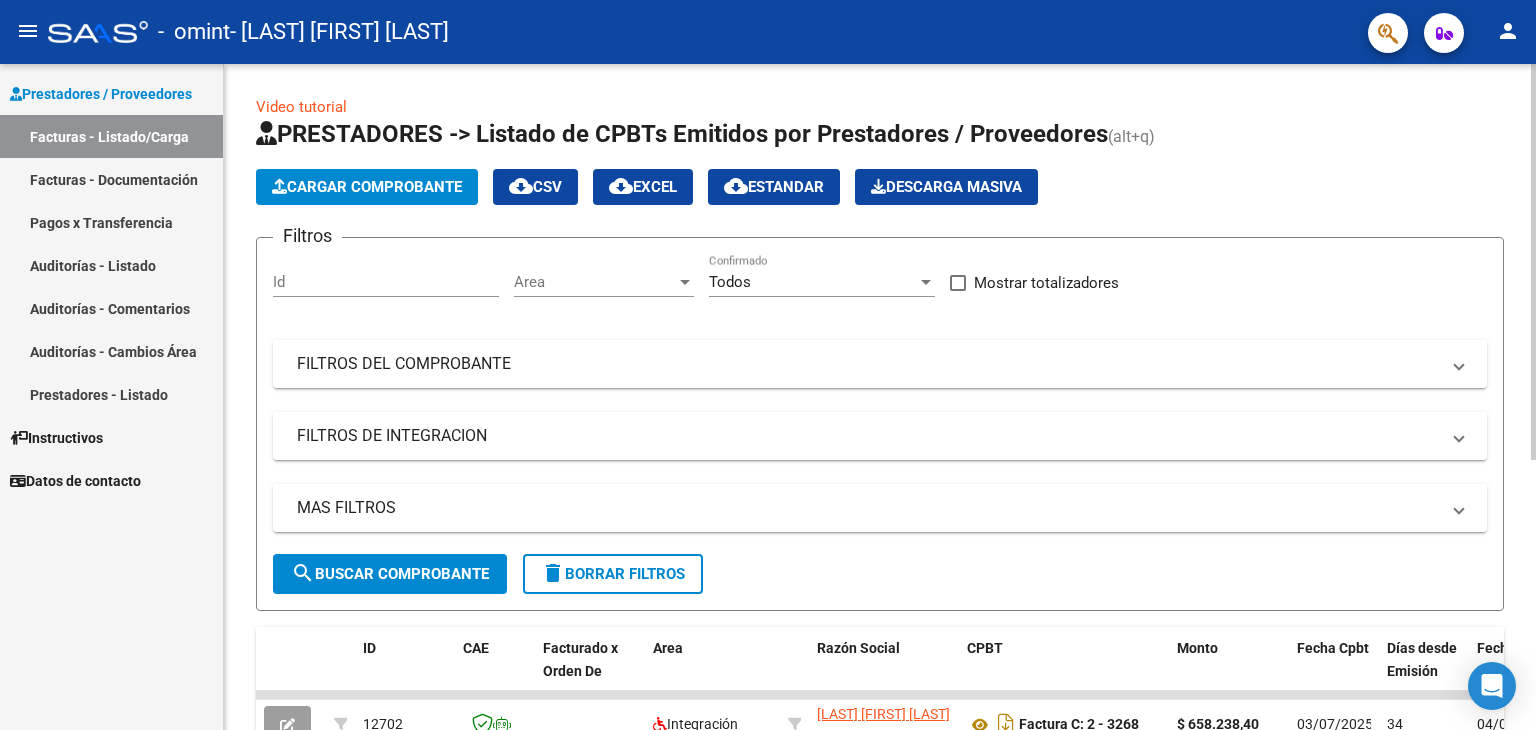 click on "Video tutorial   PRESTADORES -> Listado de CPBTs Emitidos por Prestadores / Proveedores (alt+q)   Cargar Comprobante
cloud_download  CSV  cloud_download  EXCEL  cloud_download  Estandar   Descarga Masiva
Filtros Id Area Area Todos Confirmado   Mostrar totalizadores   FILTROS DEL COMPROBANTE  Comprobante Tipo Comprobante Tipo Start date – End date Fec. Comprobante Desde / Hasta Días Emisión Desde(cant. días) Días Emisión Hasta(cant. días) CUIT / Razón Social Pto. Venta Nro. Comprobante Código SSS CAE Válido CAE Válido Todos Cargado Módulo Hosp. Todos Tiene facturacion Apócrifa Hospital Refes  FILTROS DE INTEGRACION  Período De Prestación Campos del Archivo de Rendición Devuelto x SSS (dr_envio) Todos Rendido x SSS (dr_envio) Tipo de Registro Tipo de Registro Período Presentación Período Presentación Campos del Legajo Asociado (preaprobación) Afiliado Legajo (cuil/nombre) Todos Solo facturas preaprobadas  MAS FILTROS  Todos Con Doc. Respaldatoria Todos Con Trazabilidad Todos – –" 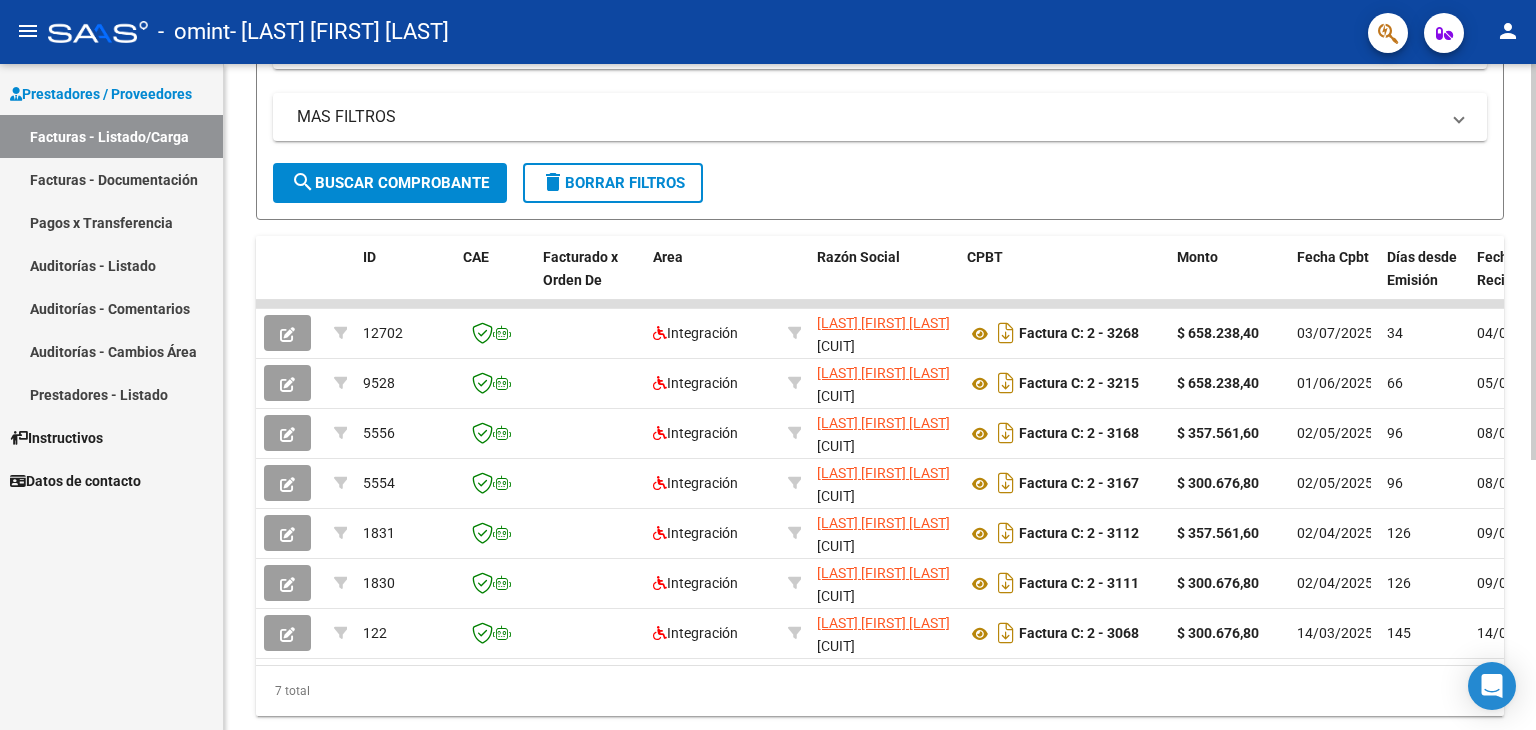 scroll, scrollTop: 453, scrollLeft: 0, axis: vertical 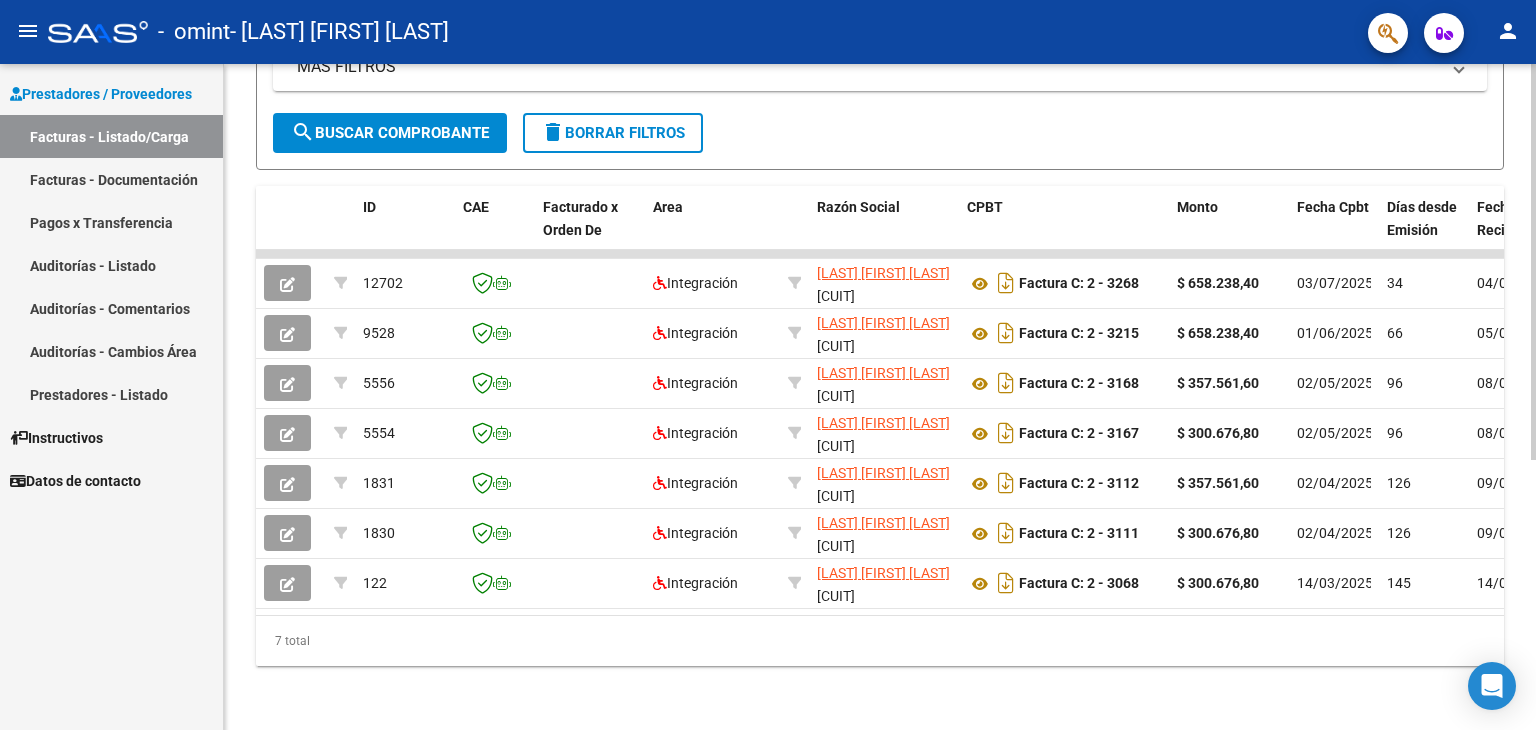click on "Video tutorial   PRESTADORES -> Listado de CPBTs Emitidos por Prestadores / Proveedores (alt+q)   Cargar Comprobante
cloud_download  CSV  cloud_download  EXCEL  cloud_download  Estandar   Descarga Masiva
Filtros Id Area Area Todos Confirmado   Mostrar totalizadores   FILTROS DEL COMPROBANTE  Comprobante Tipo Comprobante Tipo Start date – End date Fec. Comprobante Desde / Hasta Días Emisión Desde(cant. días) Días Emisión Hasta(cant. días) CUIT / Razón Social Pto. Venta Nro. Comprobante Código SSS CAE Válido CAE Válido Todos Cargado Módulo Hosp. Todos Tiene facturacion Apócrifa Hospital Refes  FILTROS DE INTEGRACION  Período De Prestación Campos del Archivo de Rendición Devuelto x SSS (dr_envio) Todos Rendido x SSS (dr_envio) Tipo de Registro Tipo de Registro Período Presentación Período Presentación Campos del Legajo Asociado (preaprobación) Afiliado Legajo (cuil/nombre) Todos Solo facturas preaprobadas  MAS FILTROS  Todos Con Doc. Respaldatoria Todos Con Trazabilidad Todos – –" 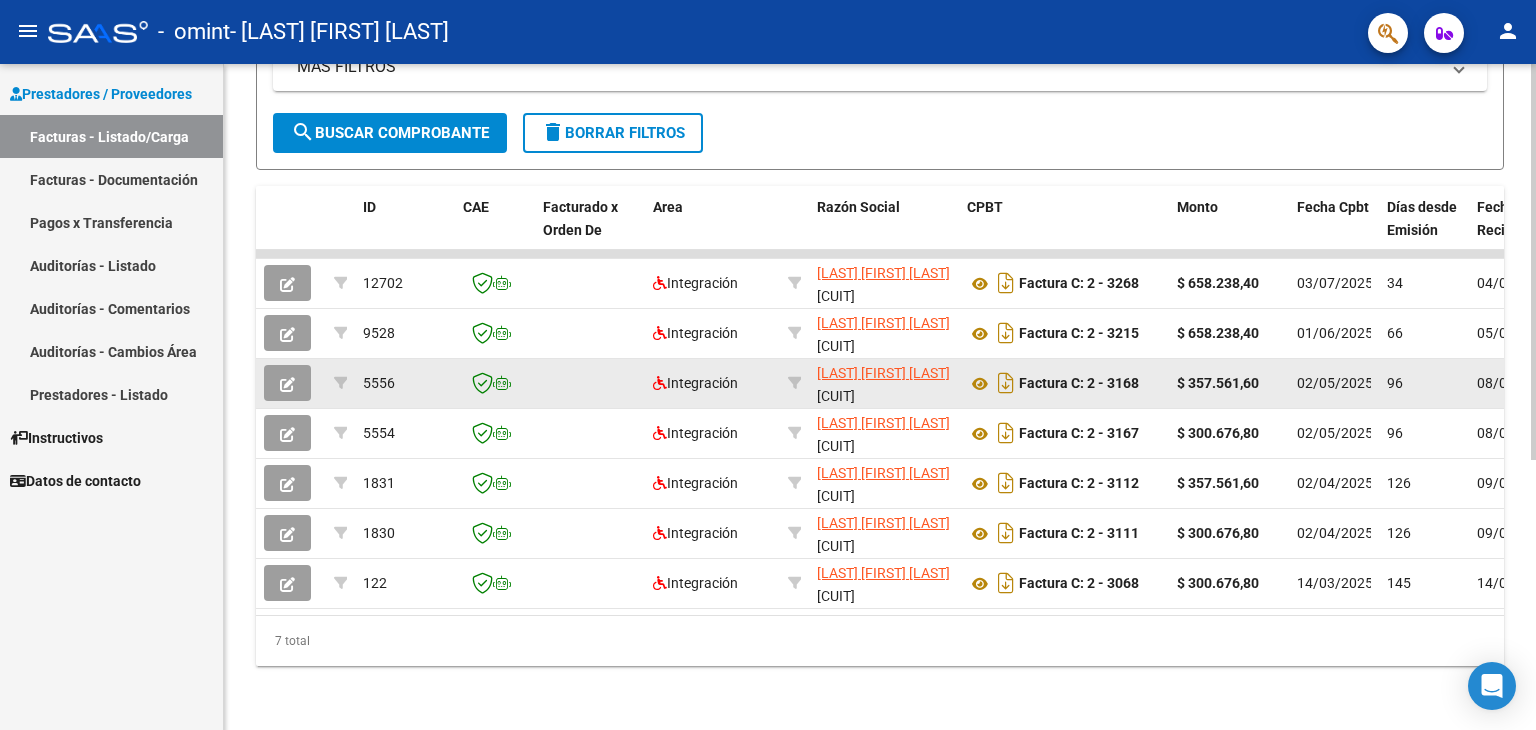 click on "Factura C: 2 - 3168" 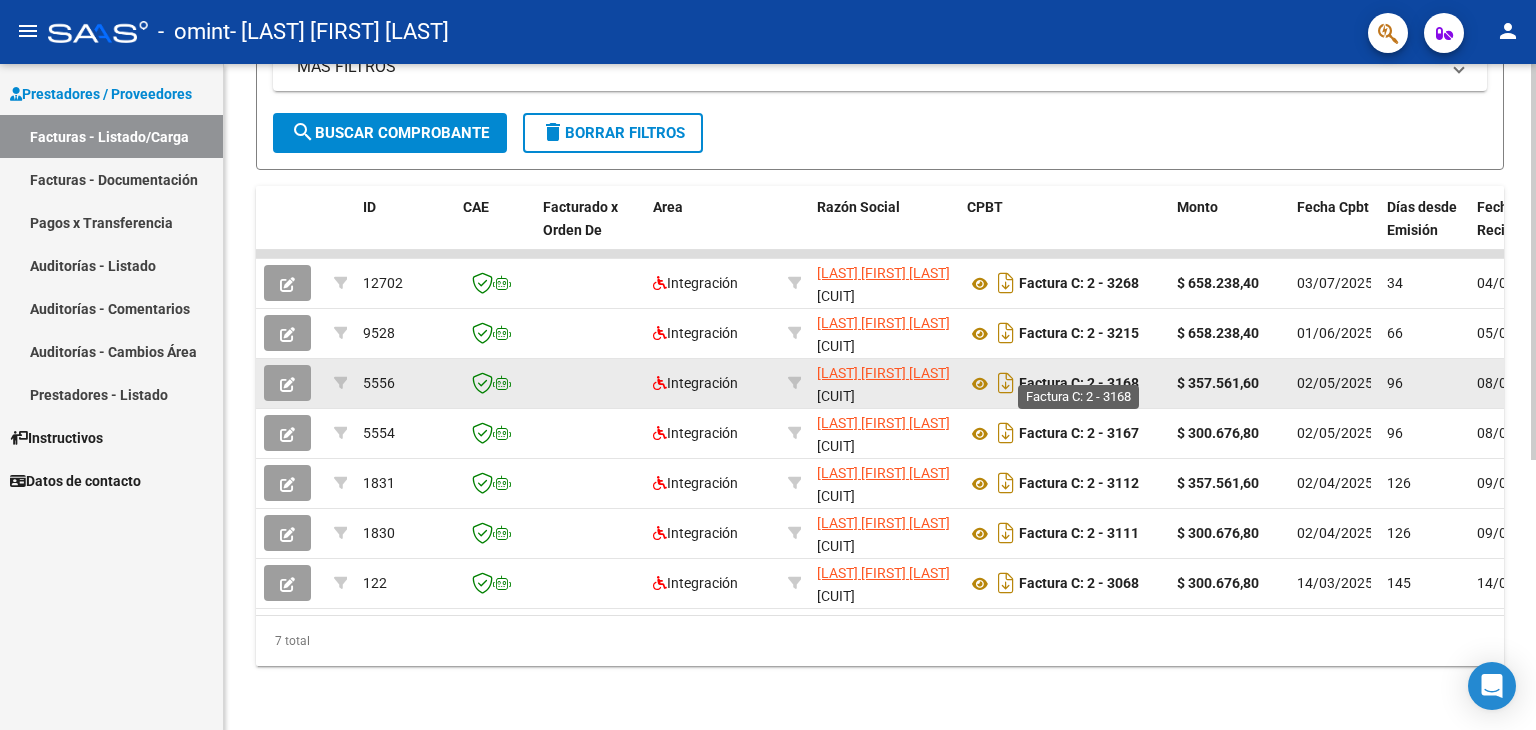 click on "Factura C: 2 - 3168" 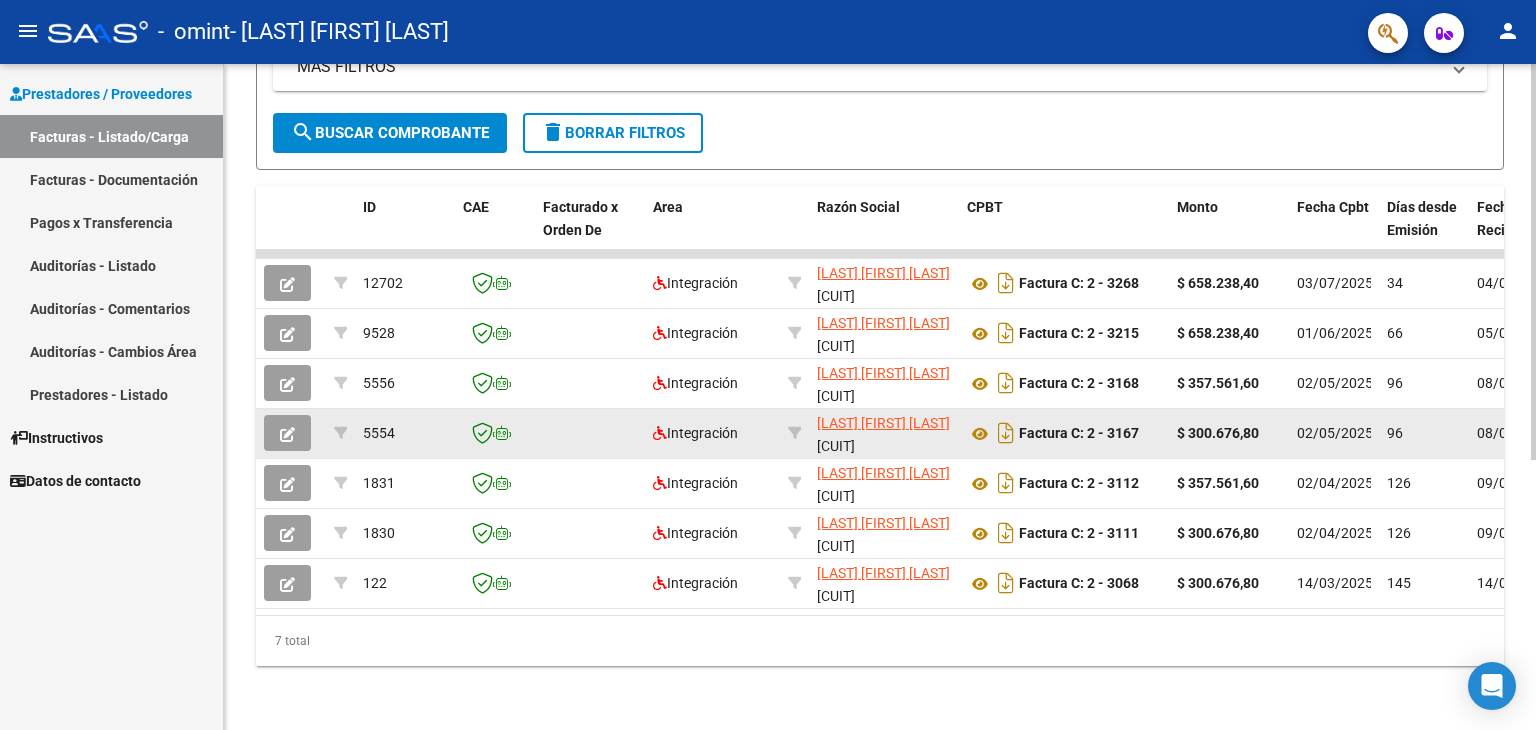 click on "Factura C: 2 - 3167" 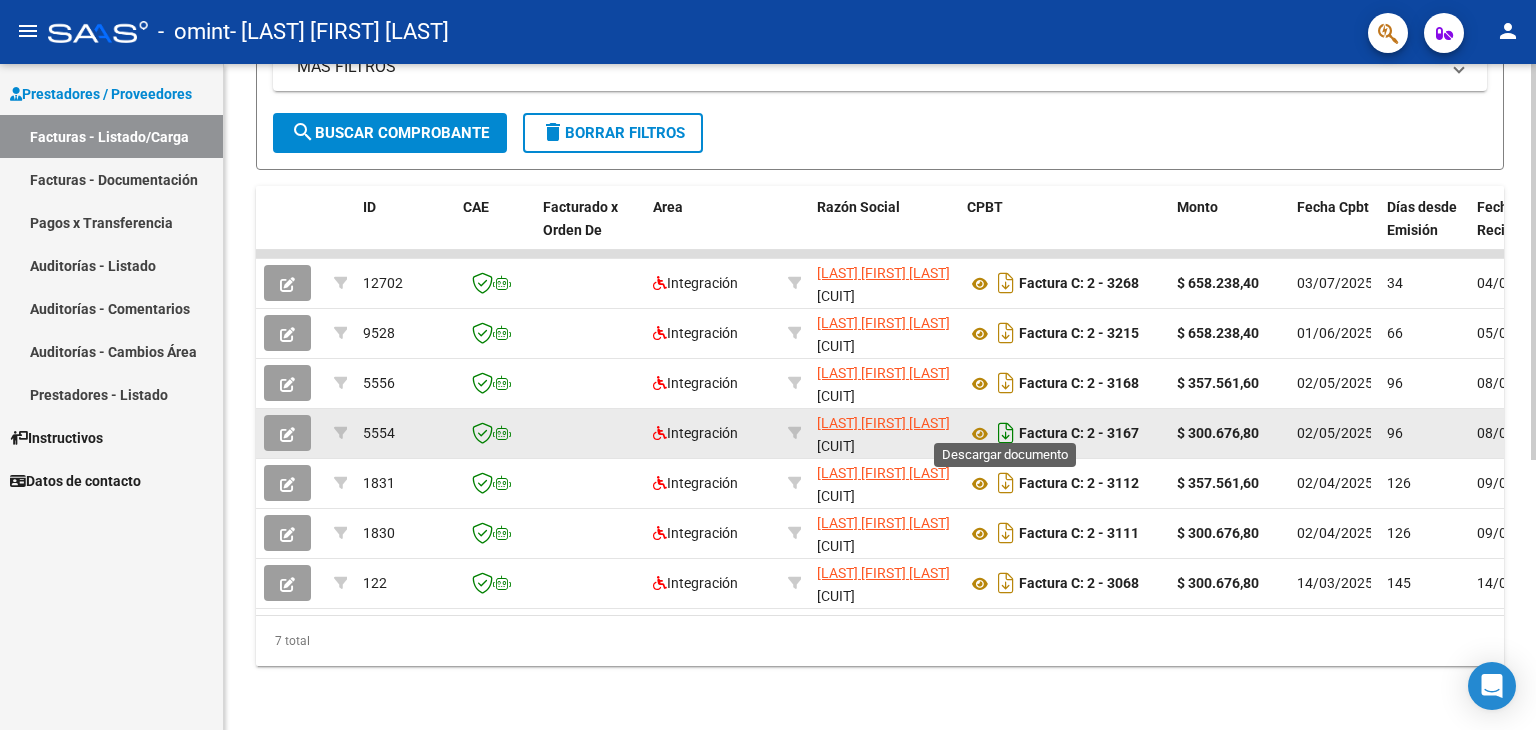 click 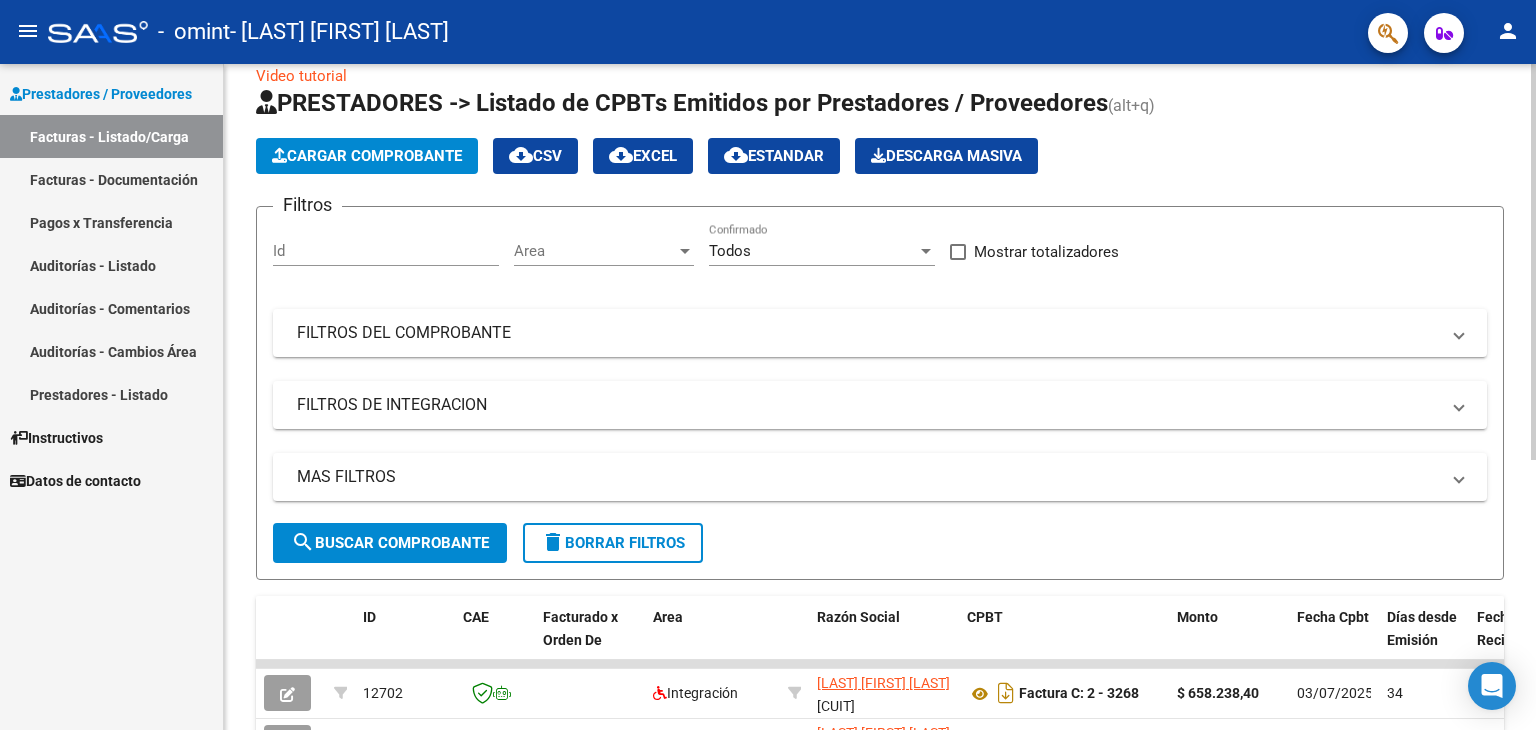 scroll, scrollTop: 0, scrollLeft: 0, axis: both 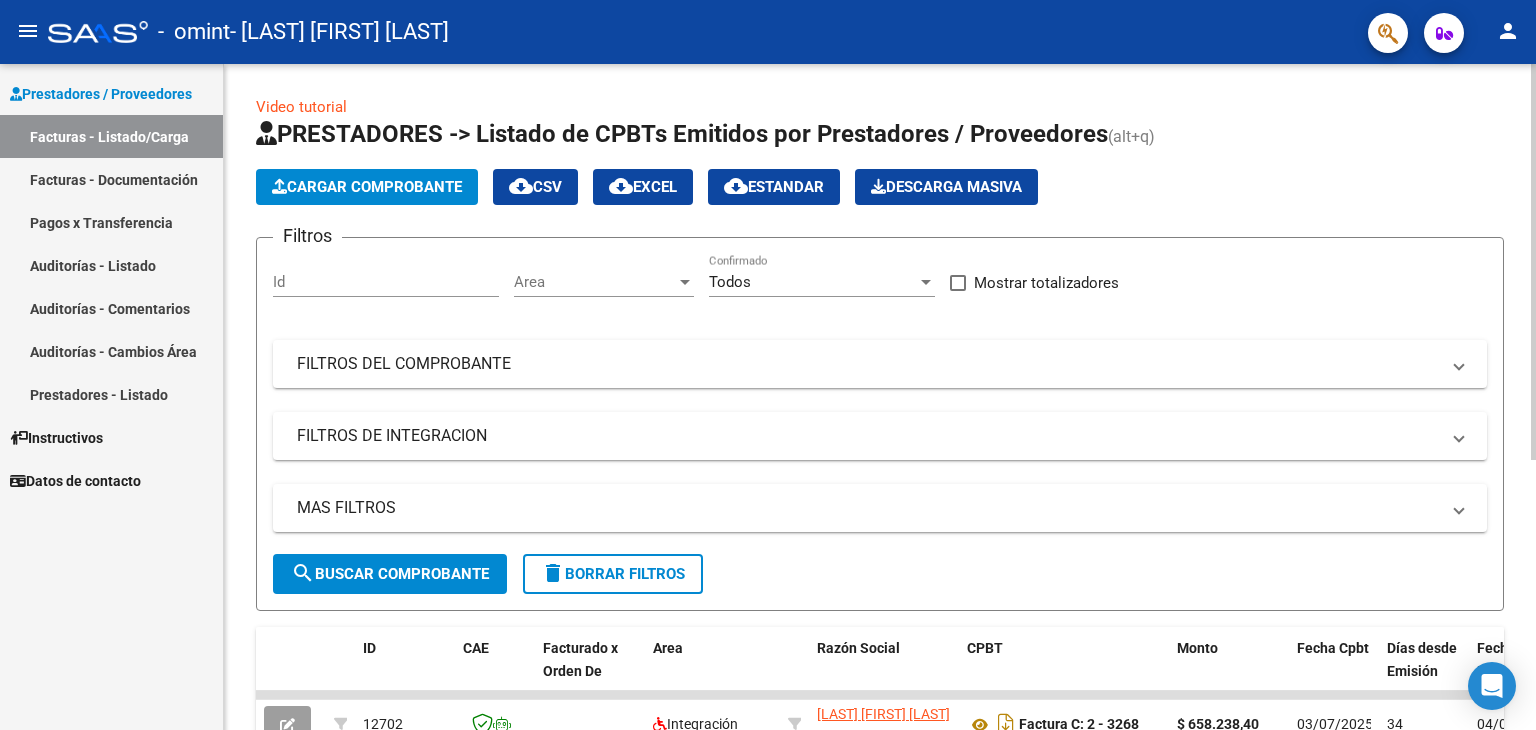 click on "menu -   omint   - RONGO ALEJANDRO FABIAN person    Prestadores / Proveedores Facturas - Listado/Carga Facturas - Documentación Pagos x Transferencia Auditorías - Listado Auditorías - Comentarios Auditorías - Cambios Área Prestadores - Listado    Instructivos    Datos de contacto  Video tutorial   PRESTADORES -> Listado de CPBTs Emitidos por Prestadores / Proveedores (alt+q)   Cargar Comprobante
cloud_download  CSV  cloud_download  EXCEL  cloud_download  Estandar   Descarga Masiva
Filtros Id Area Area Todos Confirmado   Mostrar totalizadores   FILTROS DEL COMPROBANTE  Comprobante Tipo Comprobante Tipo Start date – End date Fec. Comprobante Desde / Hasta Días Emisión Desde(cant. días) Días Emisión Hasta(cant. días) CUIT / Razón Social Pto. Venta Nro. Comprobante Código SSS CAE Válido CAE Válido Todos Cargado Módulo Hosp. Todos Tiene facturacion Apócrifa Hospital Refes  FILTROS DE INTEGRACION  Período De Prestación Campos del Archivo de Rendición Devuelto x SSS (dr_envio) Todos" 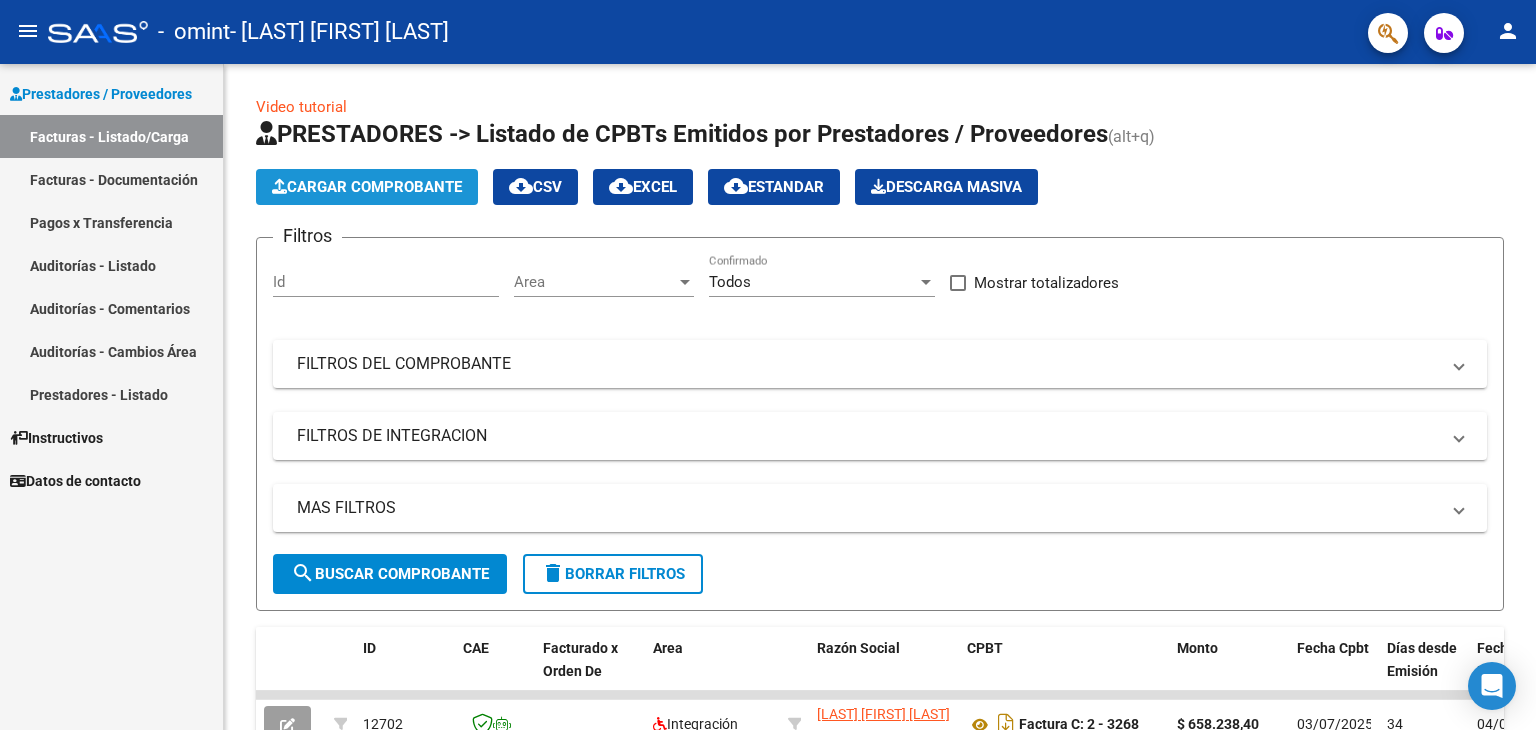 click on "Cargar Comprobante" 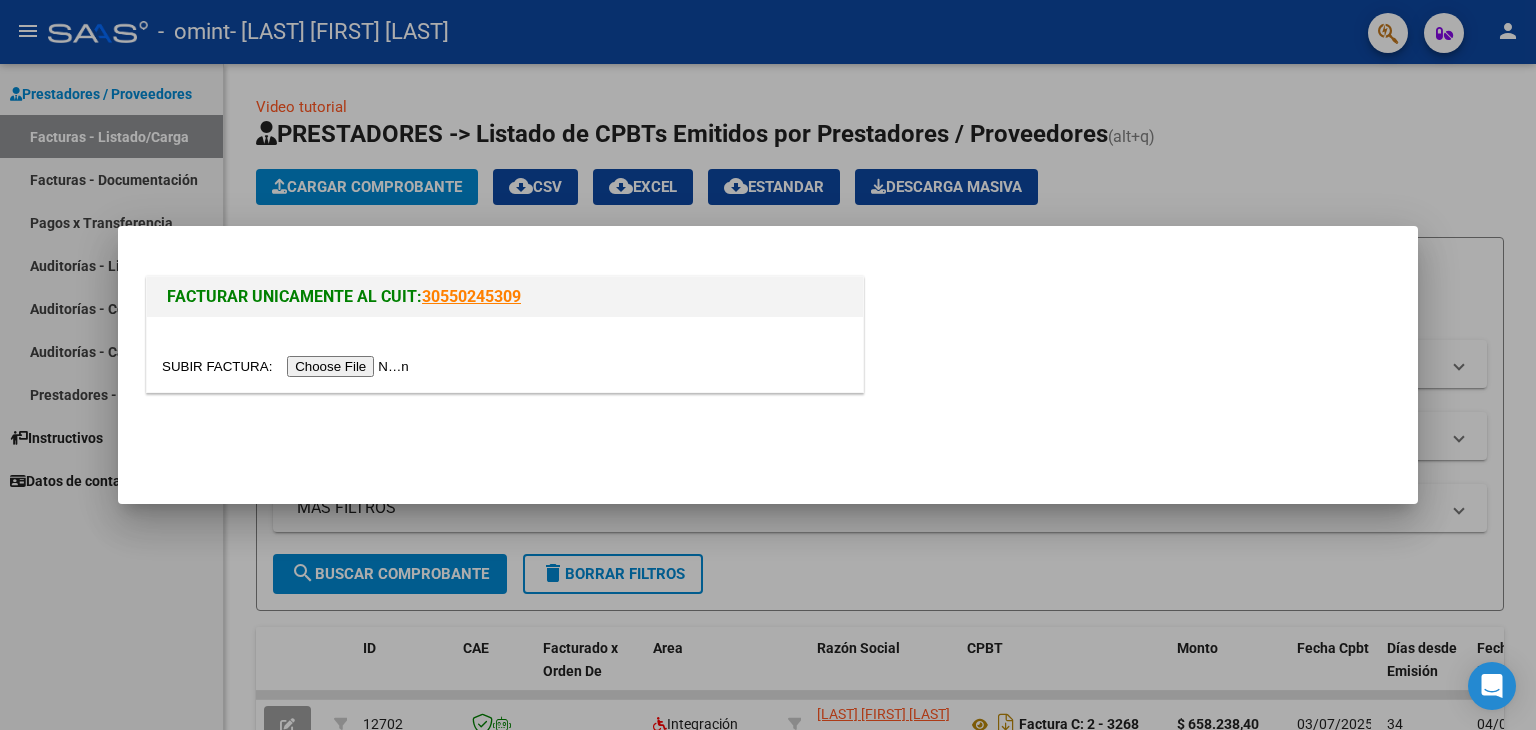 click at bounding box center (288, 366) 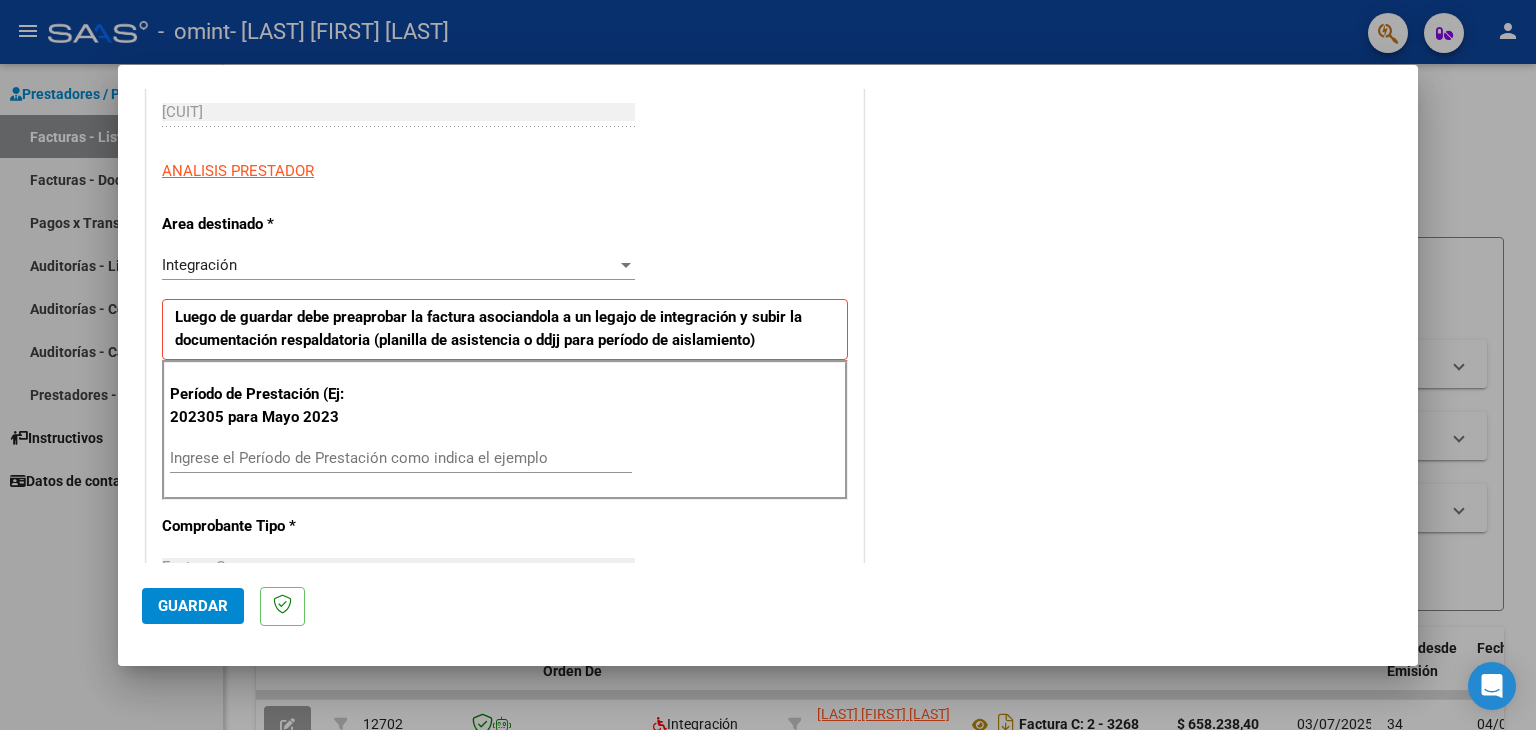 scroll, scrollTop: 339, scrollLeft: 0, axis: vertical 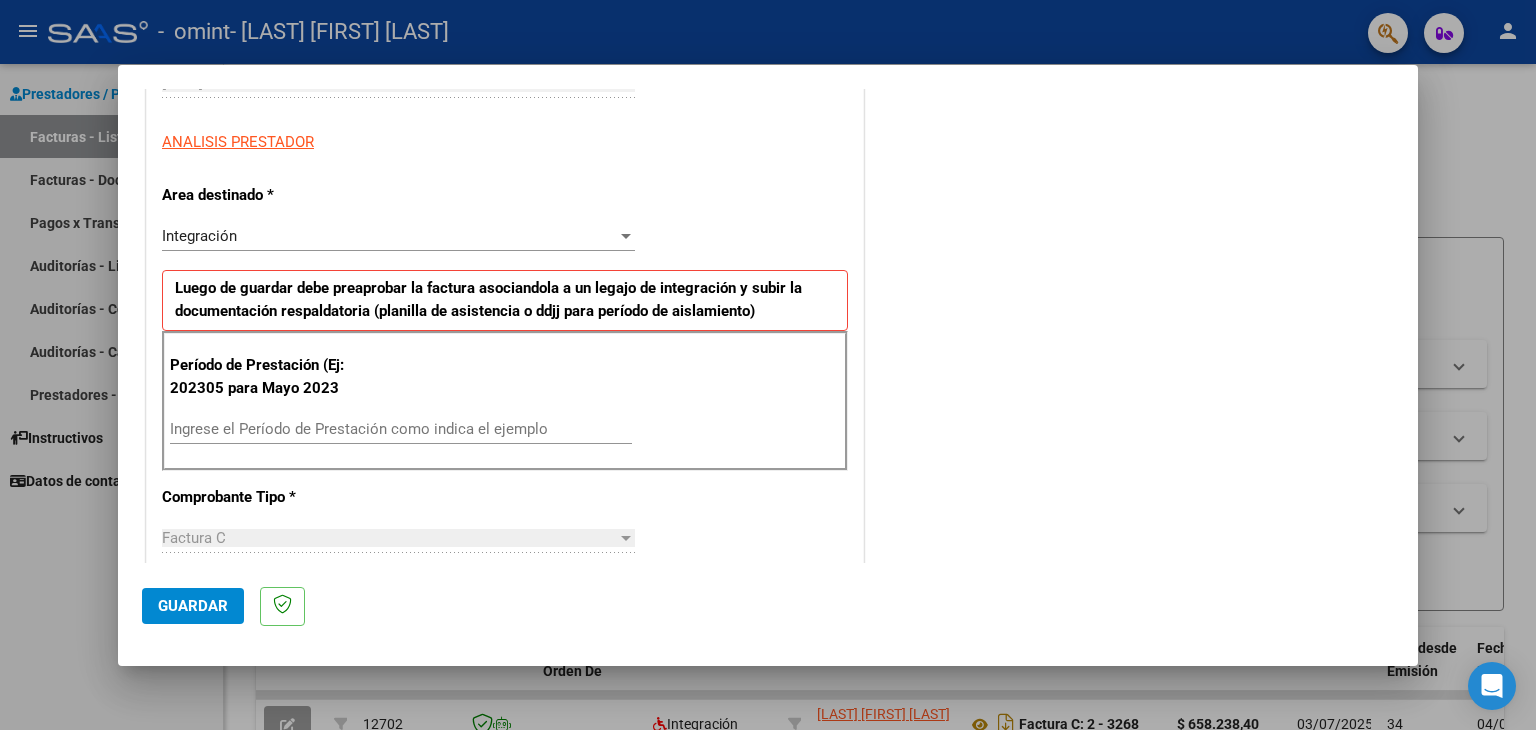 click on "Período de Prestación (Ej: 202305 para Mayo 2023    Ingrese el Período de Prestación como indica el ejemplo" at bounding box center (505, 401) 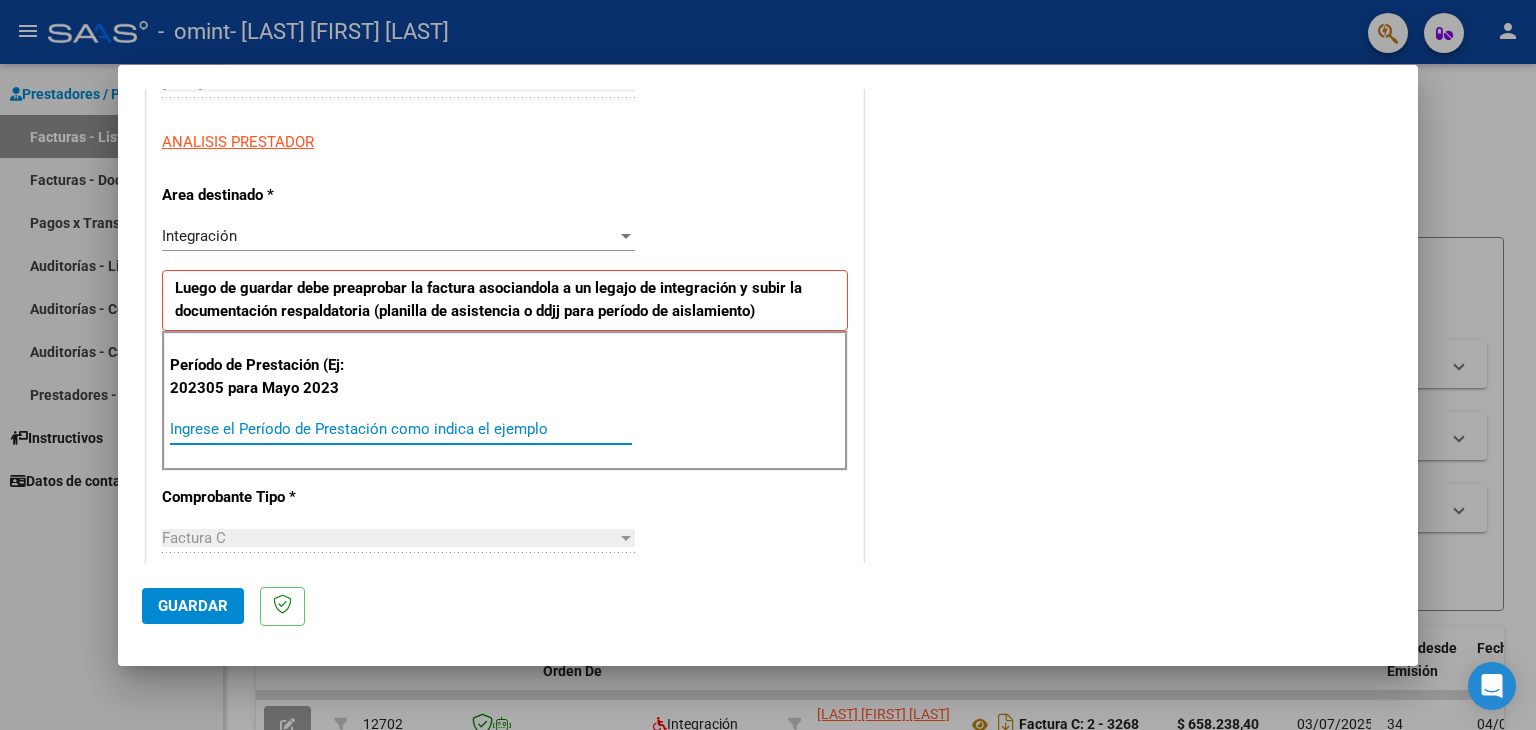 click on "Ingrese el Período de Prestación como indica el ejemplo" at bounding box center (401, 429) 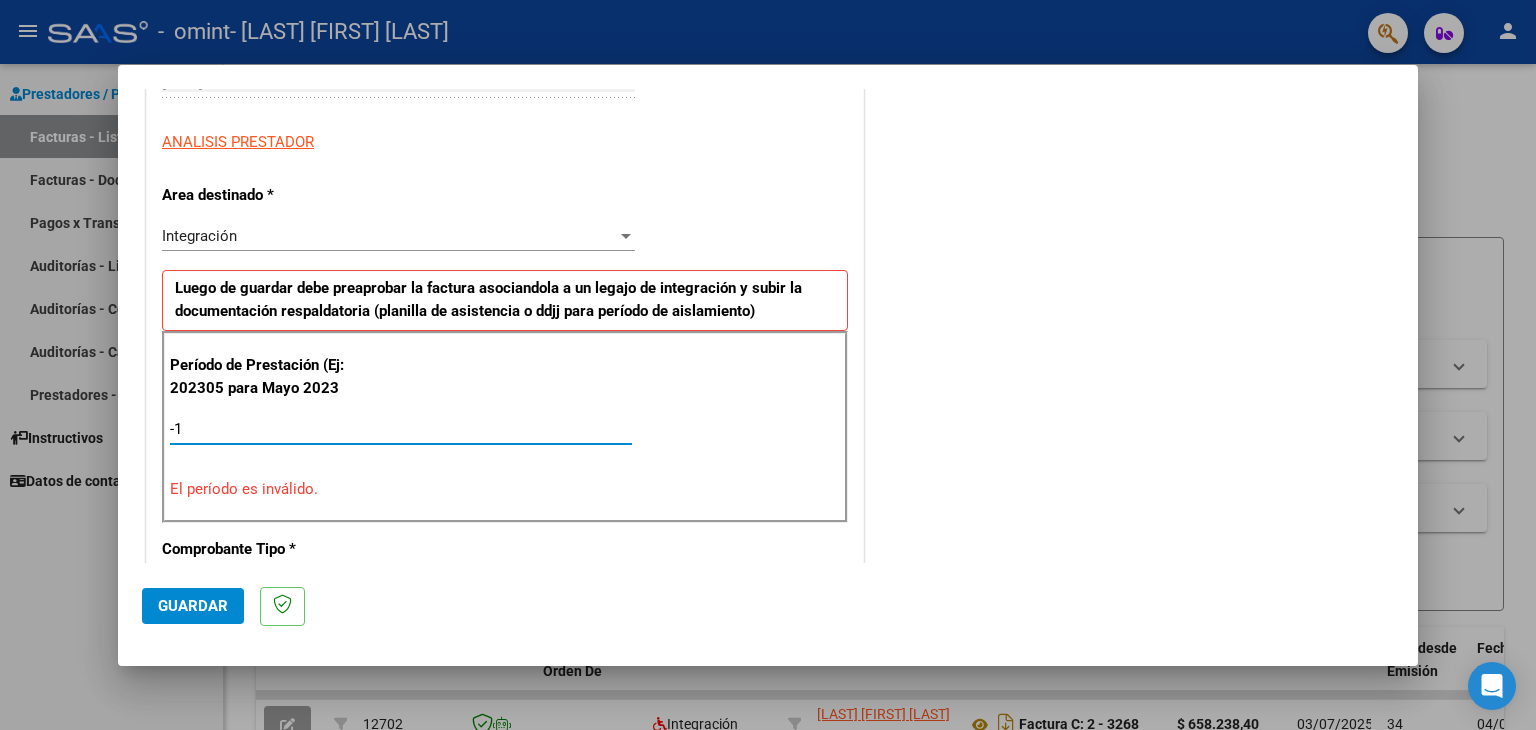 type on "-2" 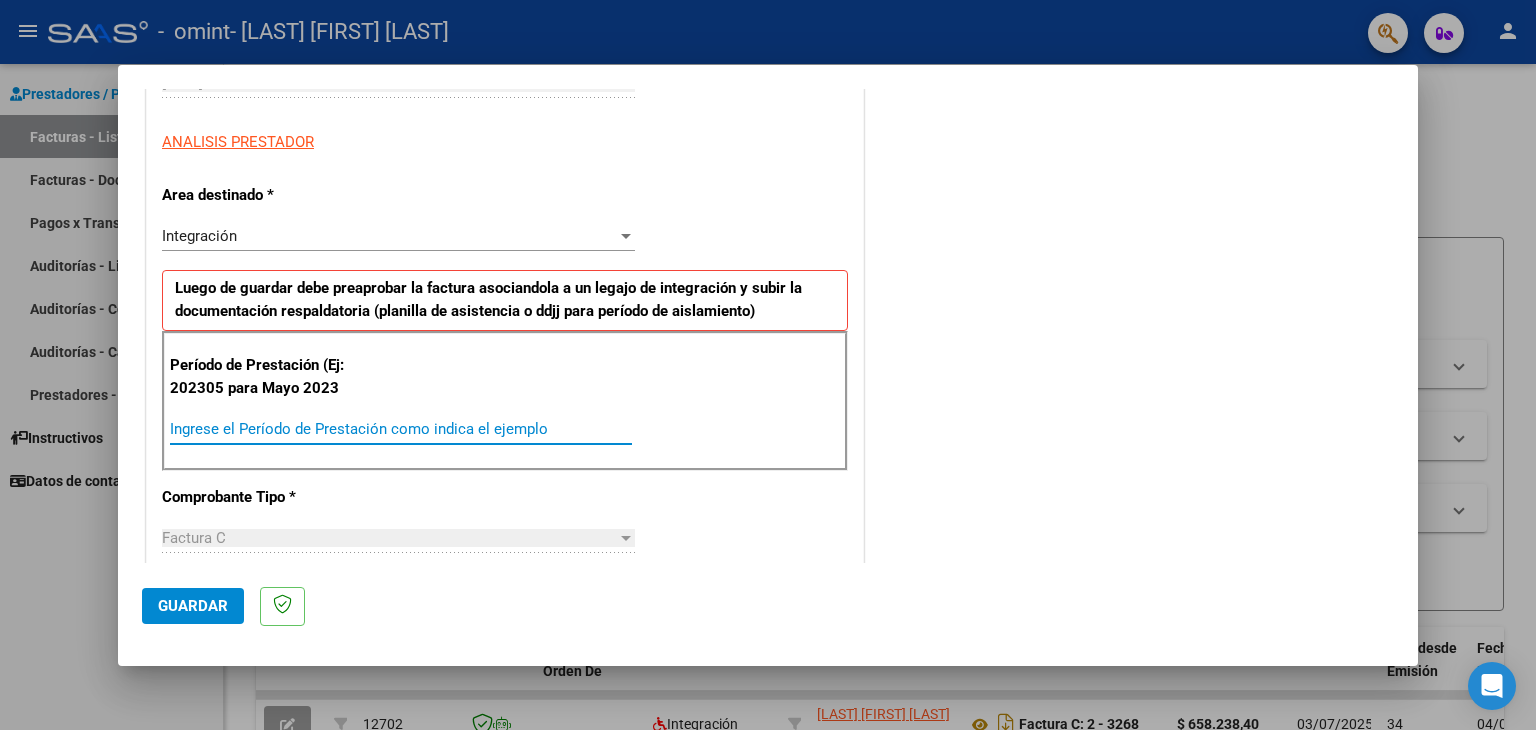 type on "-1" 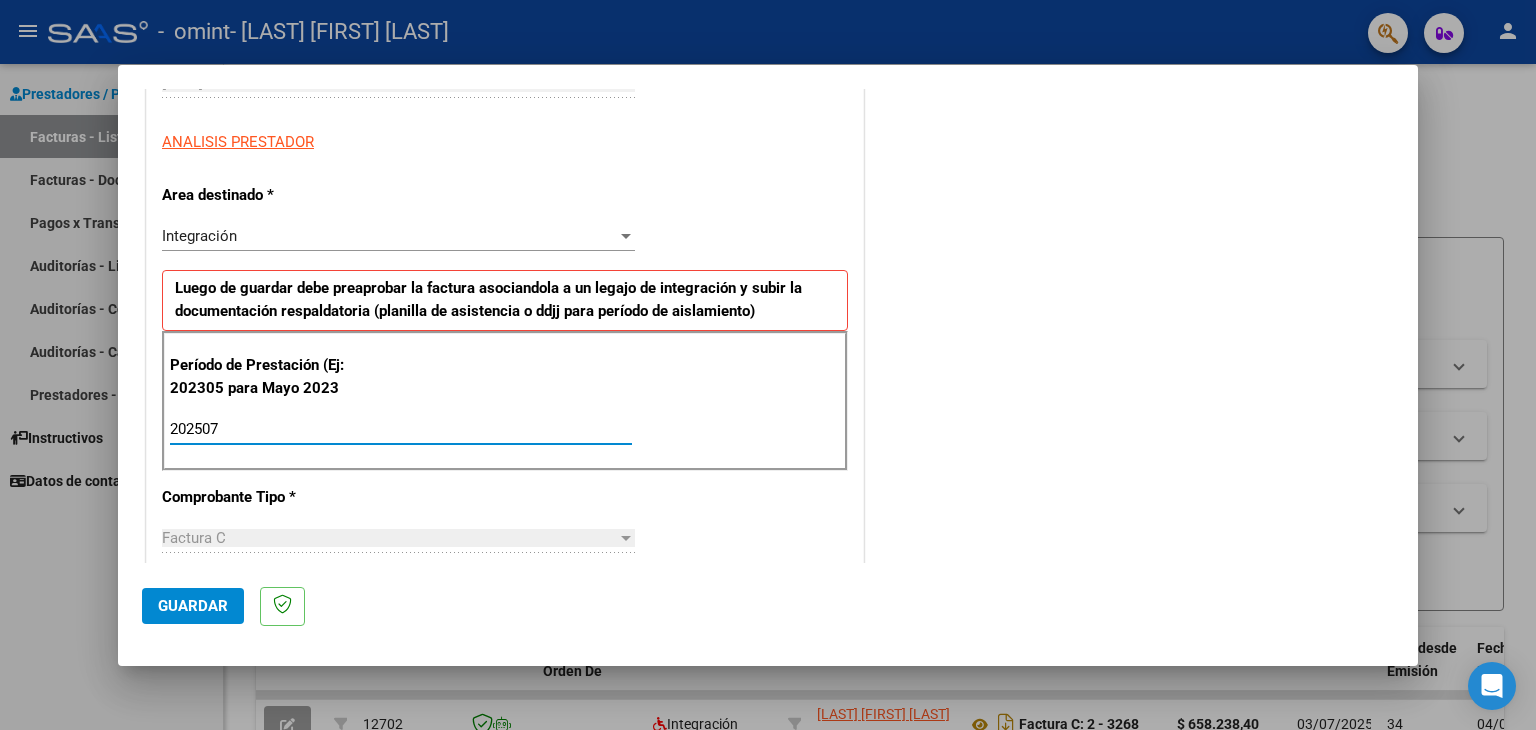 type on "202507" 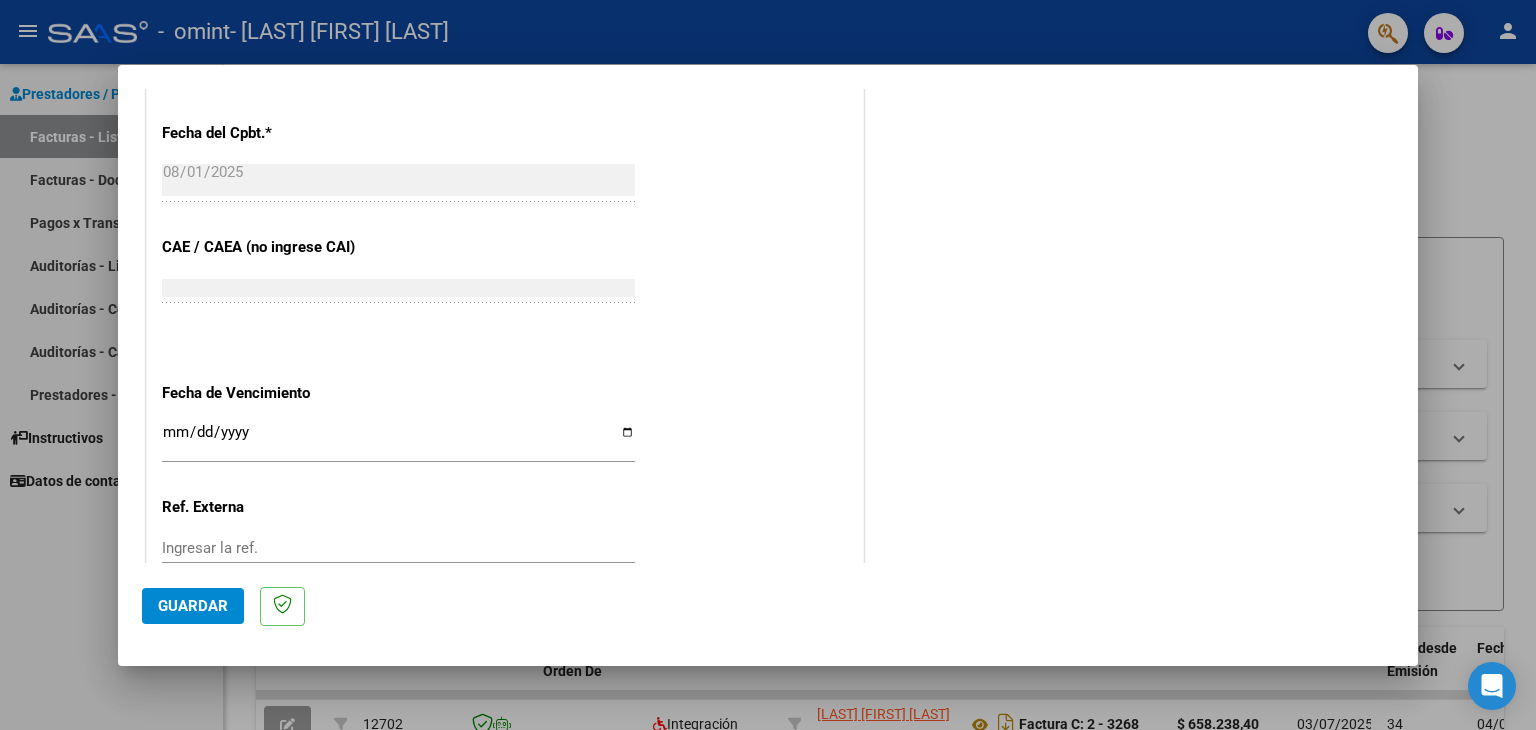 scroll, scrollTop: 1143, scrollLeft: 0, axis: vertical 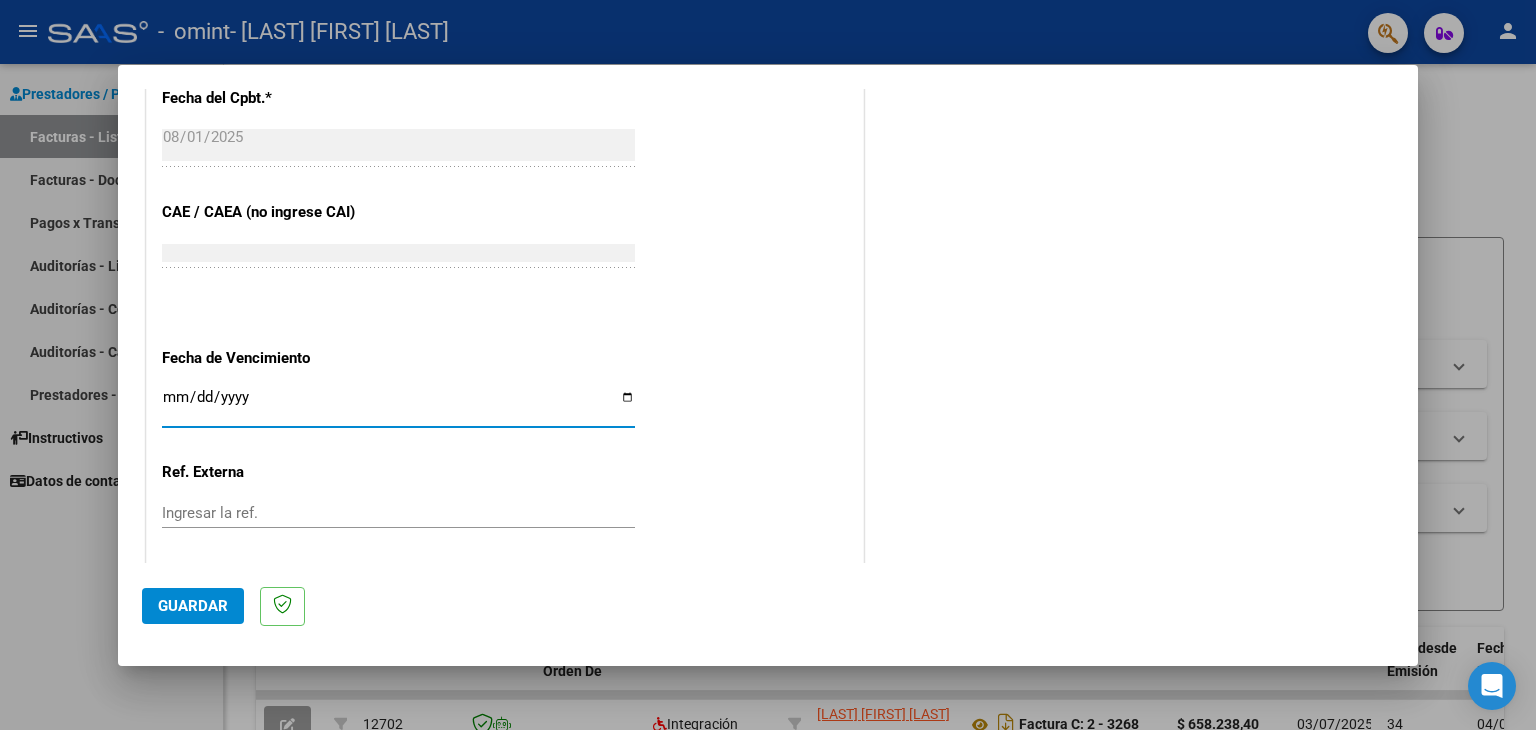click on "Ingresar la fecha" at bounding box center [398, 405] 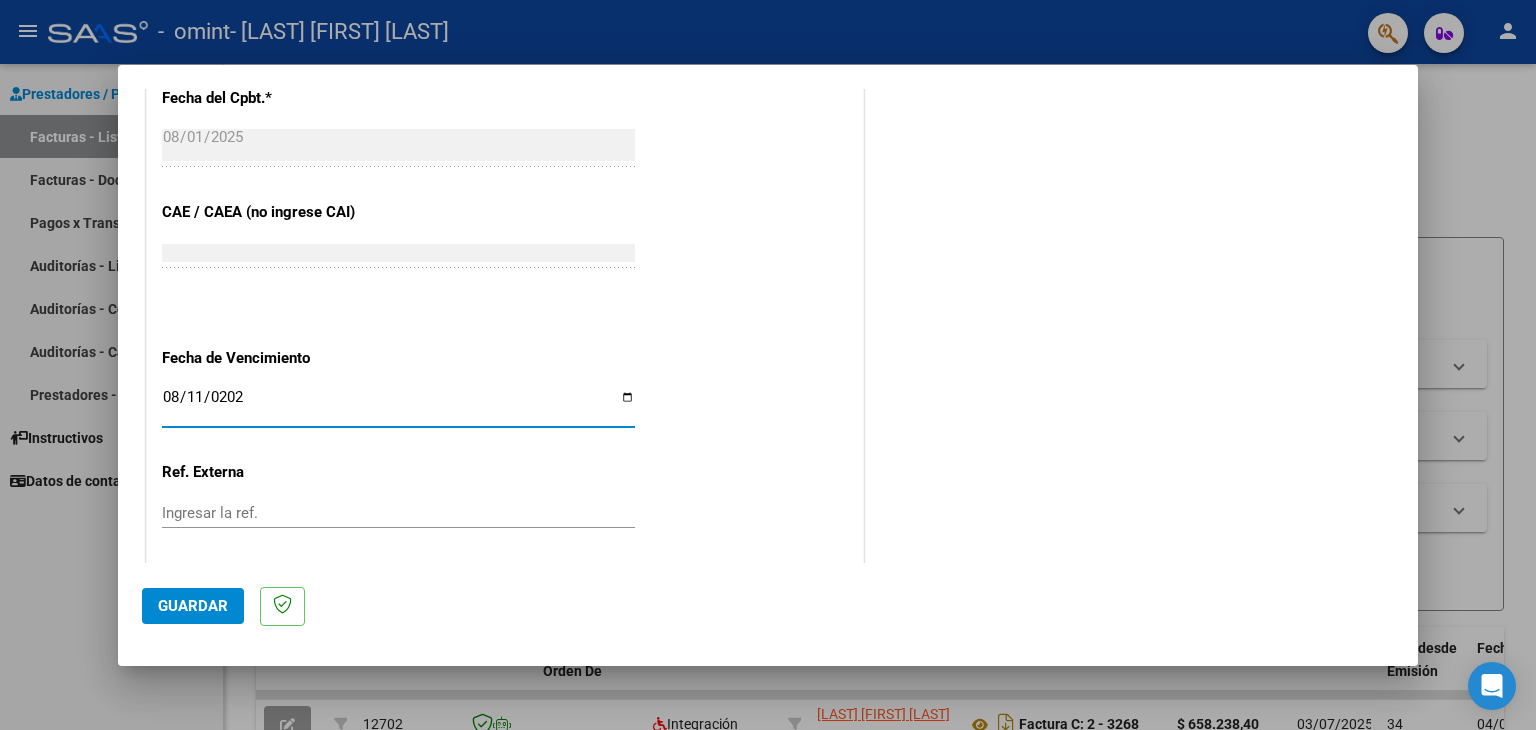 type on "2025-08-11" 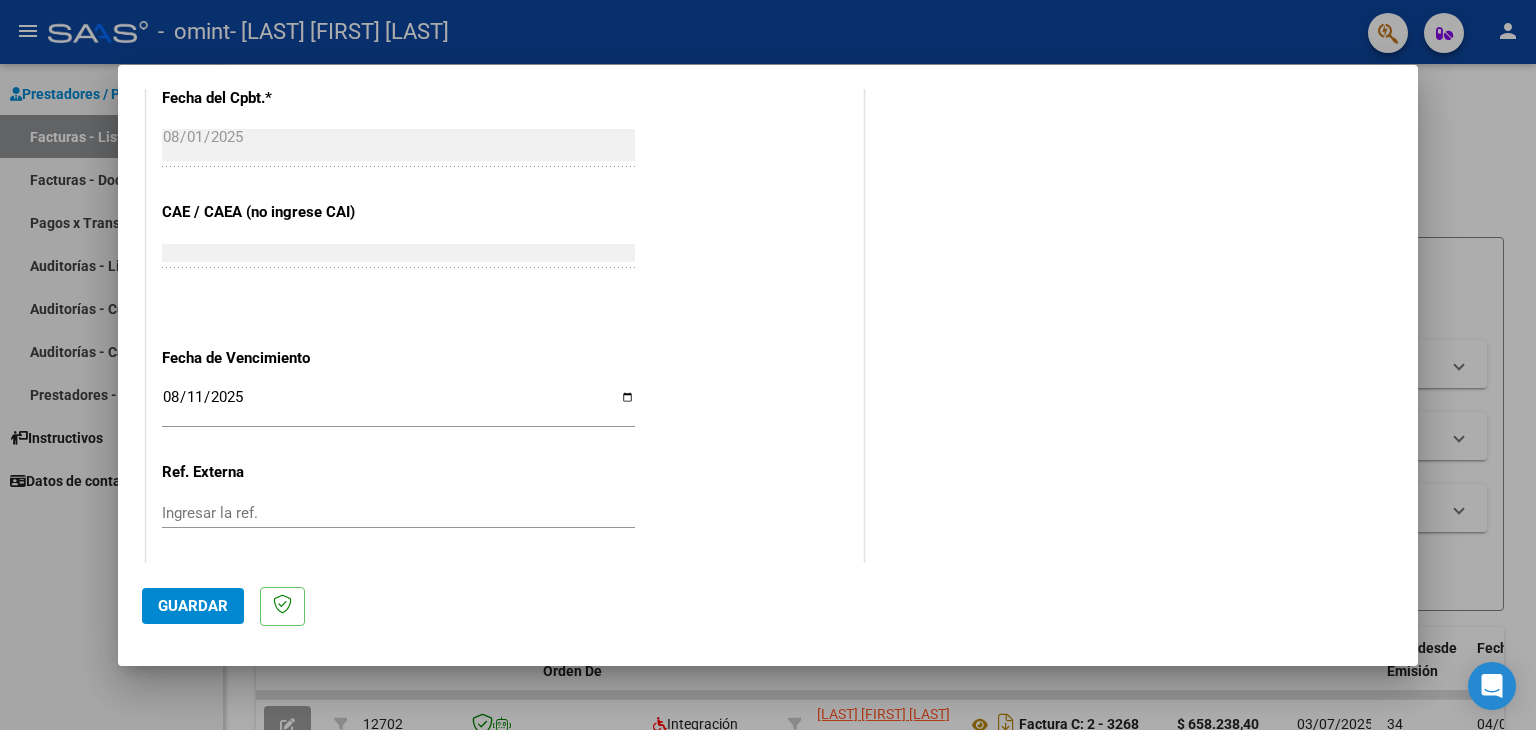 click on "CUIT  *   20-16877824-5 Ingresar CUIT  ANALISIS PRESTADOR  Area destinado * Integración Seleccionar Area Luego de guardar debe preaprobar la factura asociandola a un legajo de integración y subir la documentación respaldatoria (planilla de asistencia o ddjj para período de aislamiento)  Período de Prestación (Ej: 202305 para Mayo 2023    202507 Ingrese el Período de Prestación como indica el ejemplo   Comprobante Tipo * Factura C Seleccionar Tipo Punto de Venta  *   2 Ingresar el Nro.  Número  *   3317 Ingresar el Nro.  Monto  *   $ 658.238,40 Ingresar el monto  Fecha del Cpbt.  *   2025-08-01 Ingresar la fecha  CAE / CAEA (no ingrese CAI)    75315631414397 Ingresar el CAE o CAEA (no ingrese CAI)  Fecha de Vencimiento    2025-08-11 Ingresar la fecha  Ref. Externa    Ingresar la ref.  N° Liquidación    Ingresar el N° Liquidación" at bounding box center [505, -71] 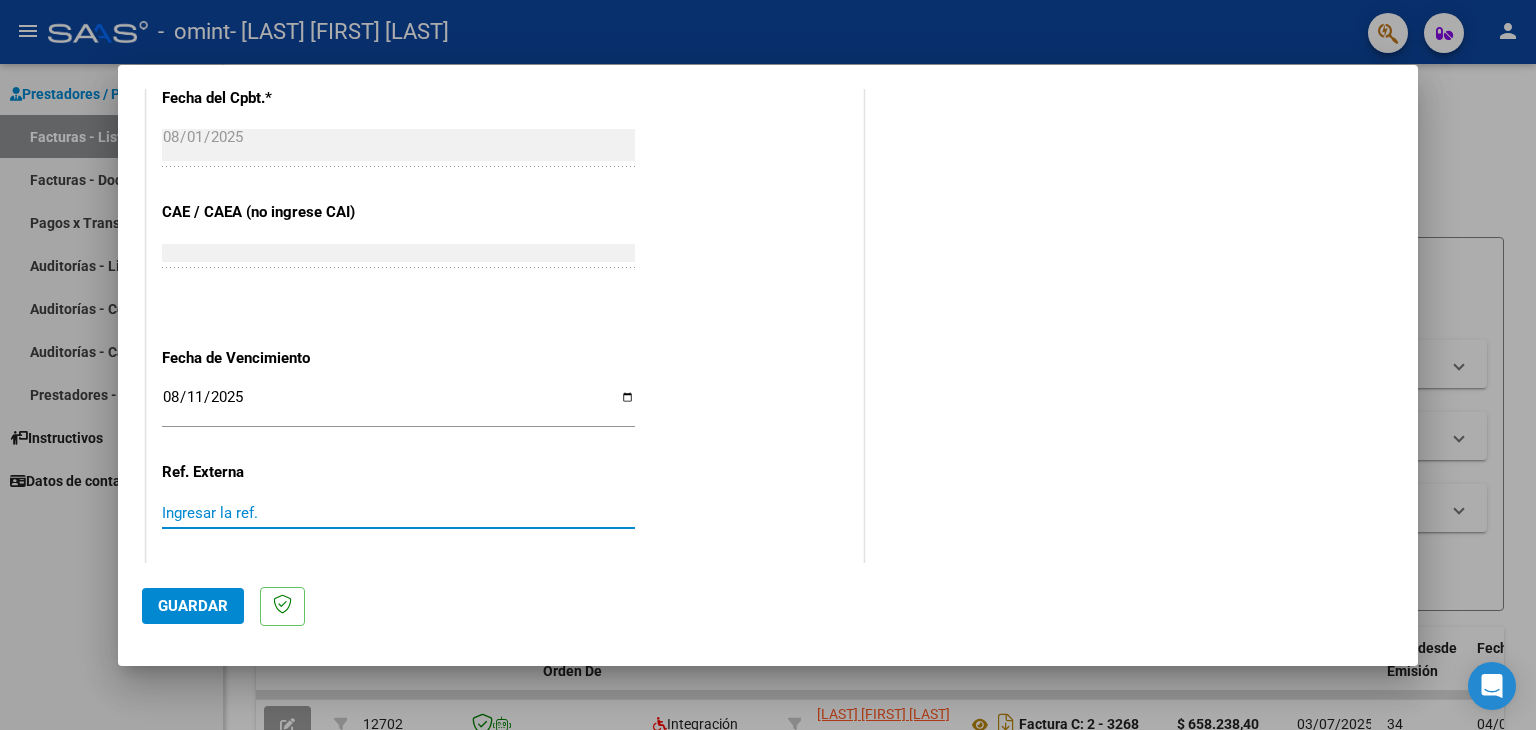click on "Ingresar la ref." at bounding box center (398, 513) 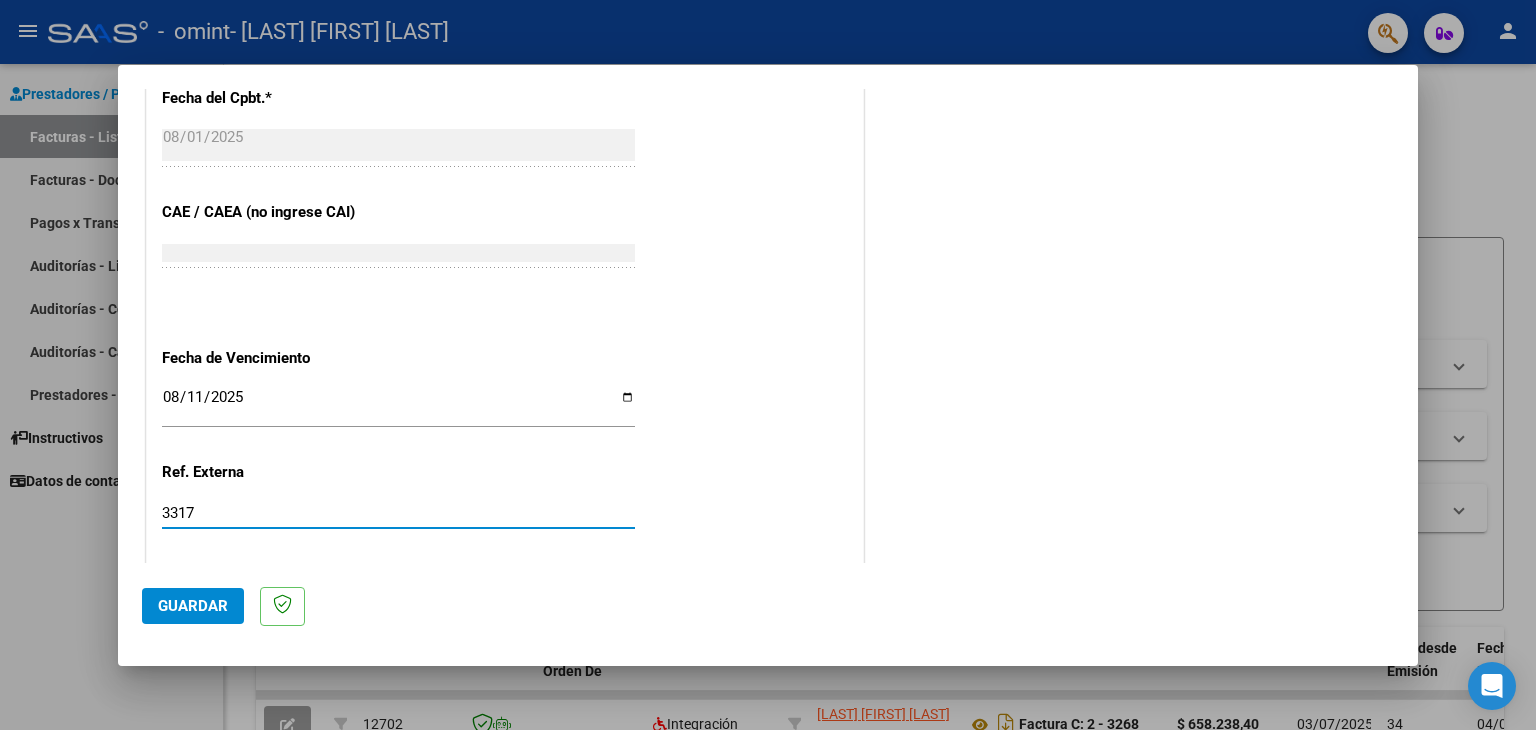 click on "3317" at bounding box center (398, 513) 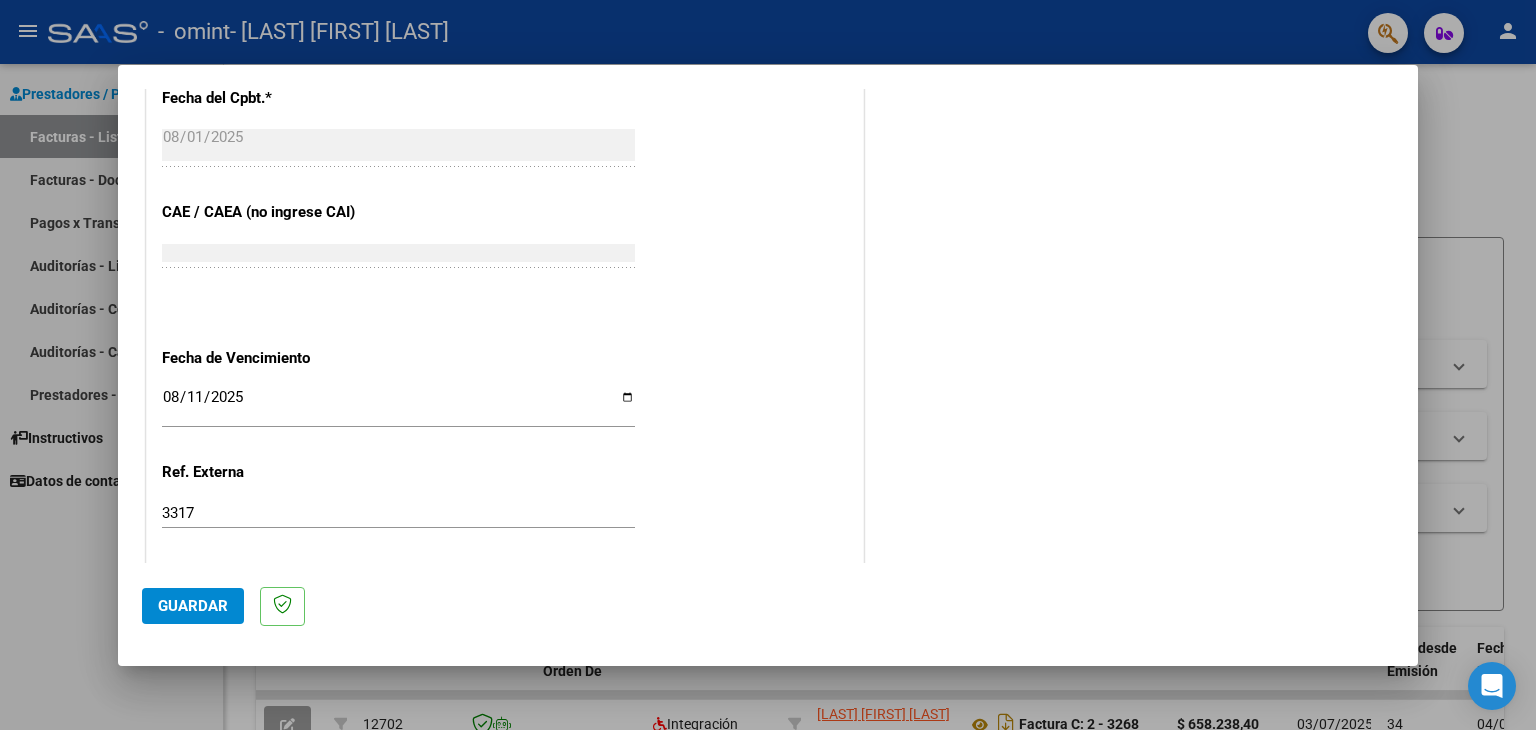 scroll, scrollTop: 1245, scrollLeft: 0, axis: vertical 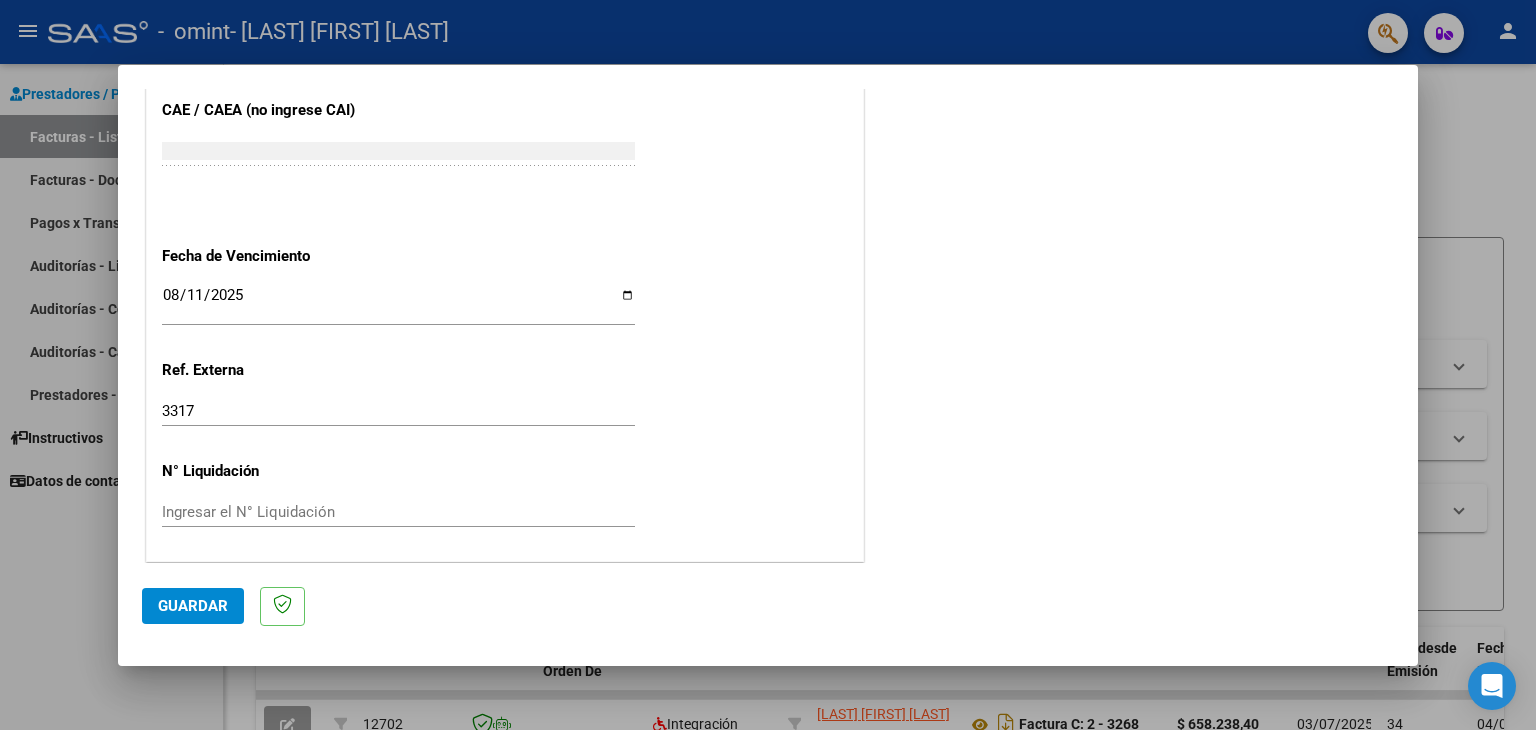 click on "Guardar" 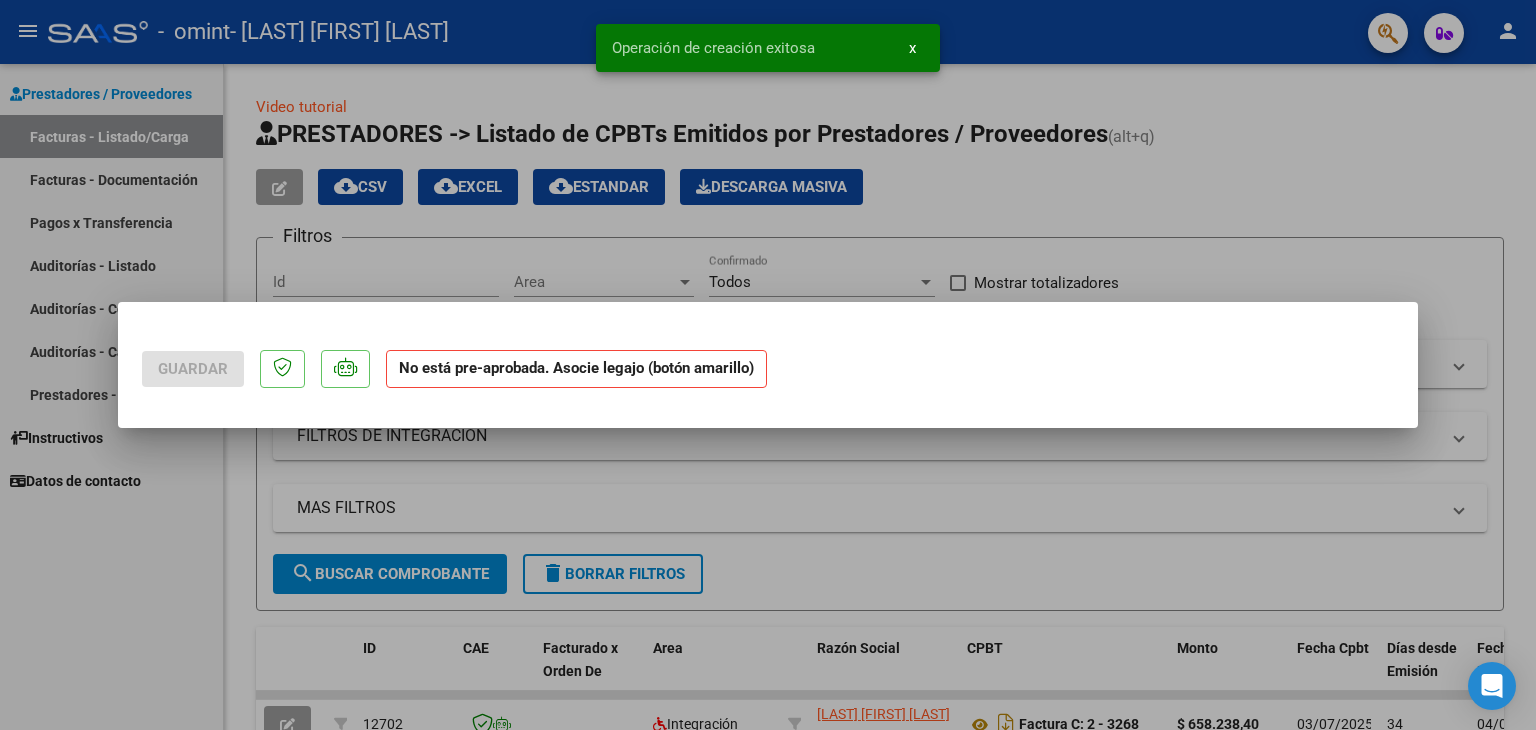 scroll, scrollTop: 0, scrollLeft: 0, axis: both 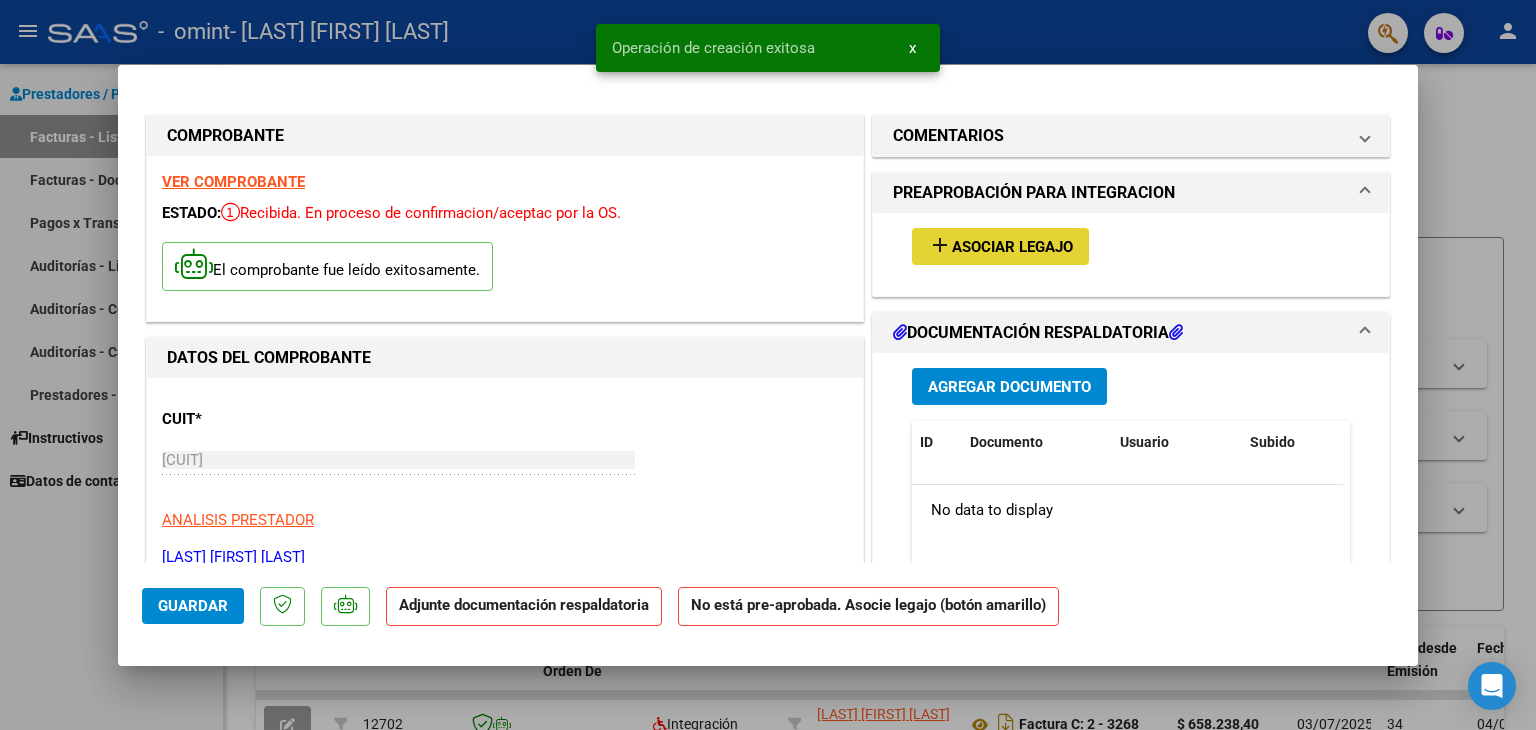 click on "add Asociar Legajo" at bounding box center [1000, 246] 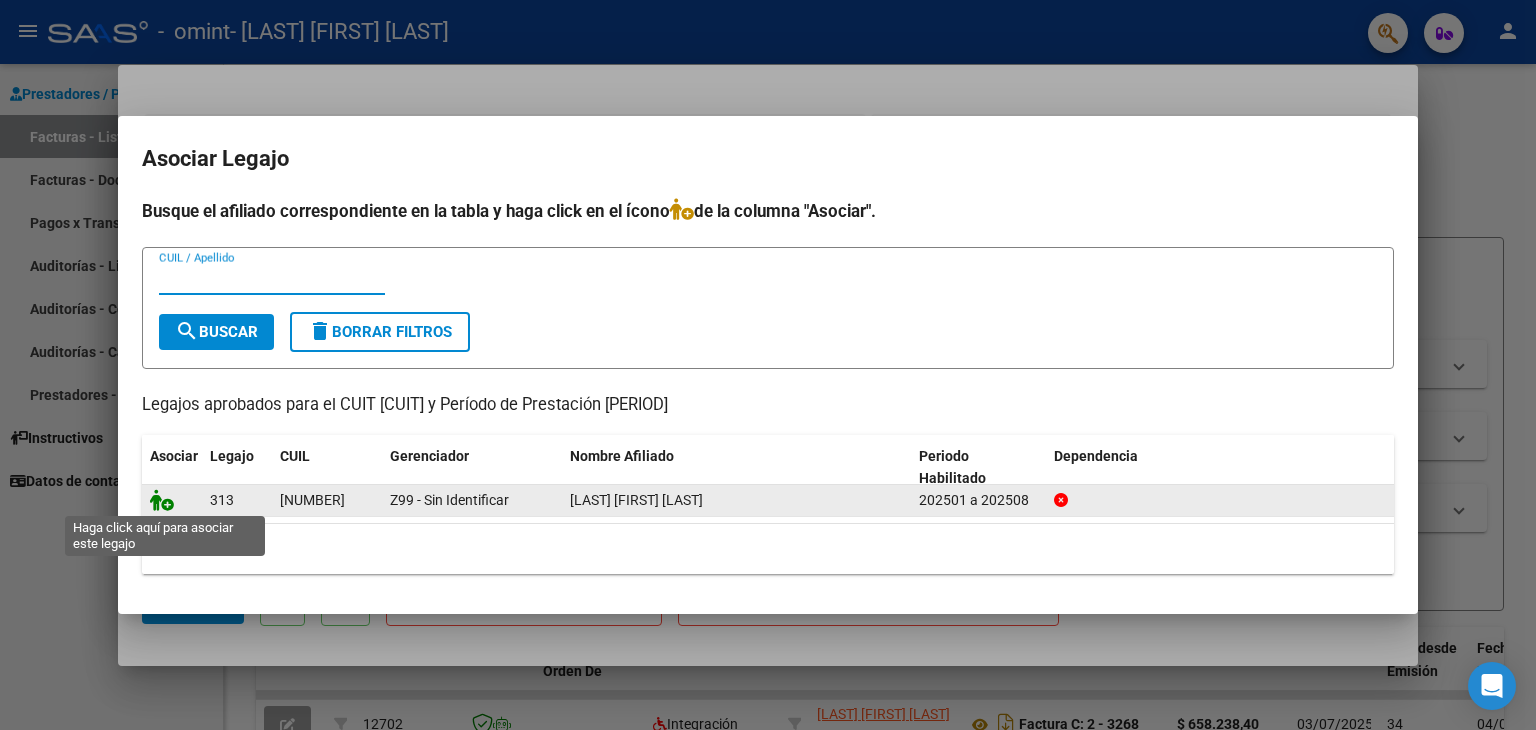 click 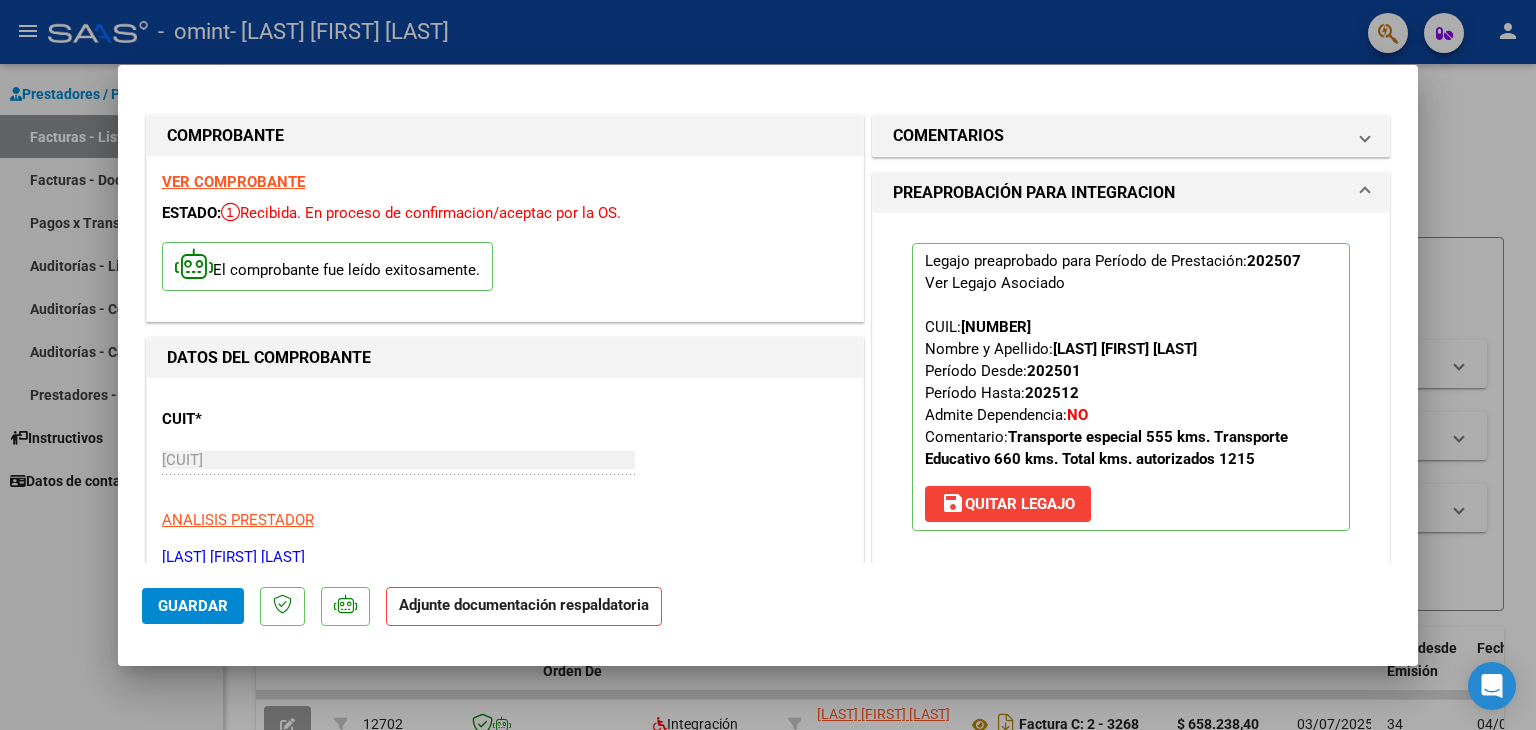 click on "PREAPROBACIÓN PARA INTEGRACION" at bounding box center [1119, 193] 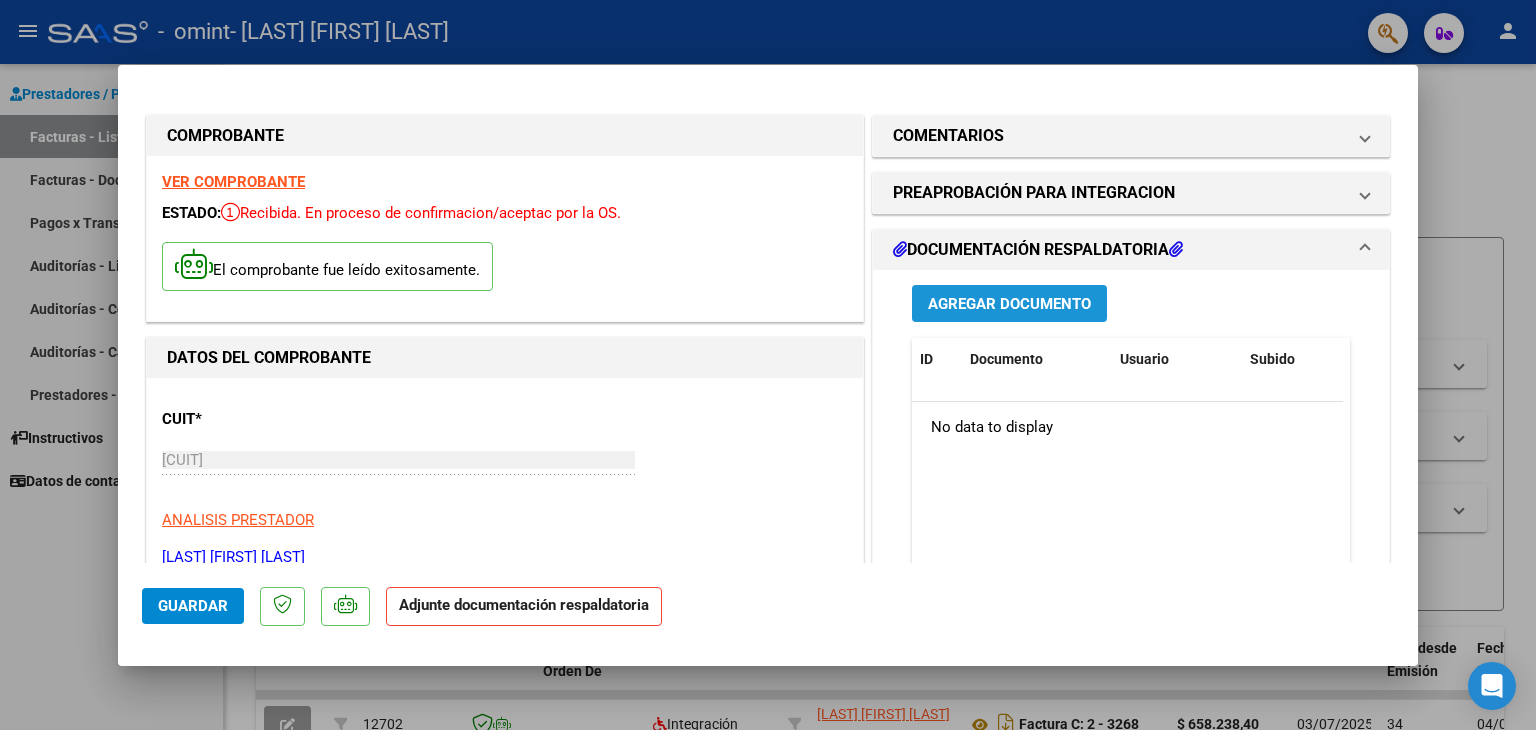 click on "Agregar Documento" at bounding box center (1009, 304) 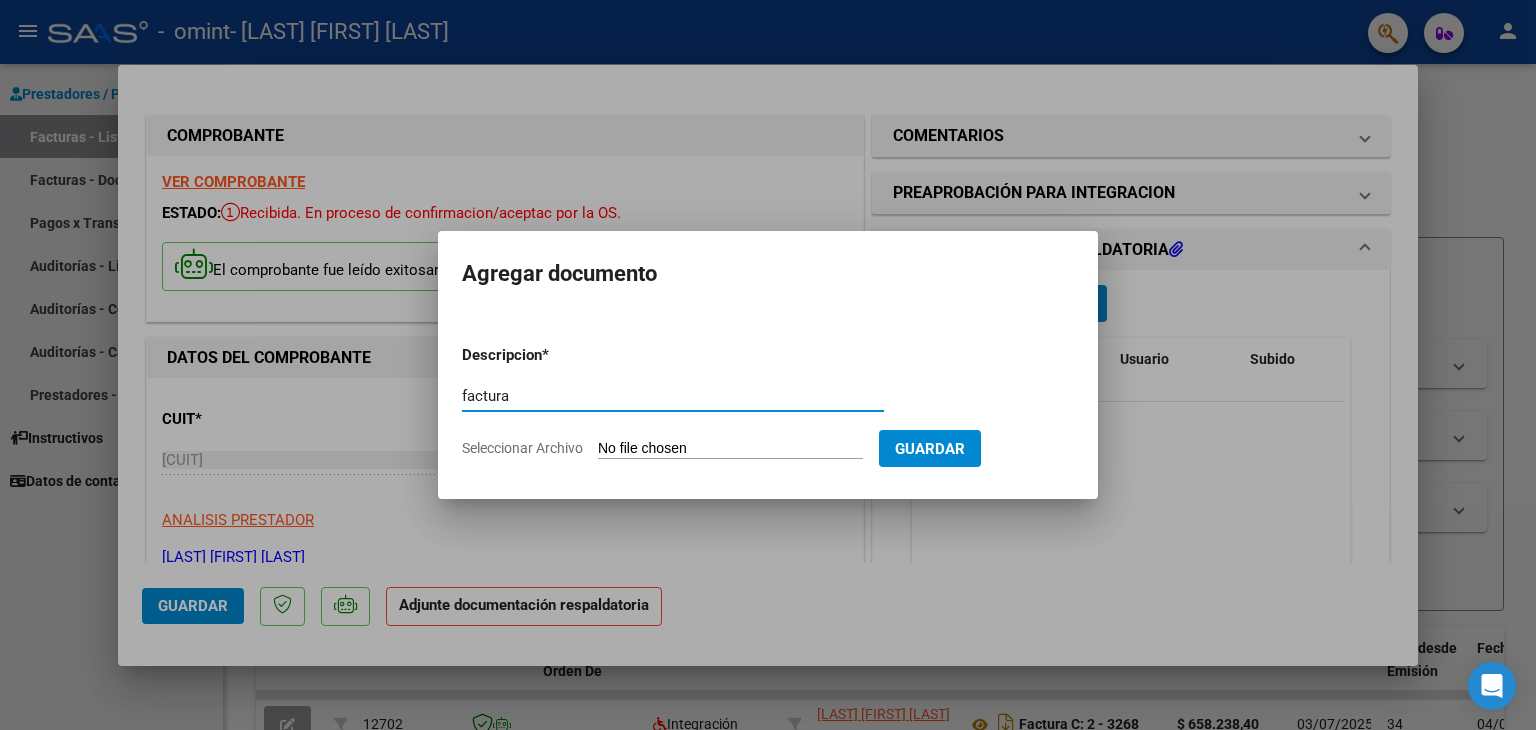 type on "factura" 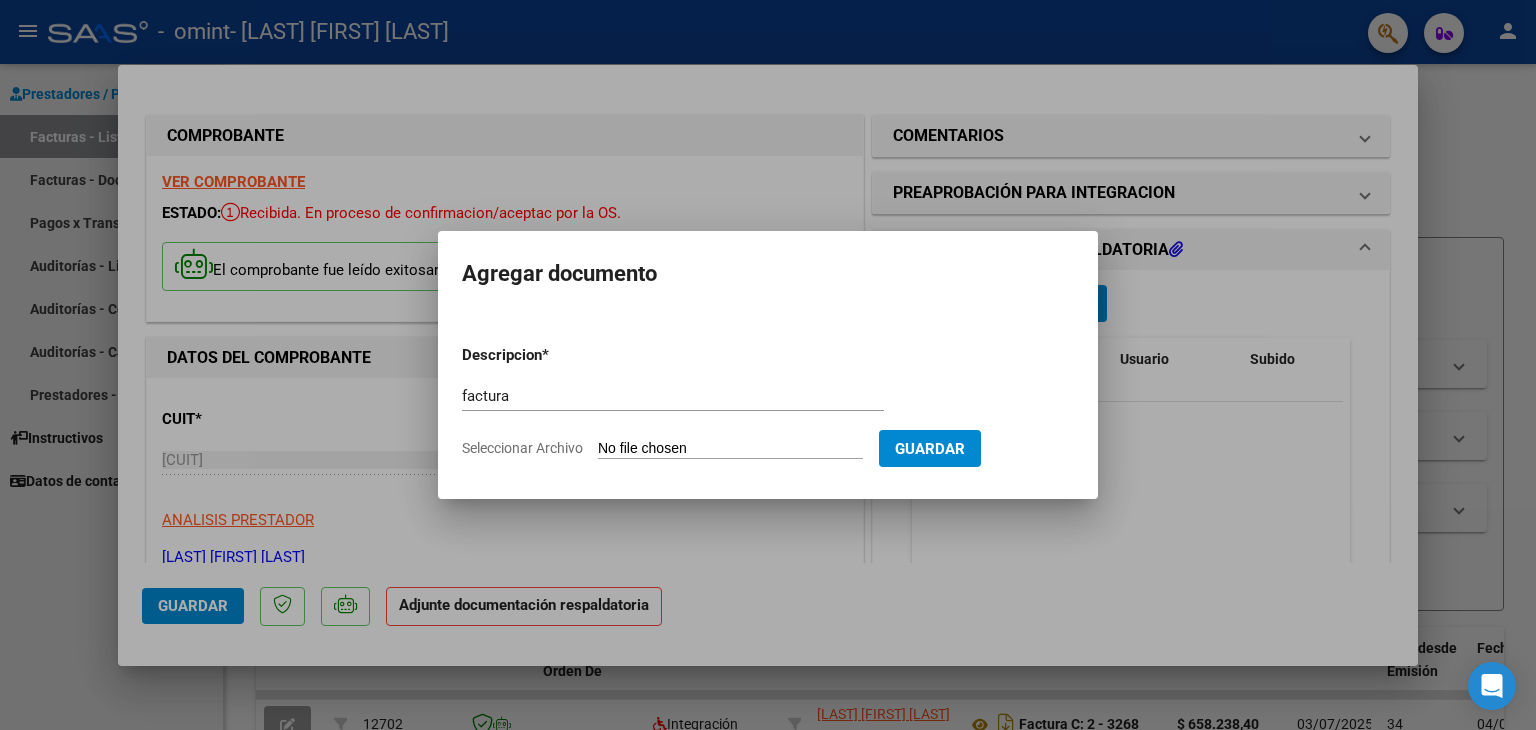 click on "Seleccionar Archivo" at bounding box center [730, 449] 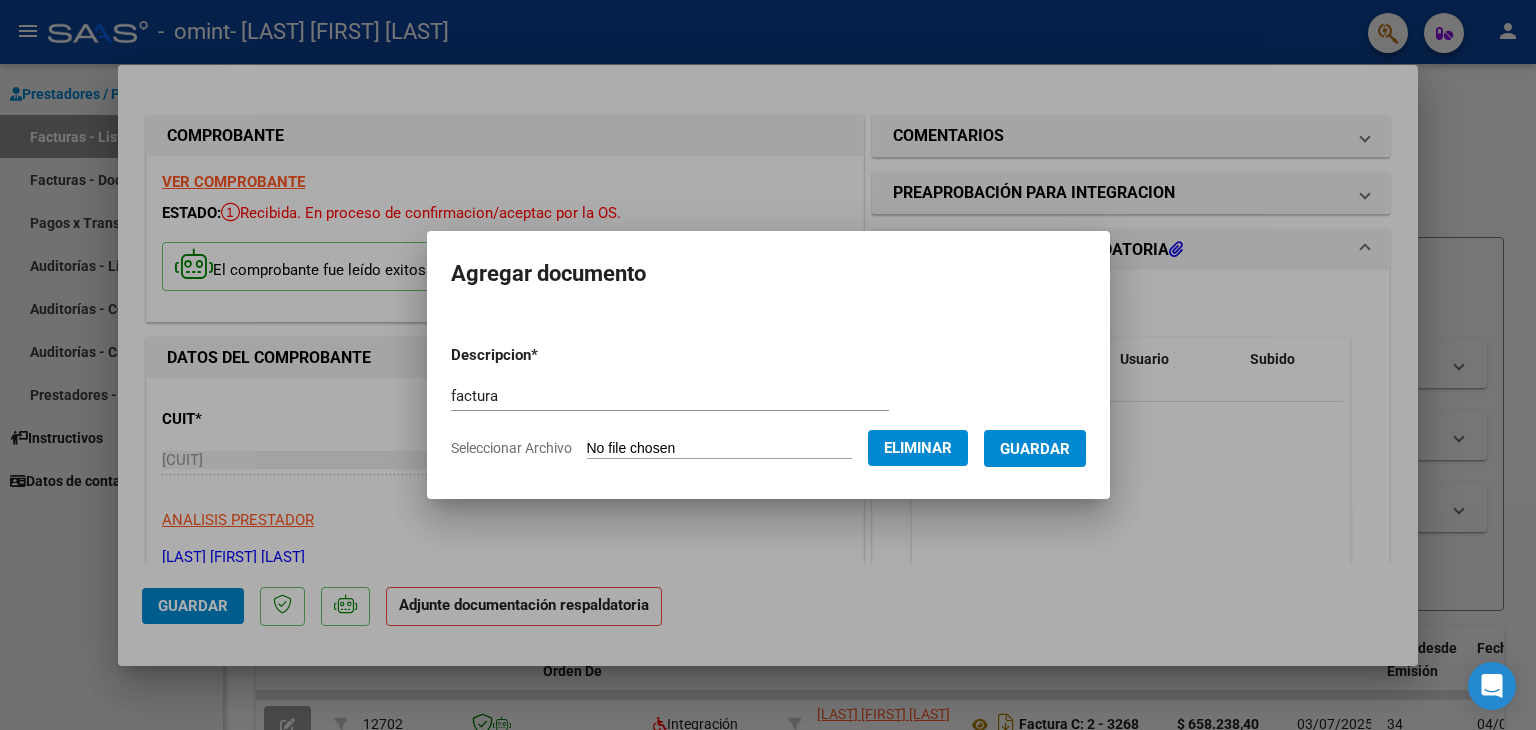 click on "Eliminar" 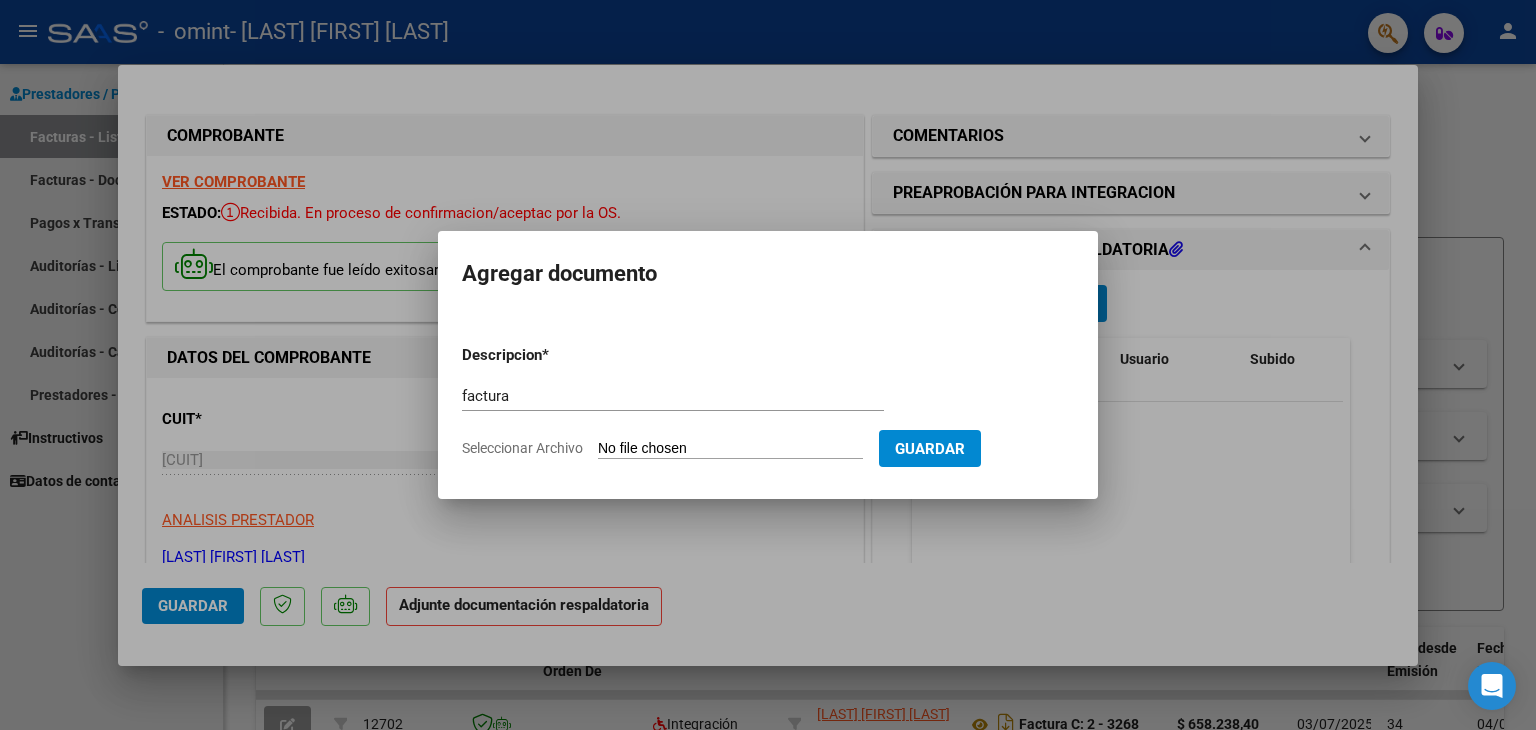 click on "Seleccionar Archivo" at bounding box center (730, 449) 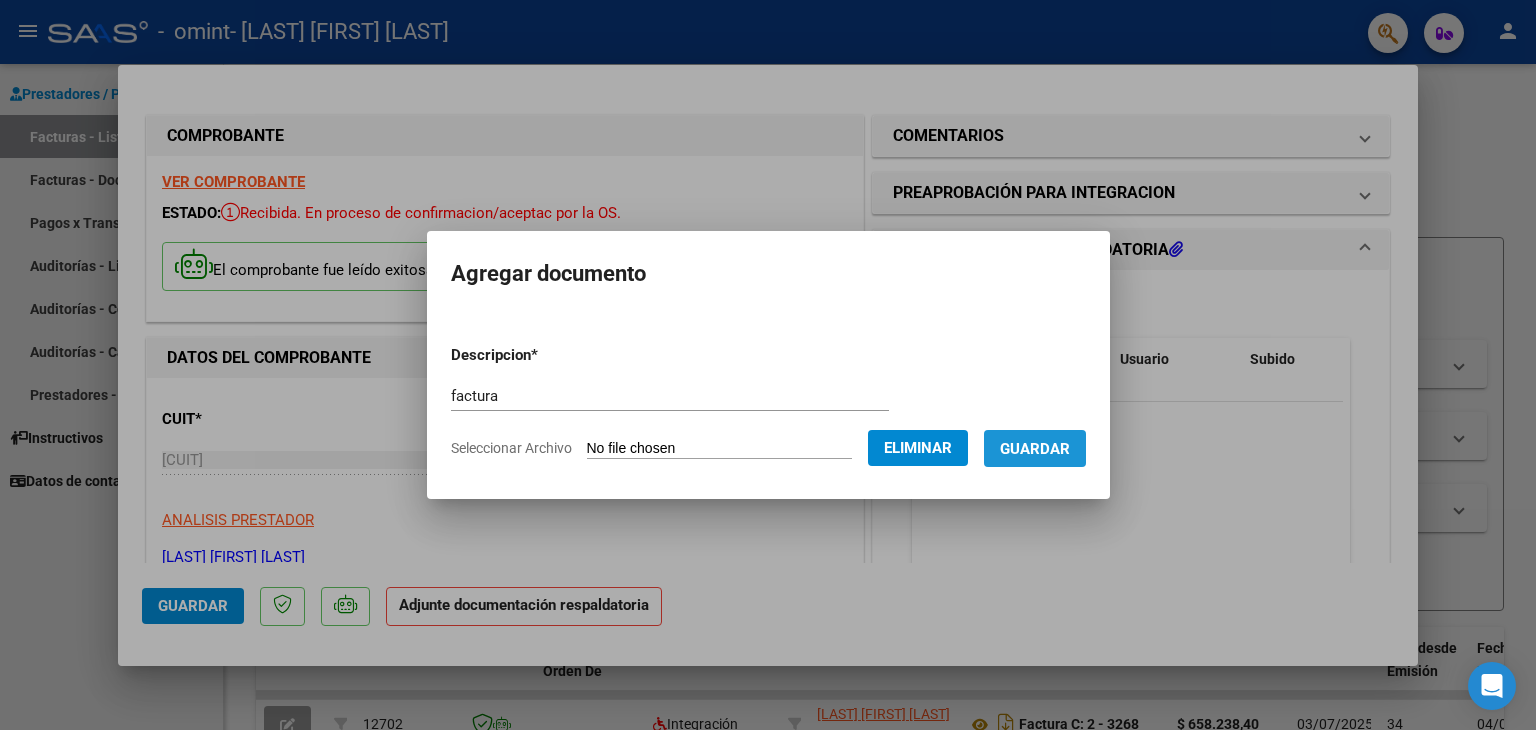 click on "Guardar" at bounding box center [1035, 449] 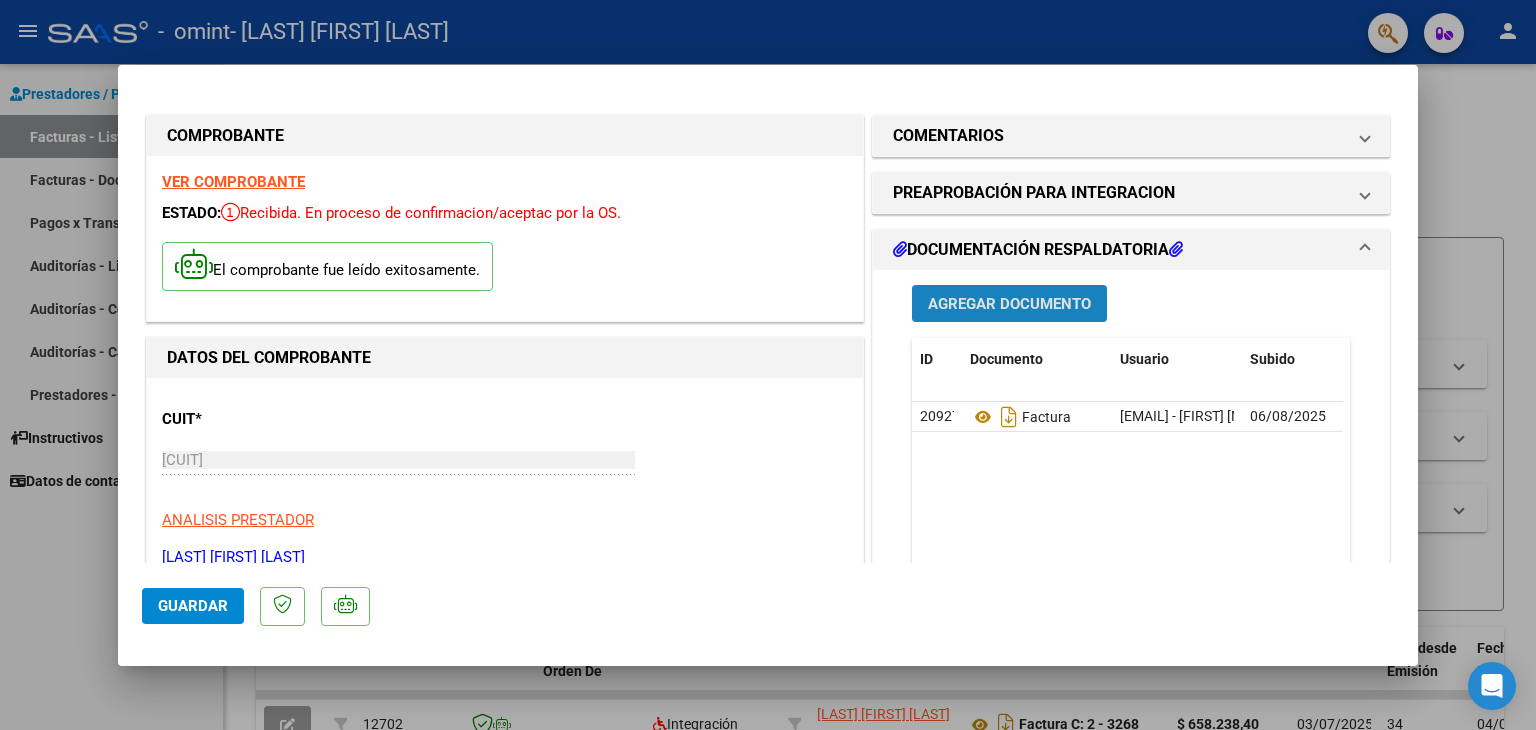 click on "Agregar Documento" at bounding box center (1009, 304) 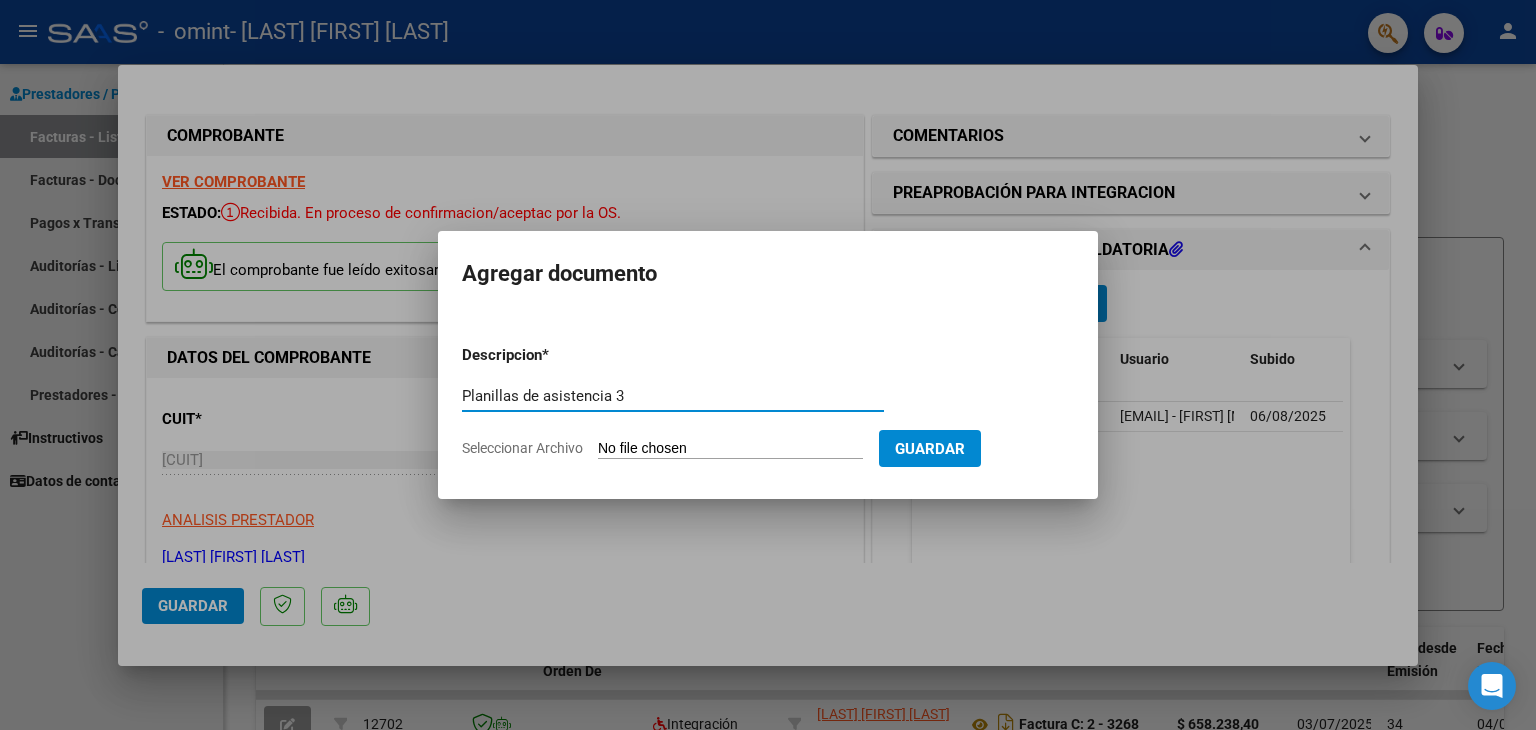 type on "Planillas de asistencia 3" 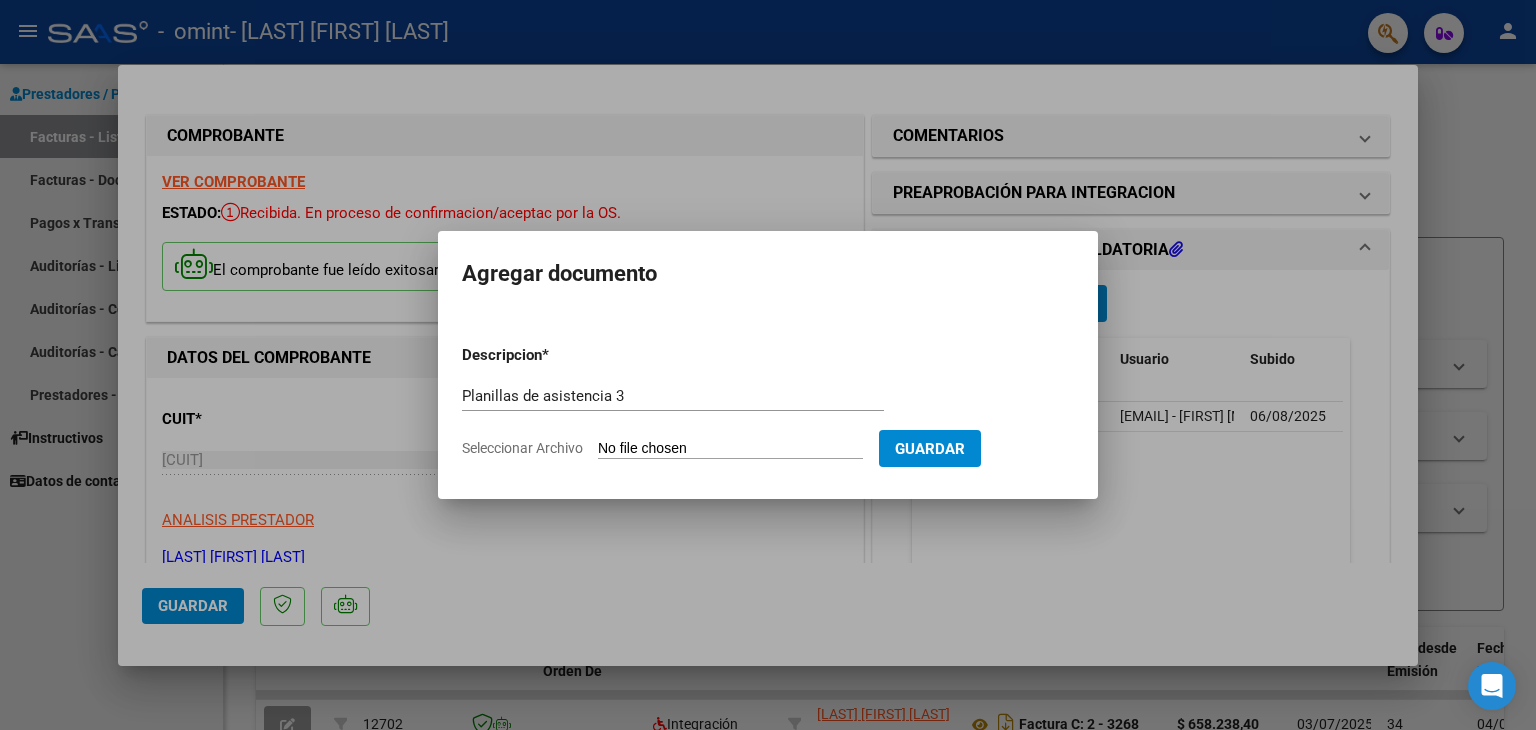 click on "Seleccionar Archivo" at bounding box center (730, 449) 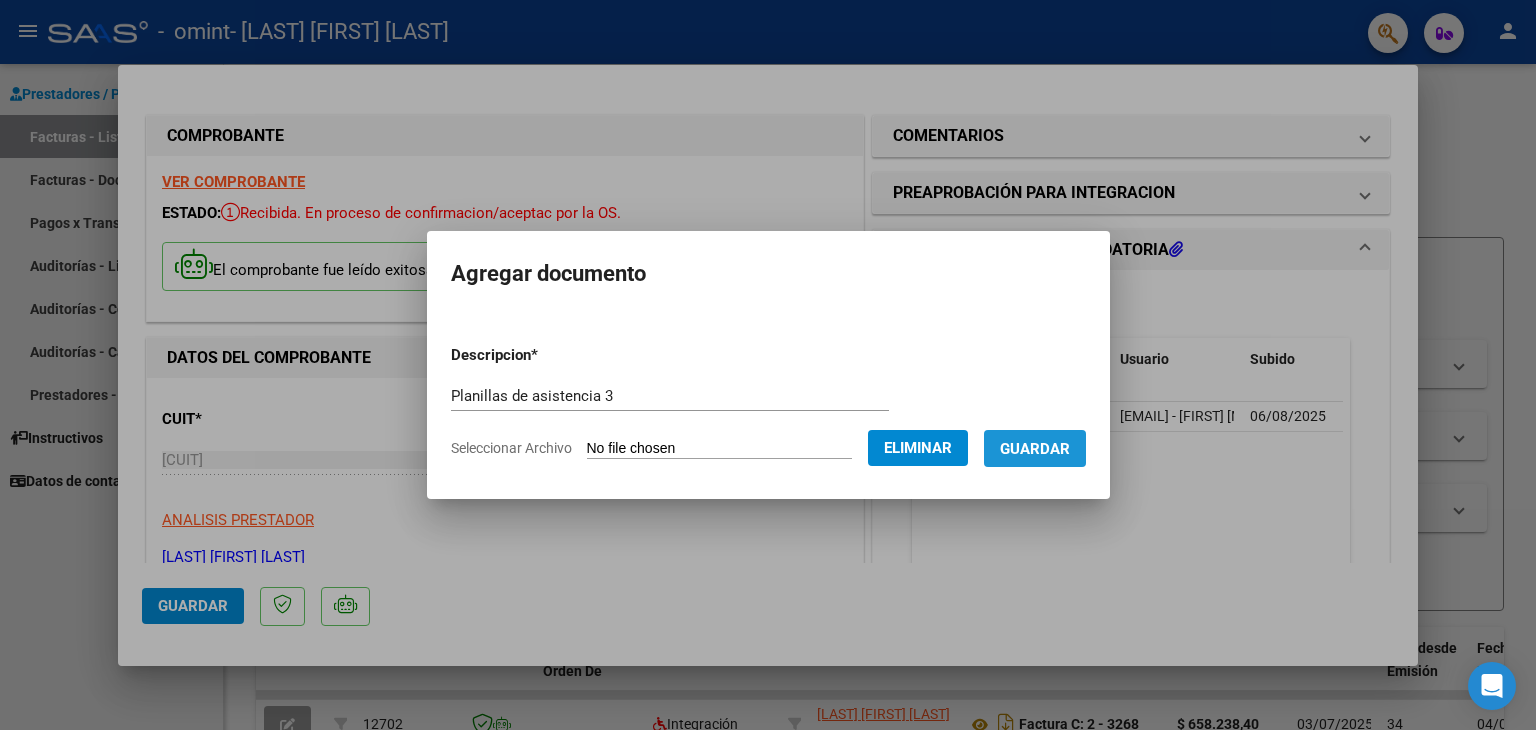 click on "Guardar" at bounding box center (1035, 449) 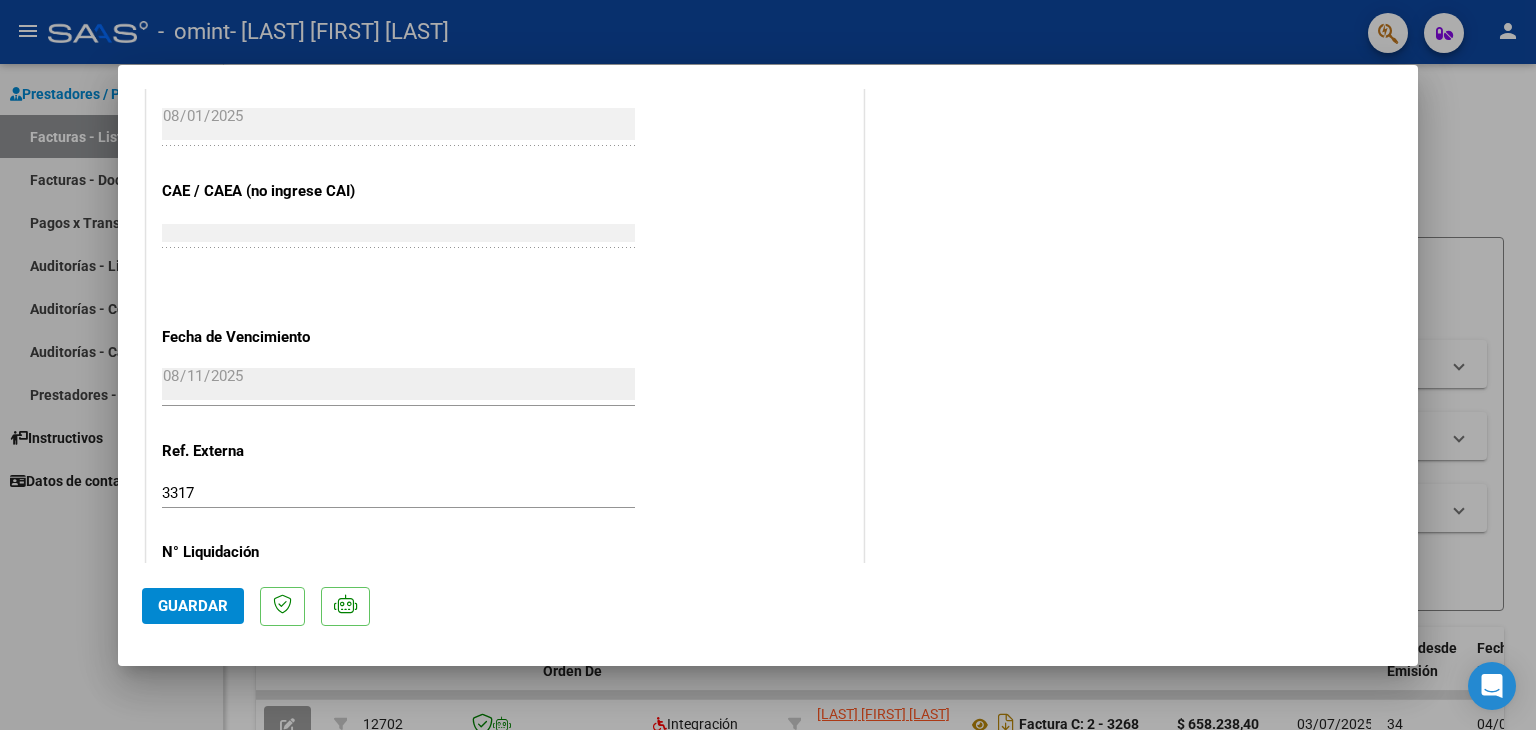 scroll, scrollTop: 1313, scrollLeft: 0, axis: vertical 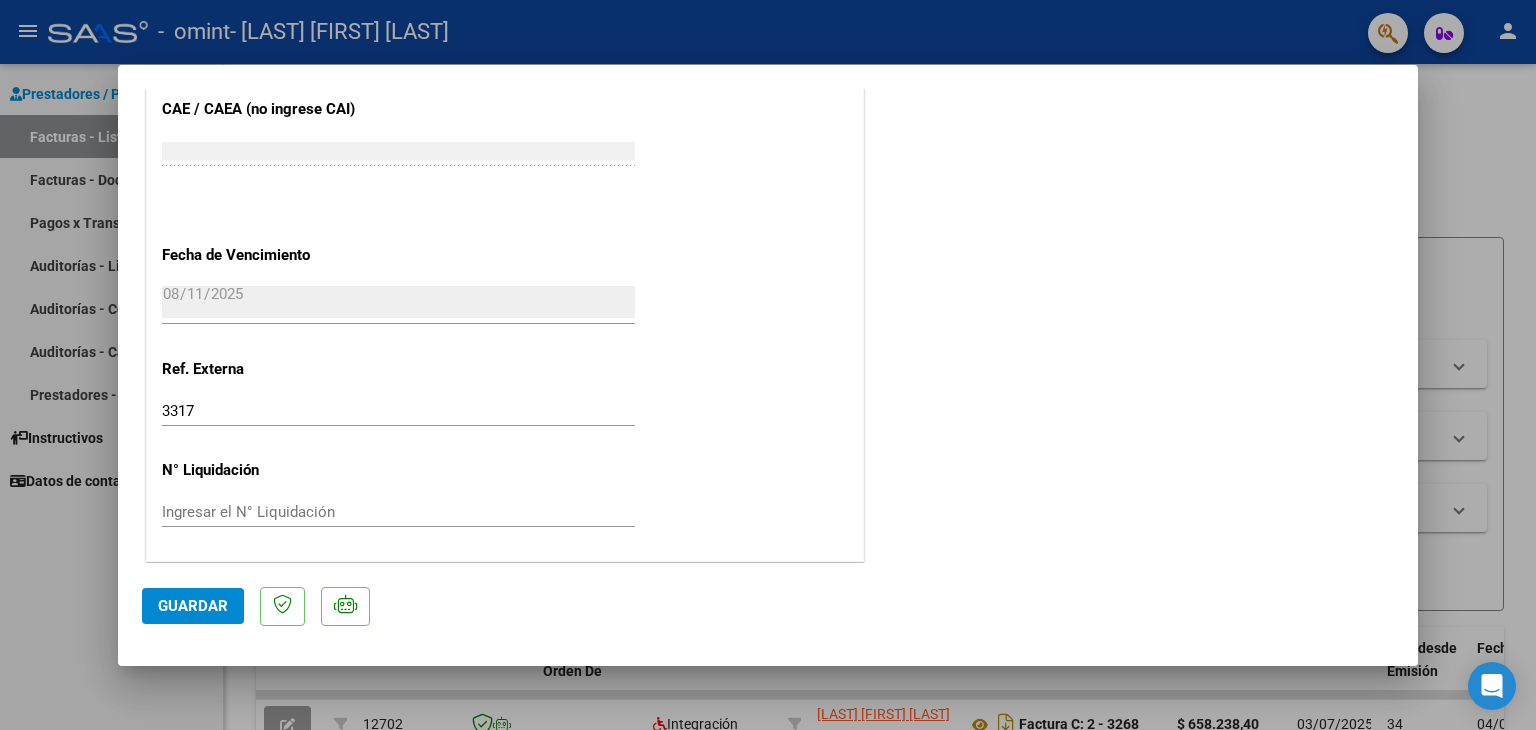 click on "Guardar" 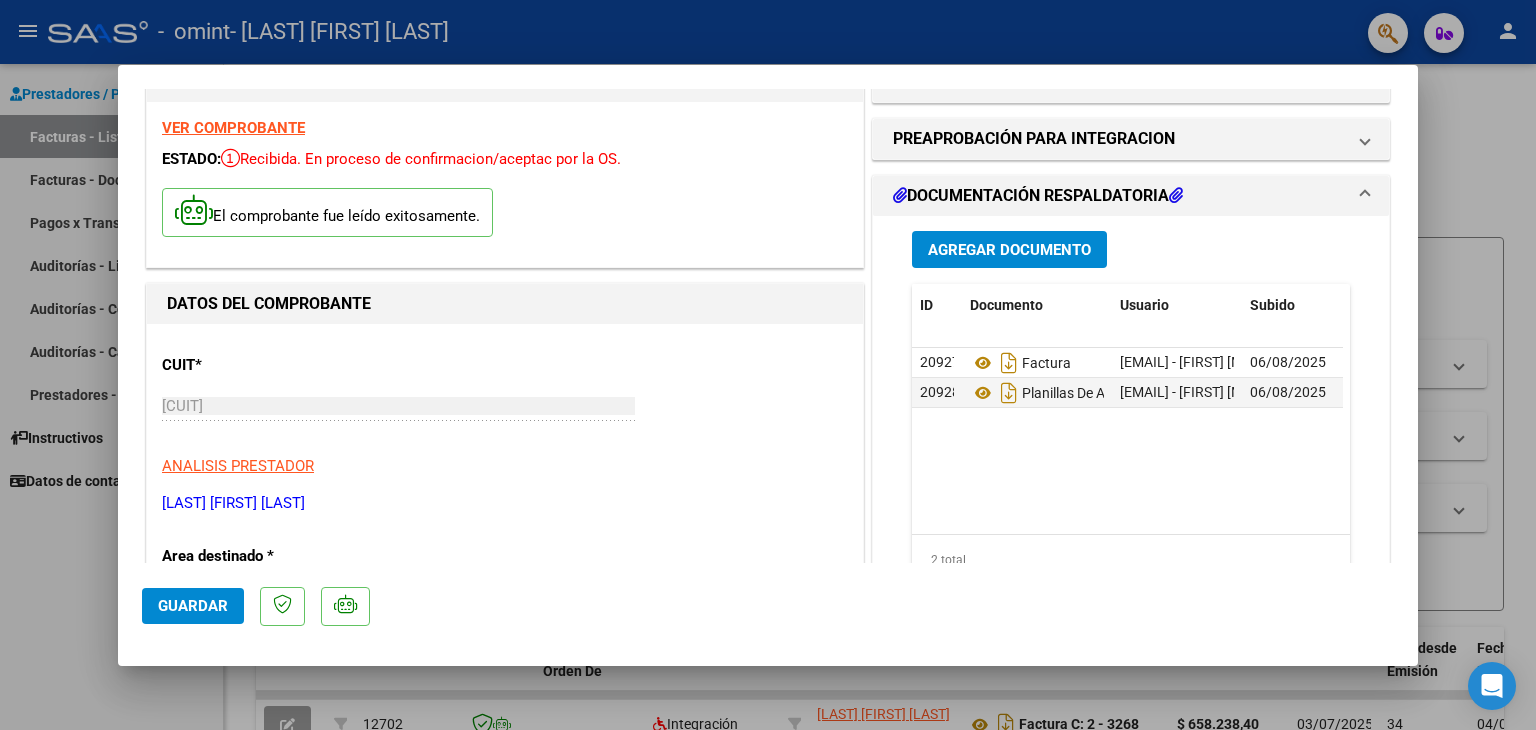scroll, scrollTop: 0, scrollLeft: 0, axis: both 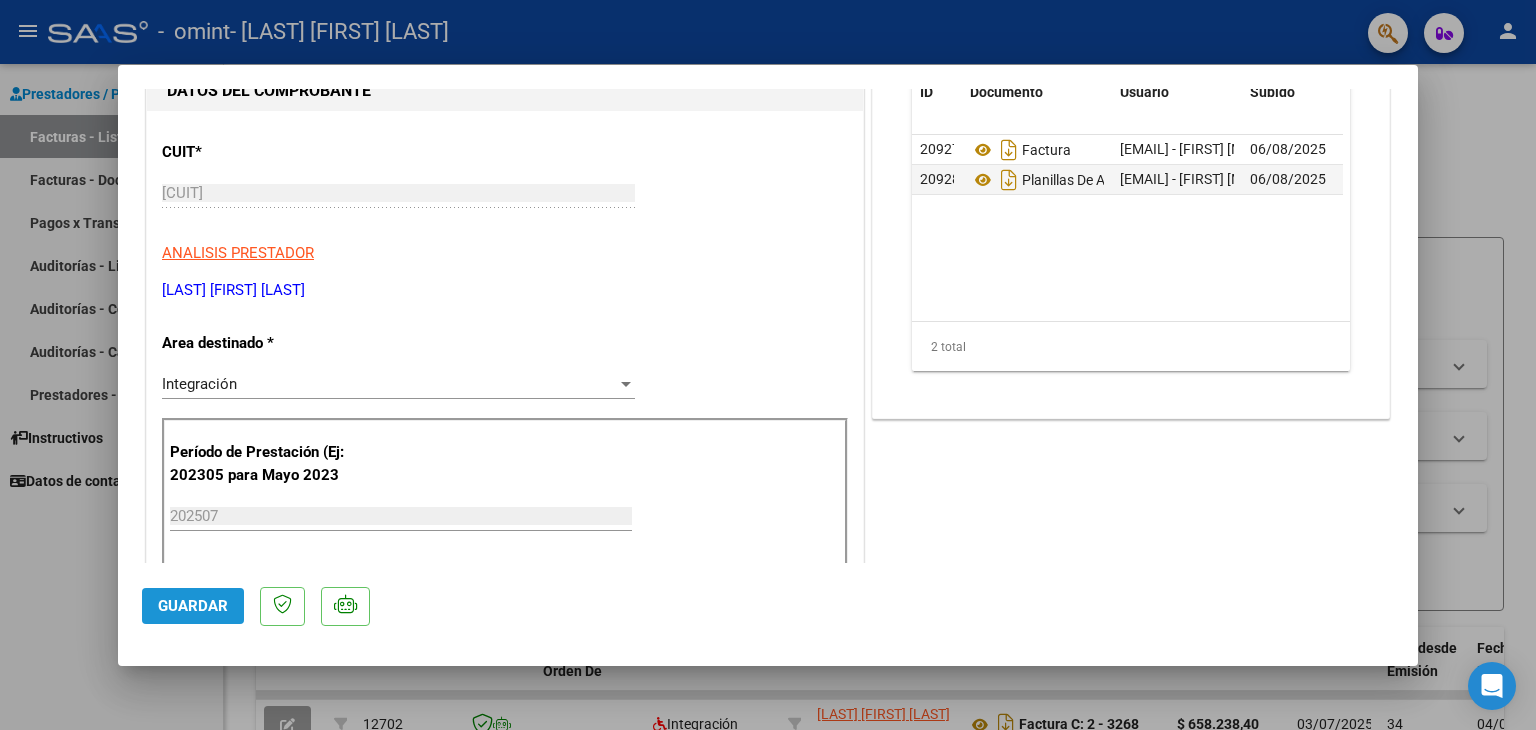 click on "Guardar" 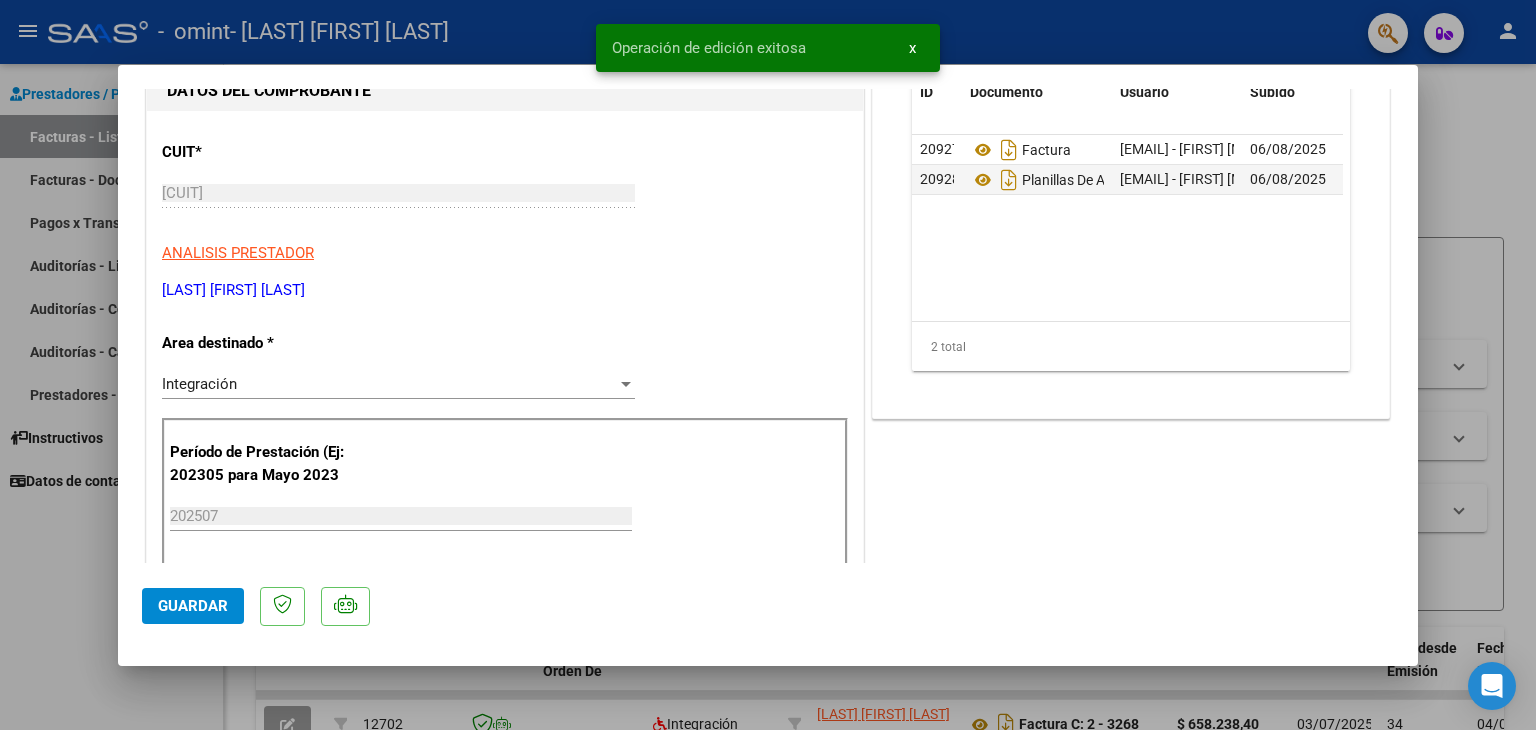 click at bounding box center [768, 365] 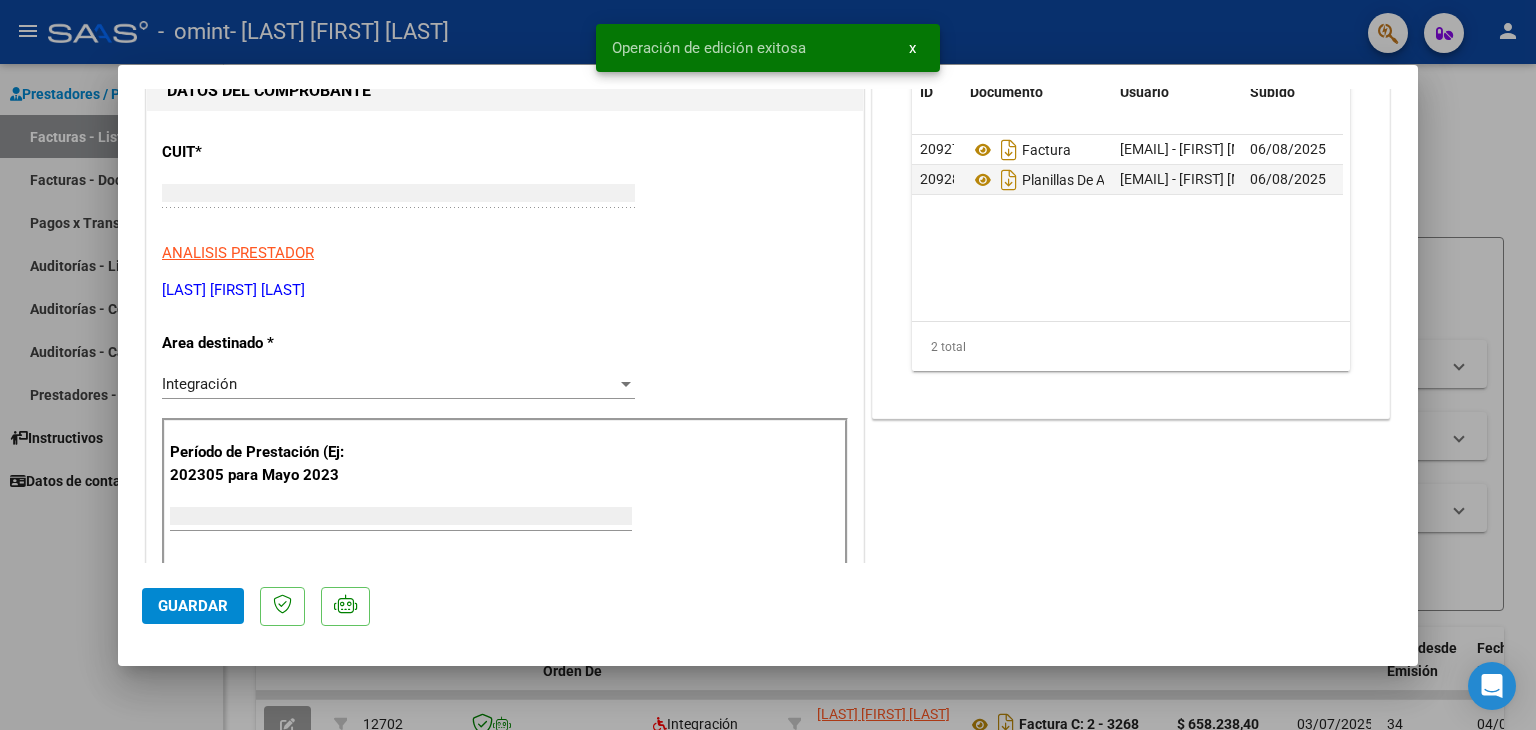 scroll, scrollTop: 0, scrollLeft: 0, axis: both 